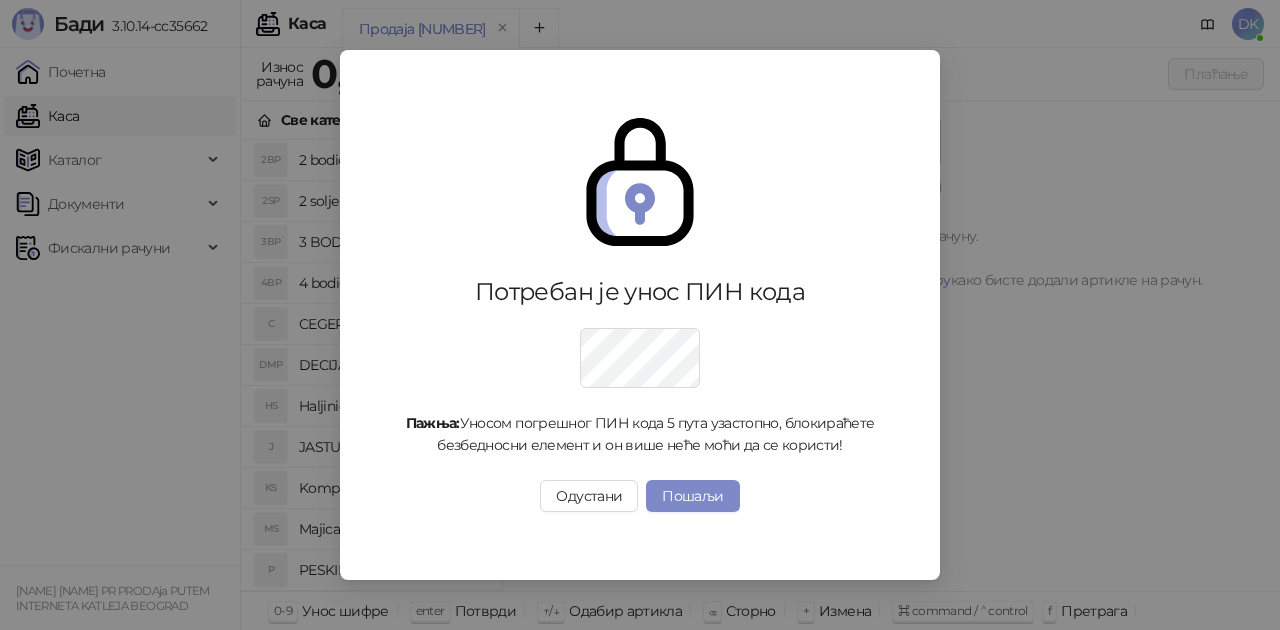 scroll, scrollTop: 0, scrollLeft: 0, axis: both 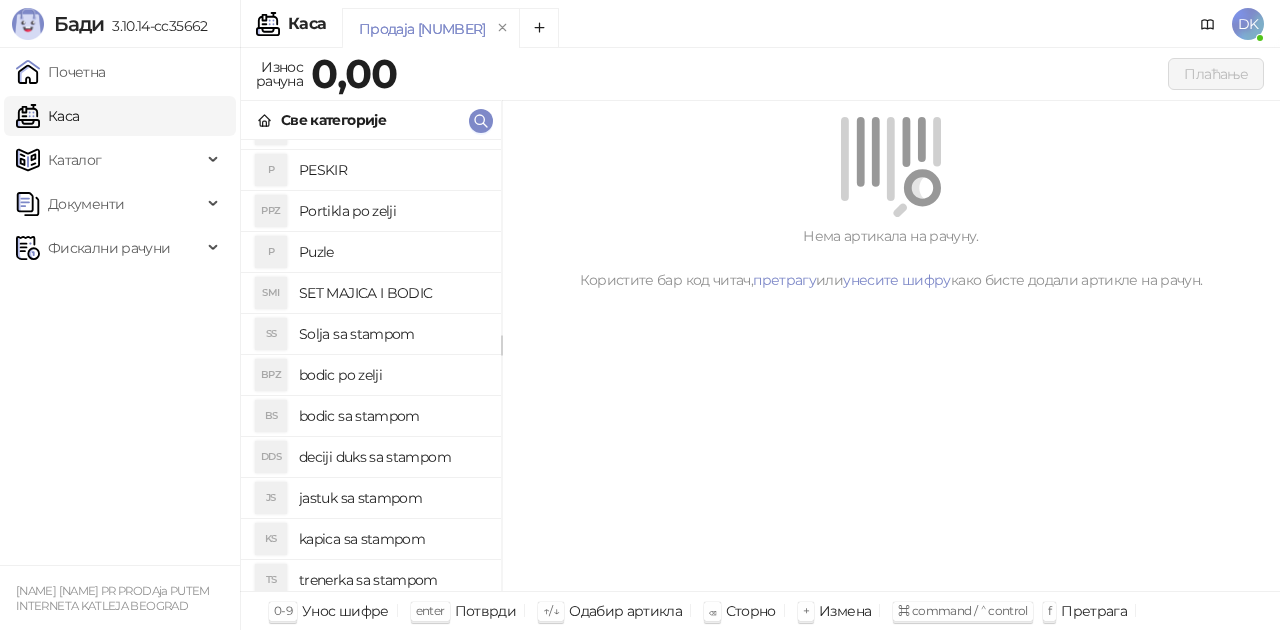 click on "bodic po zelji" at bounding box center [392, 375] 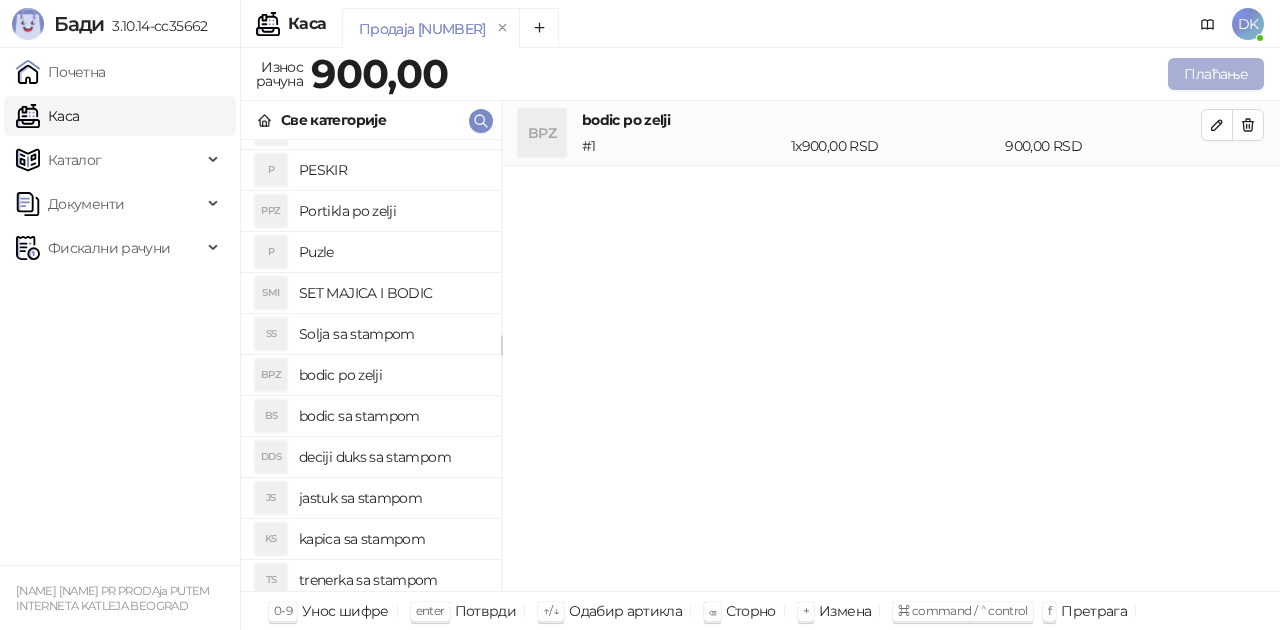 click on "Плаћање" at bounding box center [1216, 74] 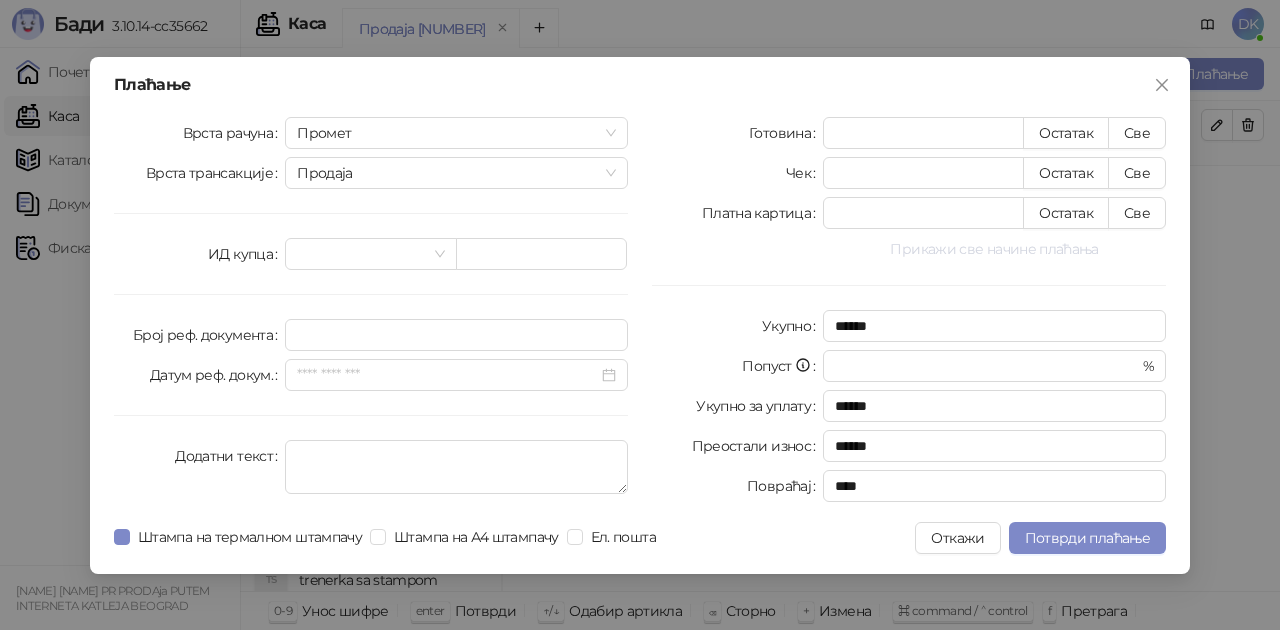 click on "Прикажи све начине плаћања" at bounding box center (994, 249) 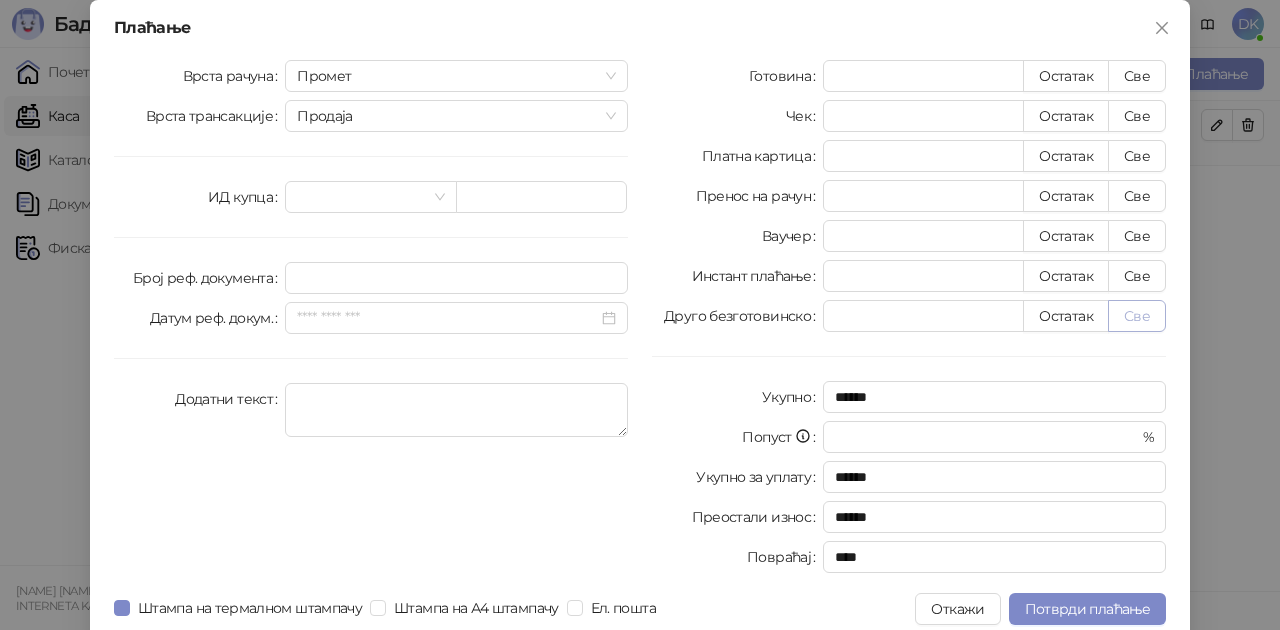 click on "Све" at bounding box center [1137, 316] 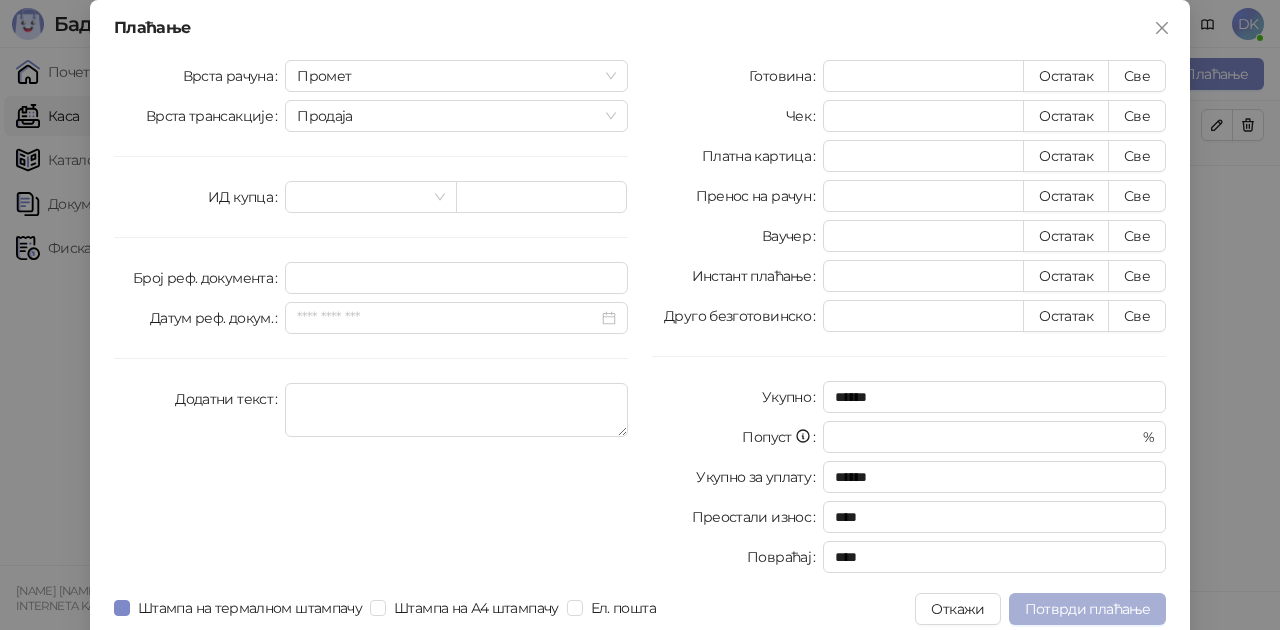 click on "Потврди плаћање" at bounding box center [1087, 609] 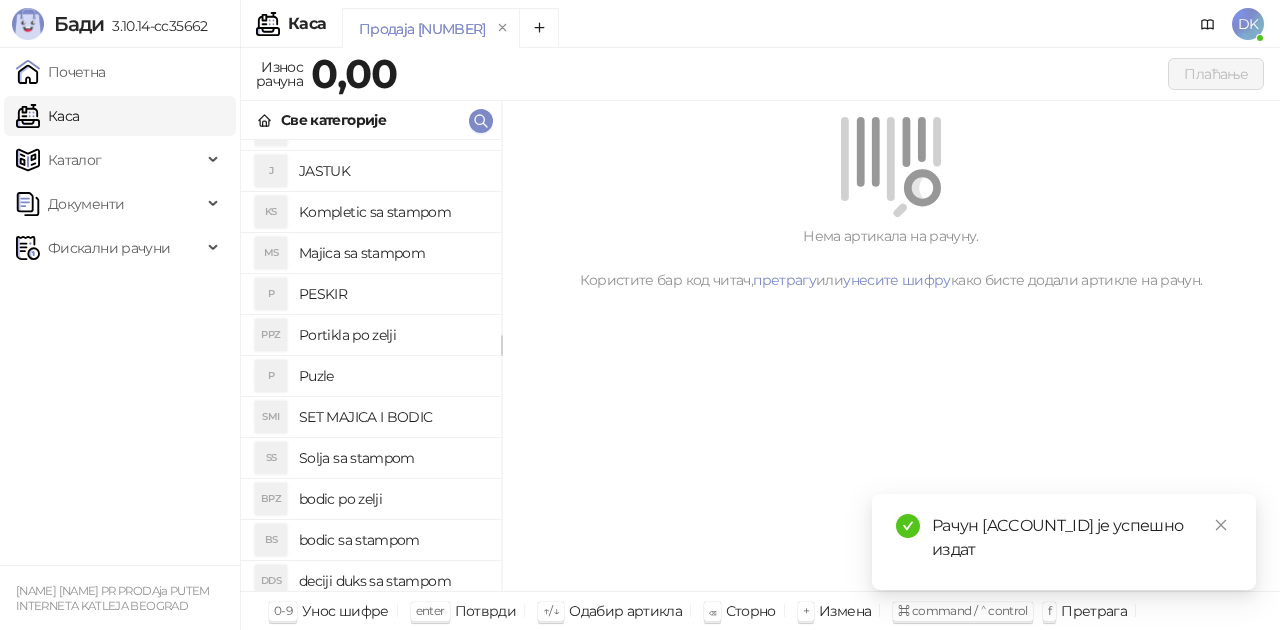scroll, scrollTop: 300, scrollLeft: 0, axis: vertical 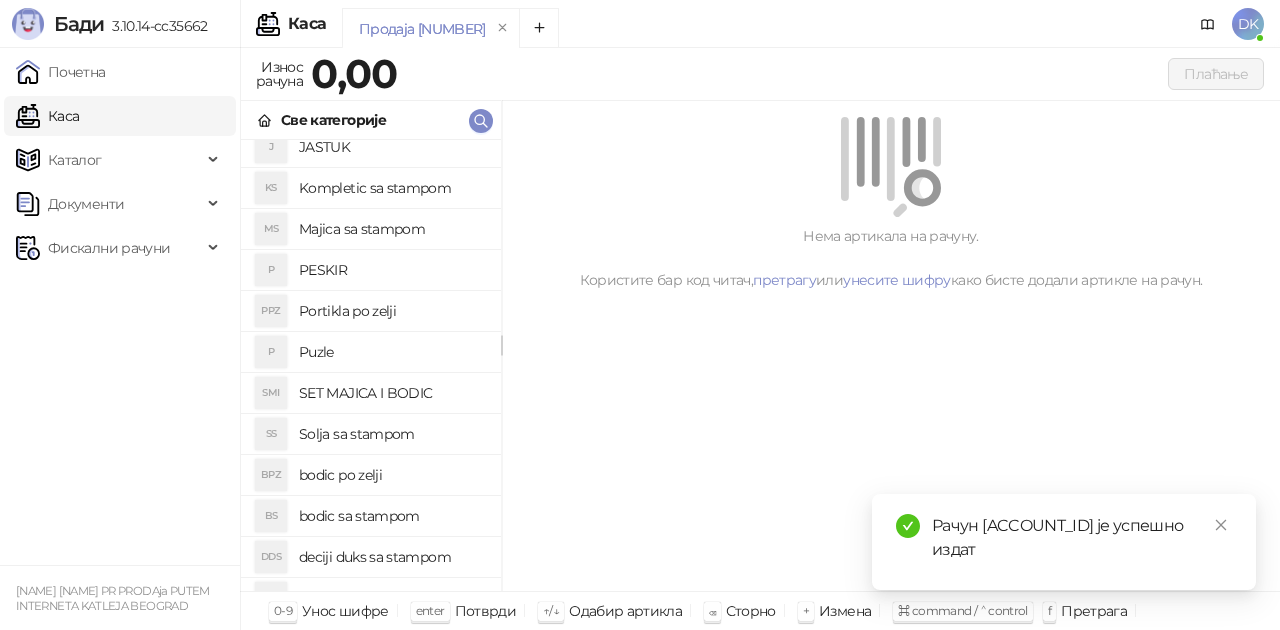 click on "SET MAJICA I BODIC" at bounding box center (392, 393) 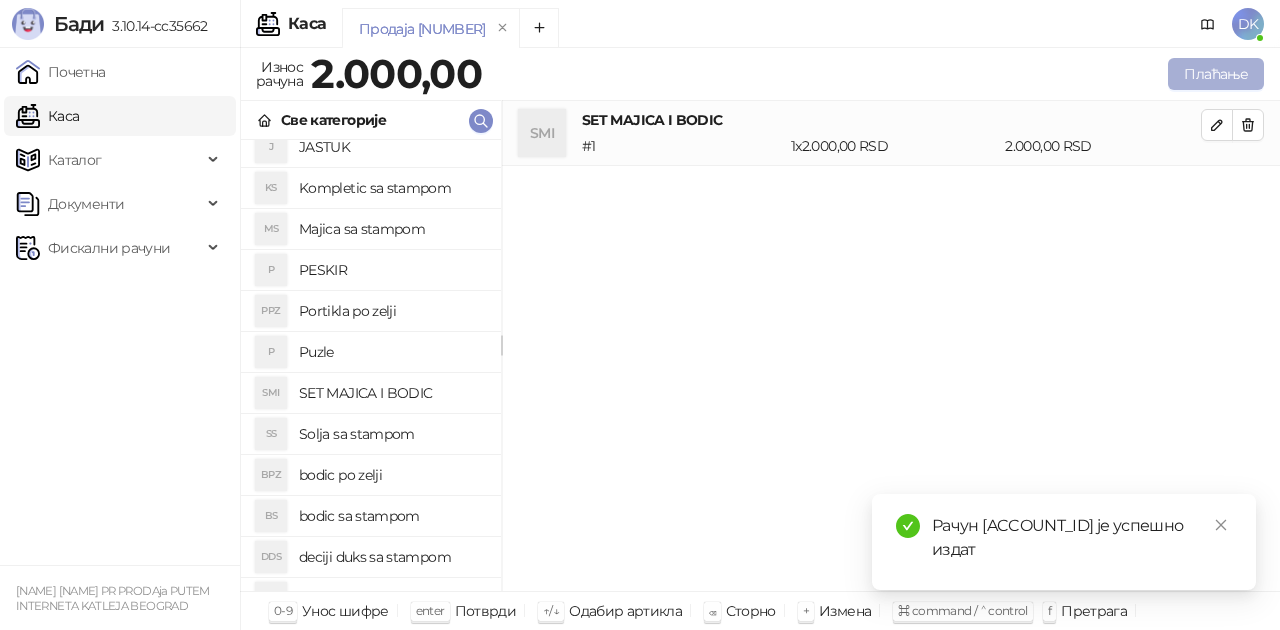 click on "Плаћање" at bounding box center [1216, 74] 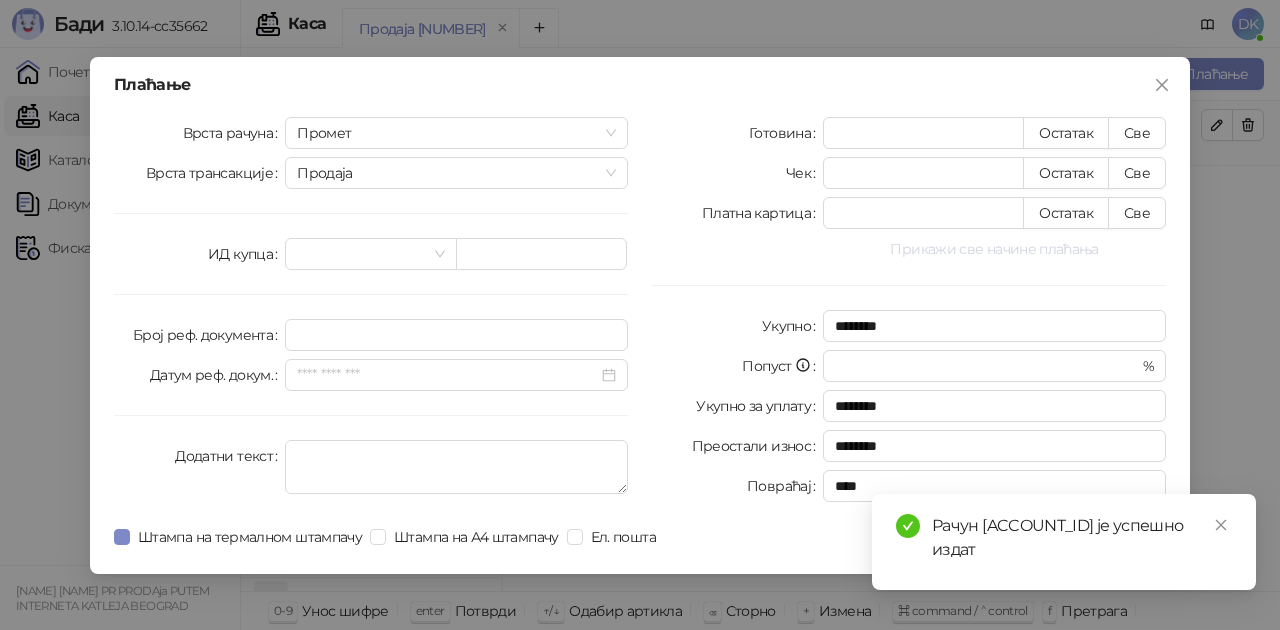 click on "Прикажи све начине плаћања" at bounding box center (994, 249) 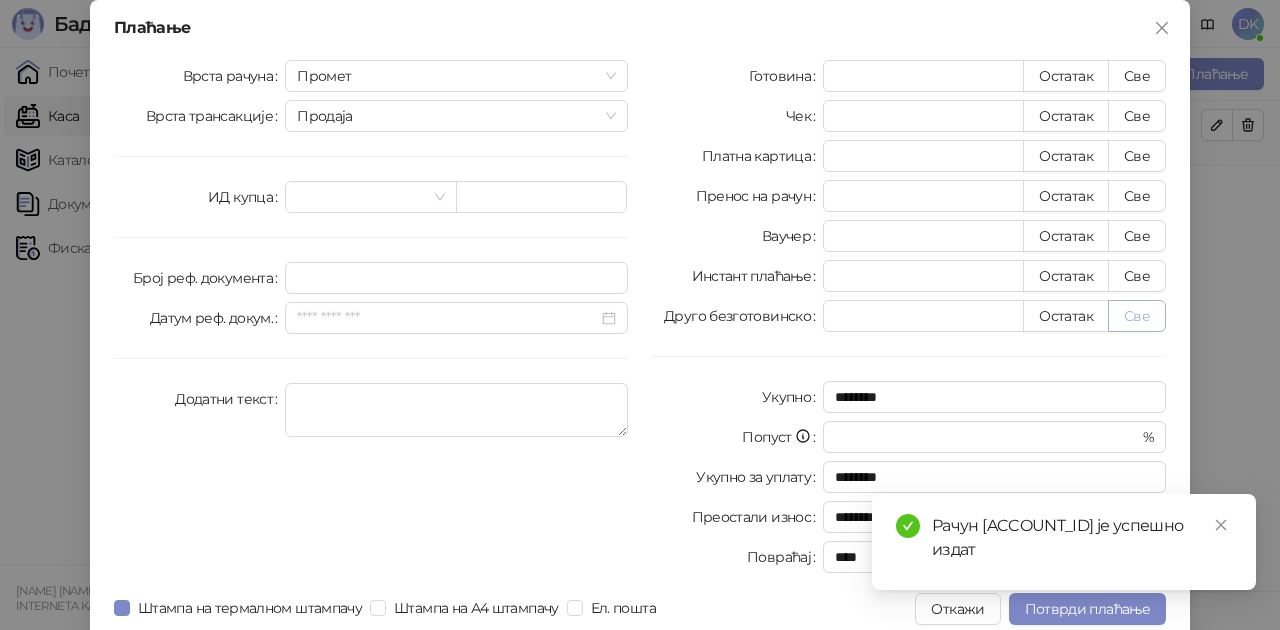 click on "Све" at bounding box center [1137, 316] 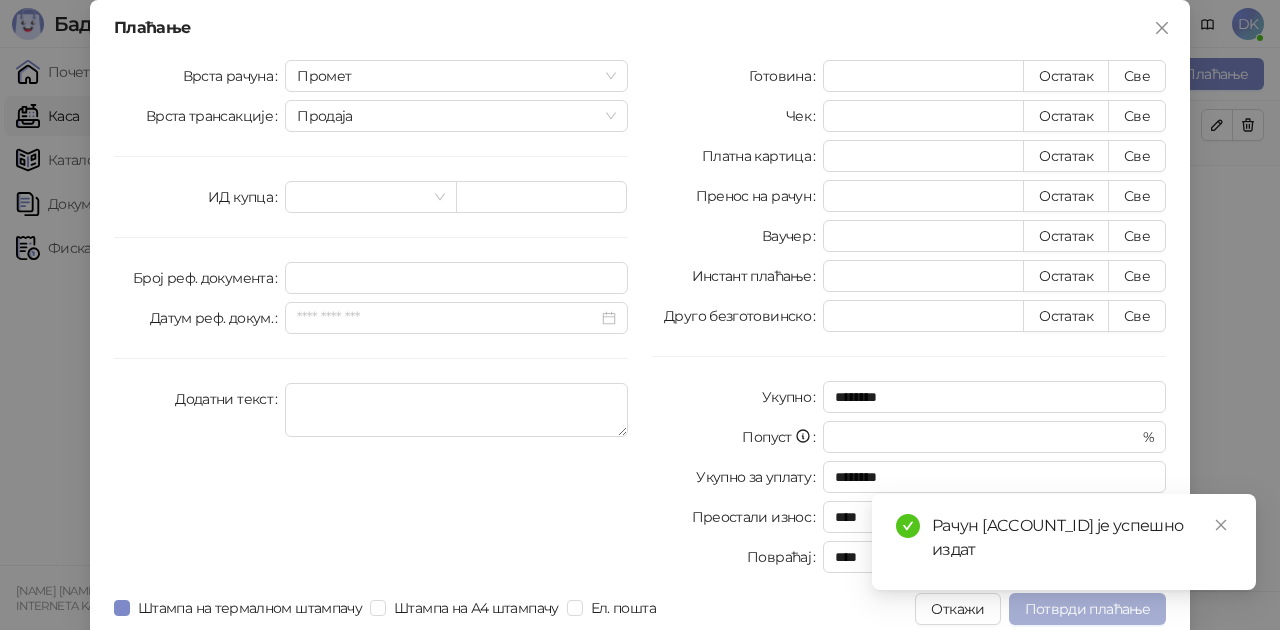 click on "Потврди плаћање" at bounding box center (1087, 609) 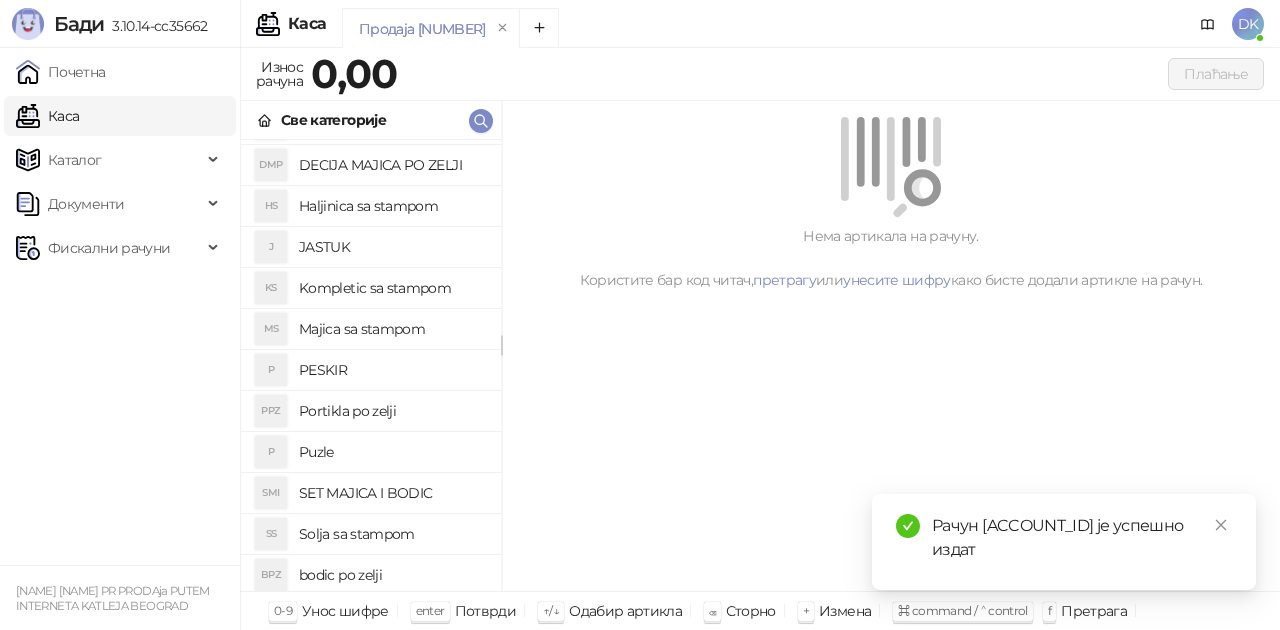 scroll, scrollTop: 300, scrollLeft: 0, axis: vertical 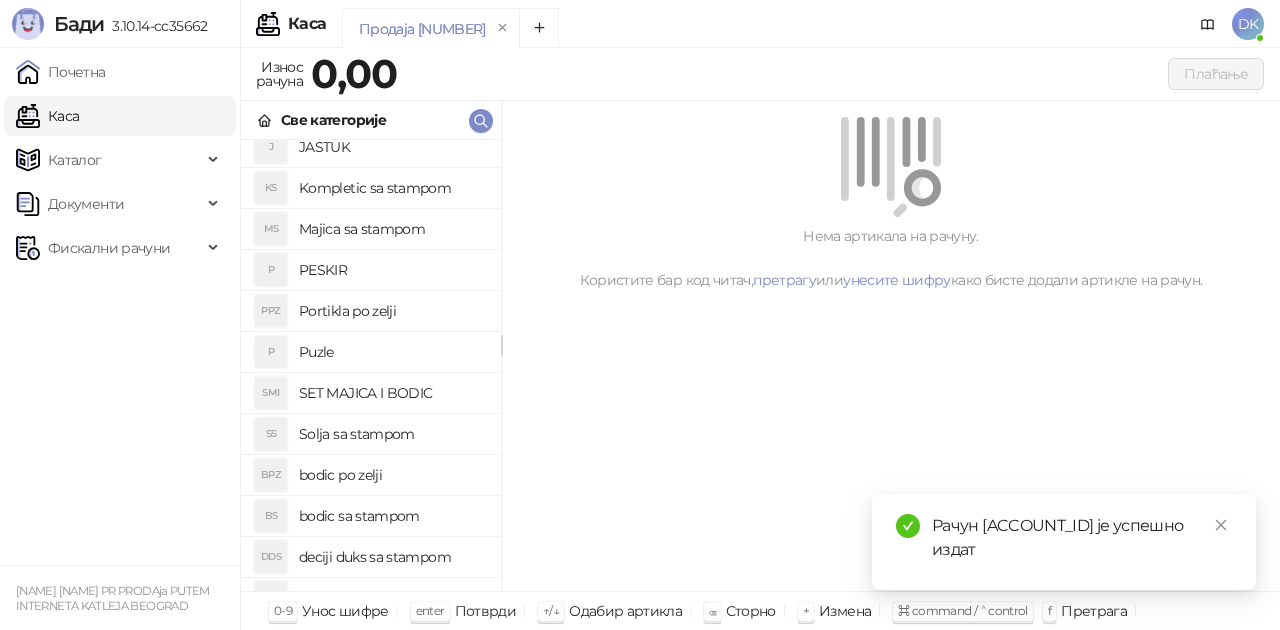 click on "bodic po zelji" at bounding box center [392, 475] 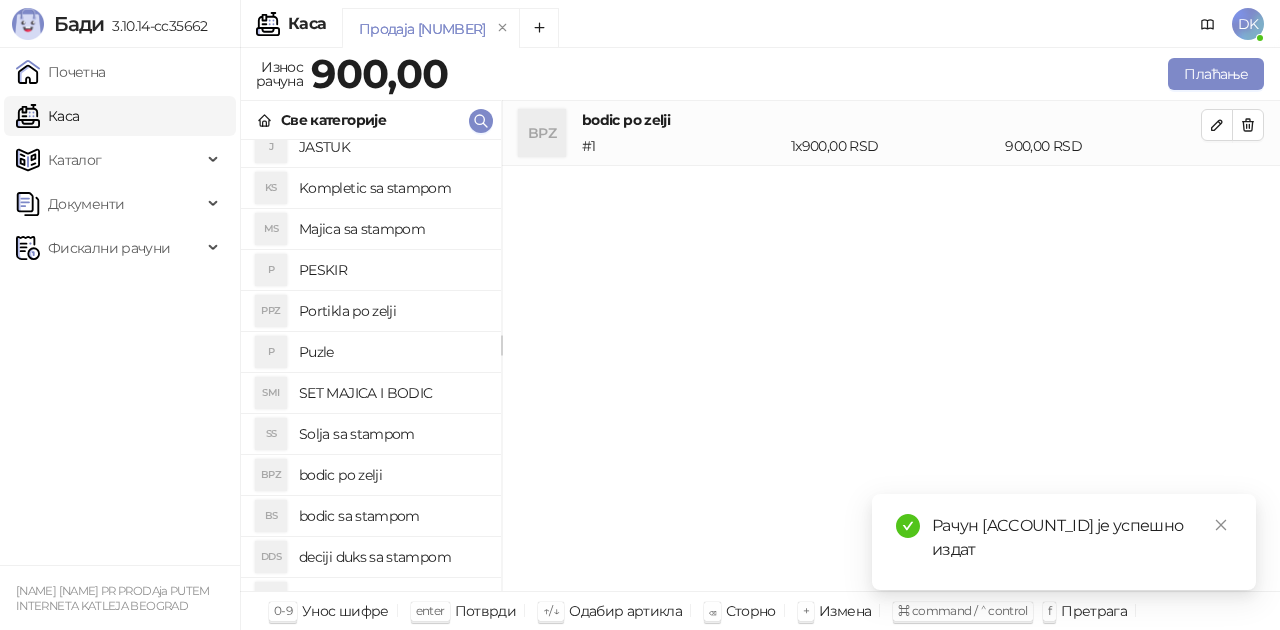 click on "Плаћање" at bounding box center [860, 74] 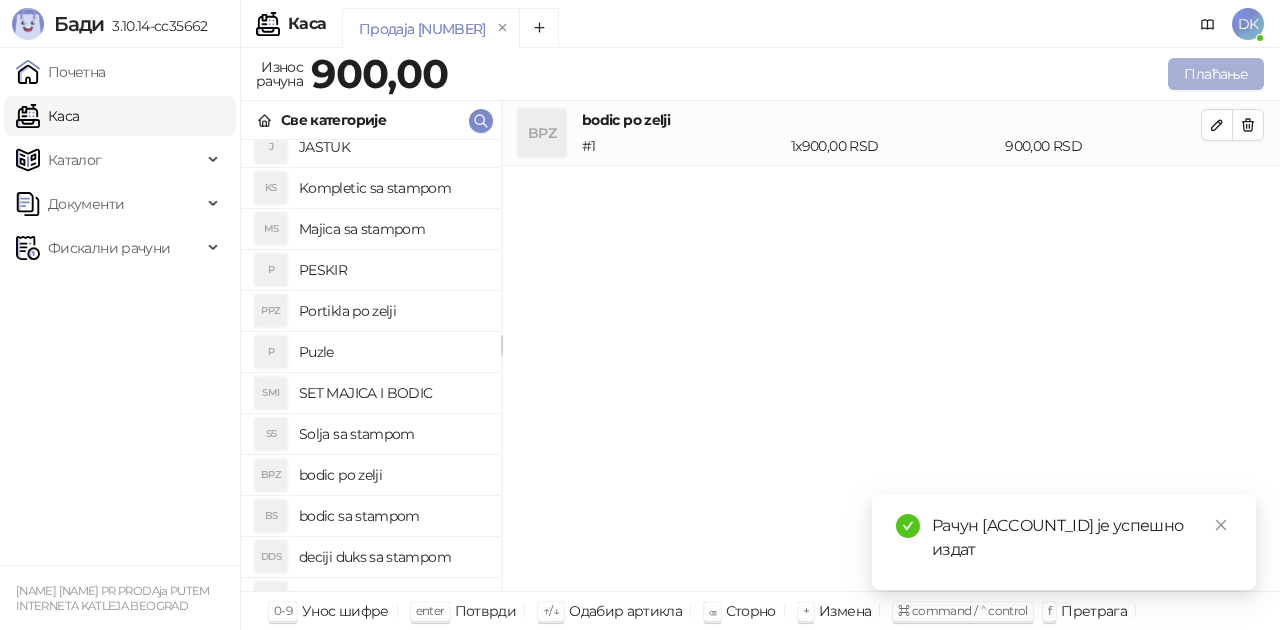 click on "Плаћање" at bounding box center (1216, 74) 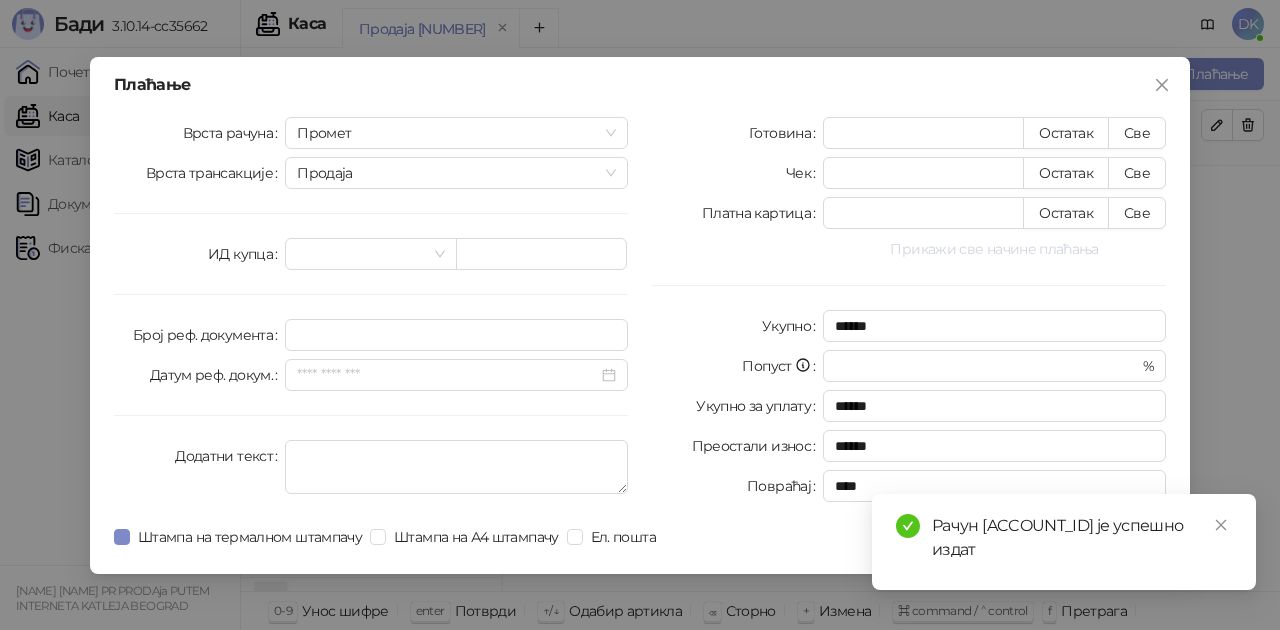 click on "Прикажи све начине плаћања" at bounding box center [994, 249] 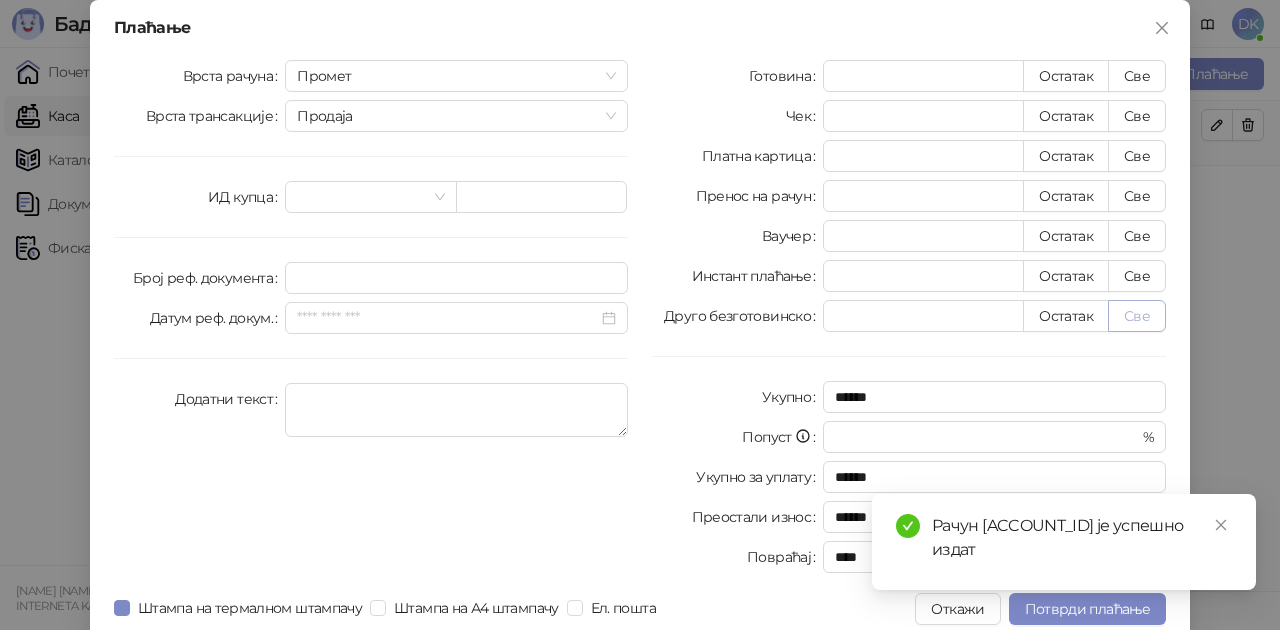 click on "Све" at bounding box center [1137, 316] 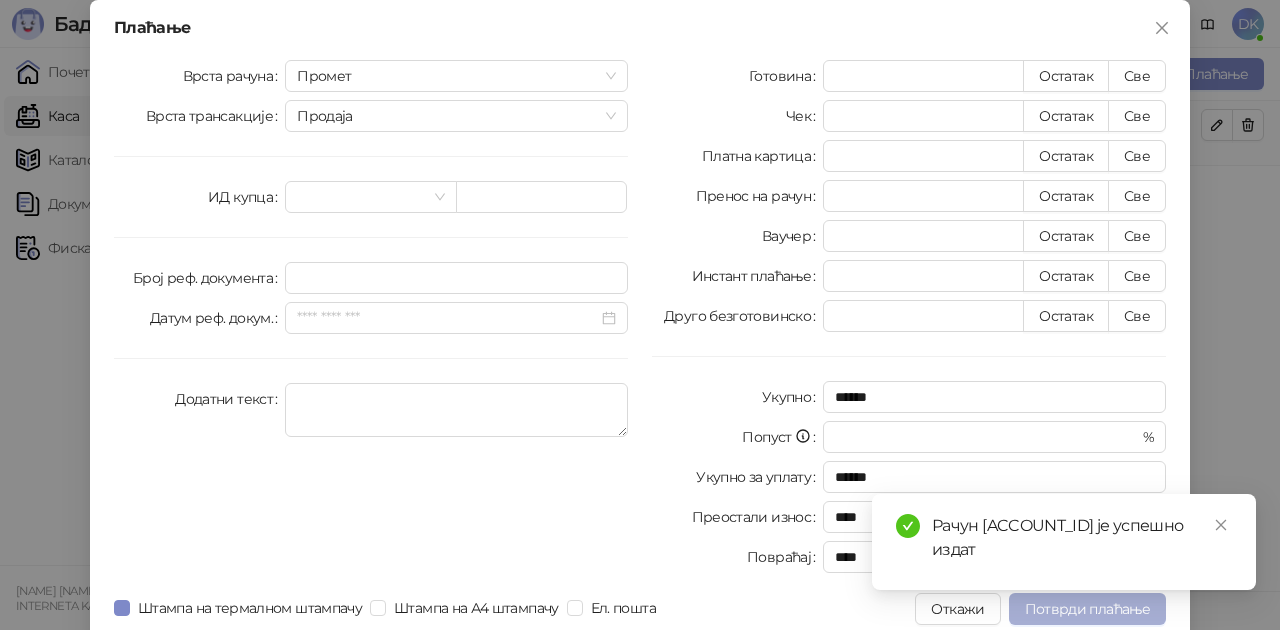 click on "Потврди плаћање" at bounding box center [1087, 609] 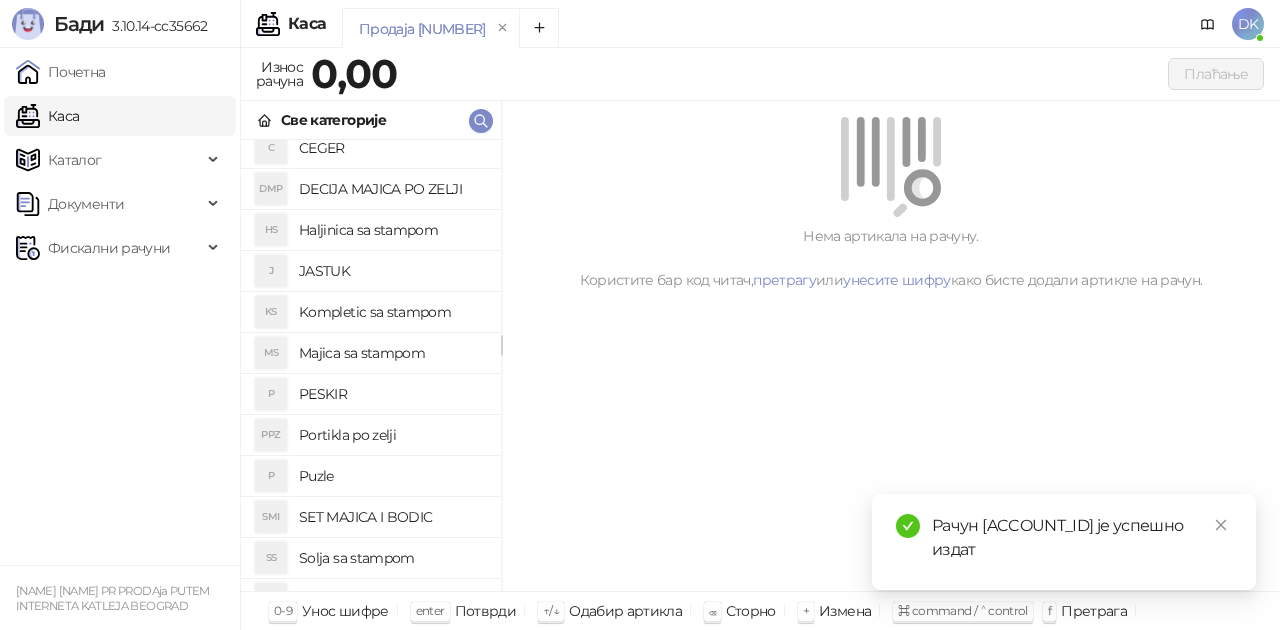 scroll, scrollTop: 200, scrollLeft: 0, axis: vertical 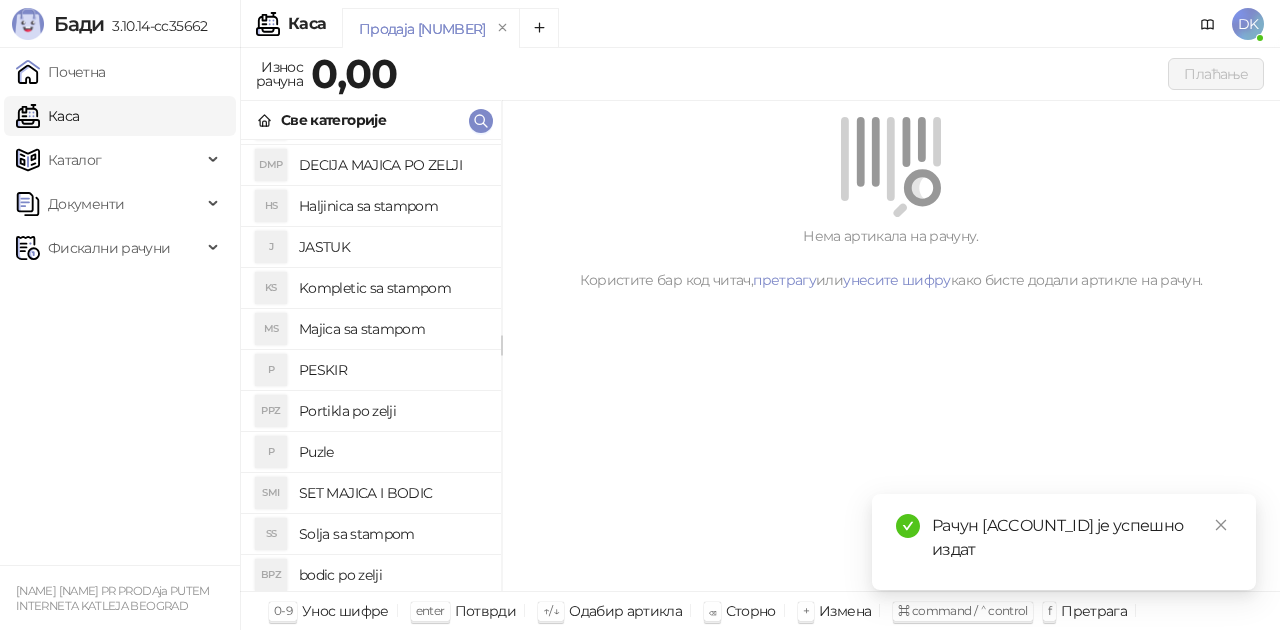 drag, startPoint x: 354, startPoint y: 491, endPoint x: 600, endPoint y: 402, distance: 261.60468 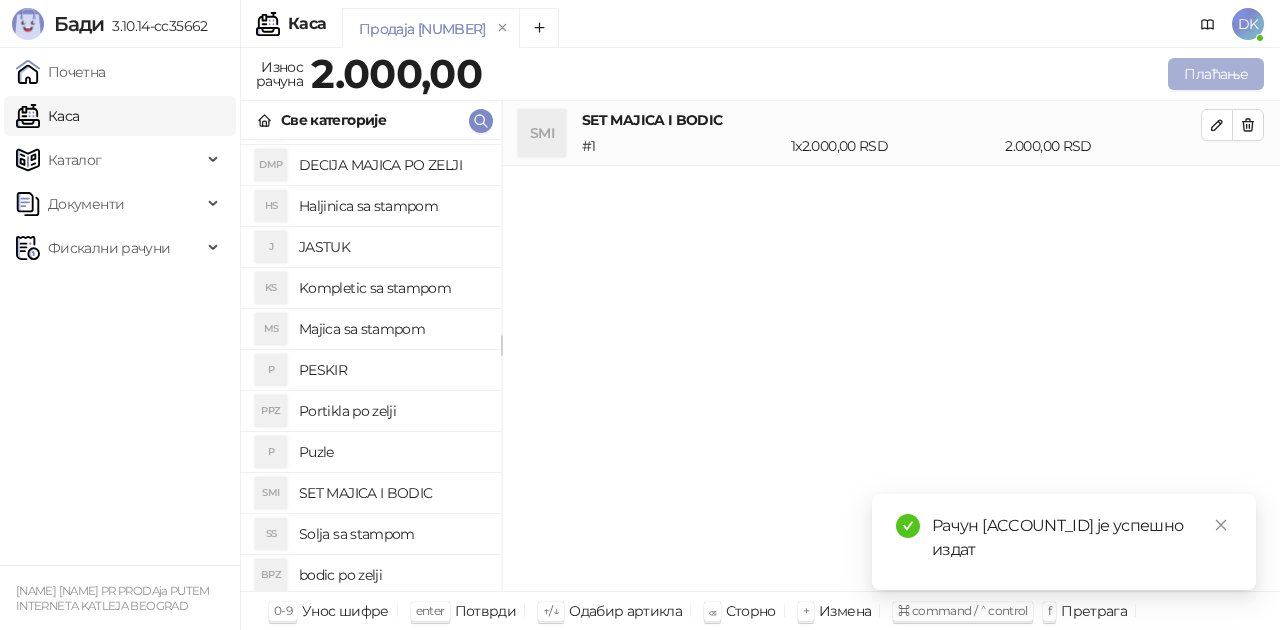 click on "Плаћање" at bounding box center (1216, 74) 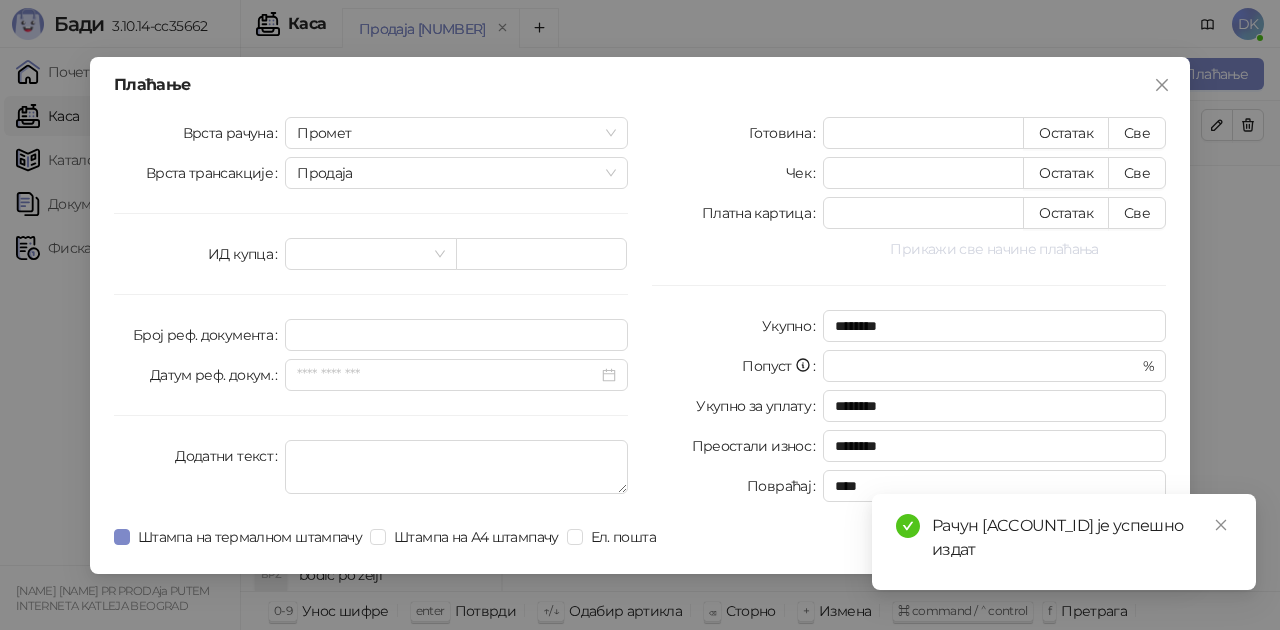 click on "Прикажи све начине плаћања" at bounding box center [994, 249] 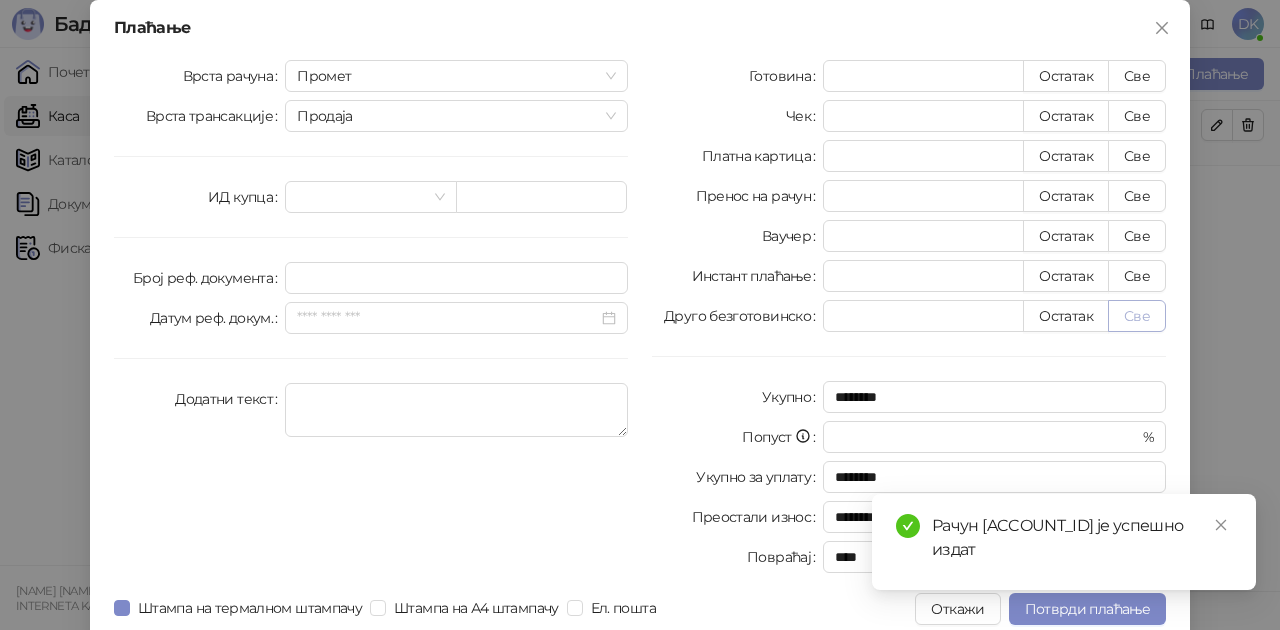 click on "Све" at bounding box center (1137, 316) 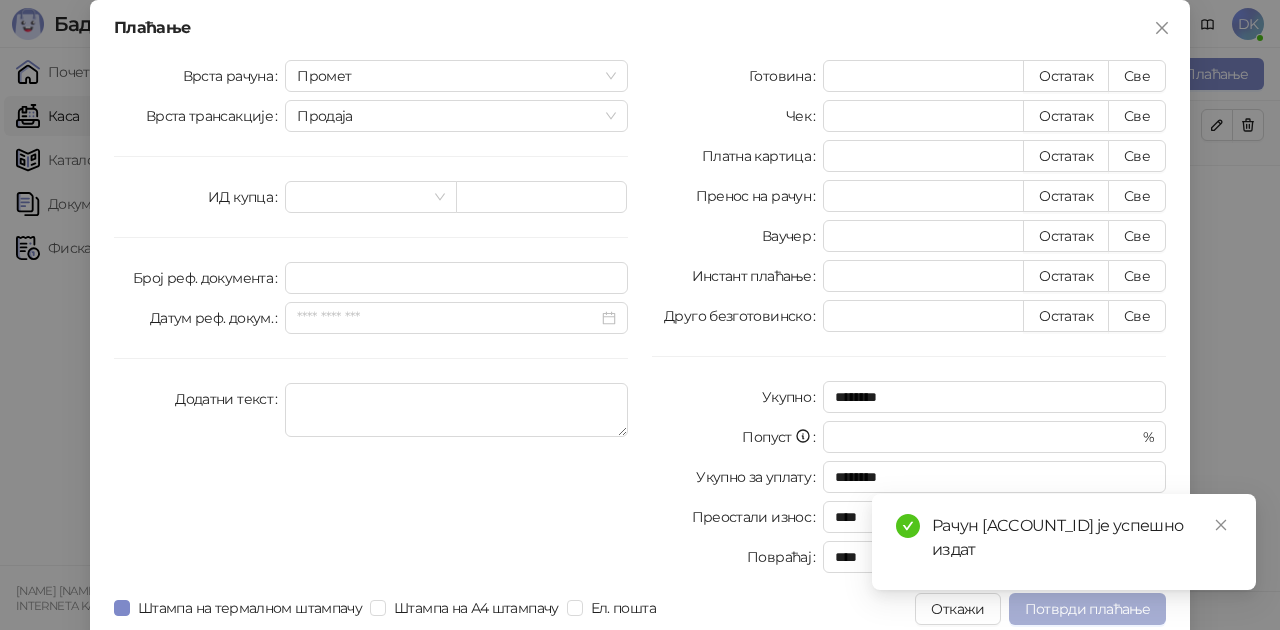 click on "Потврди плаћање" at bounding box center (1087, 609) 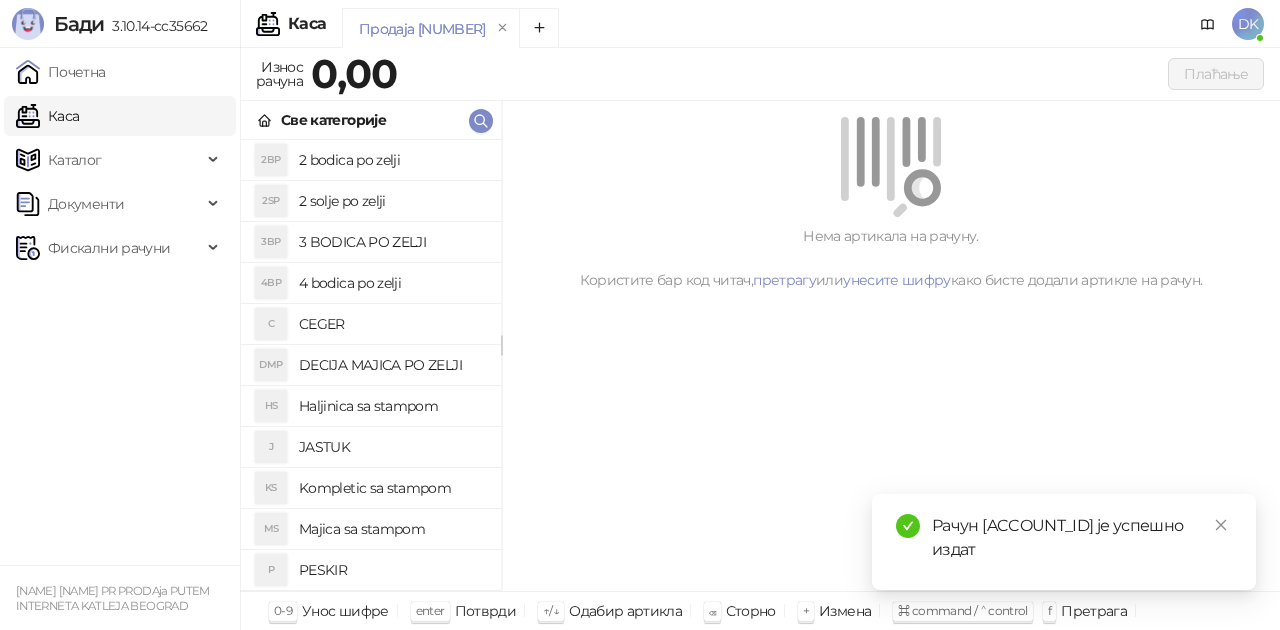 click on "2 bodica po zelji" at bounding box center (392, 160) 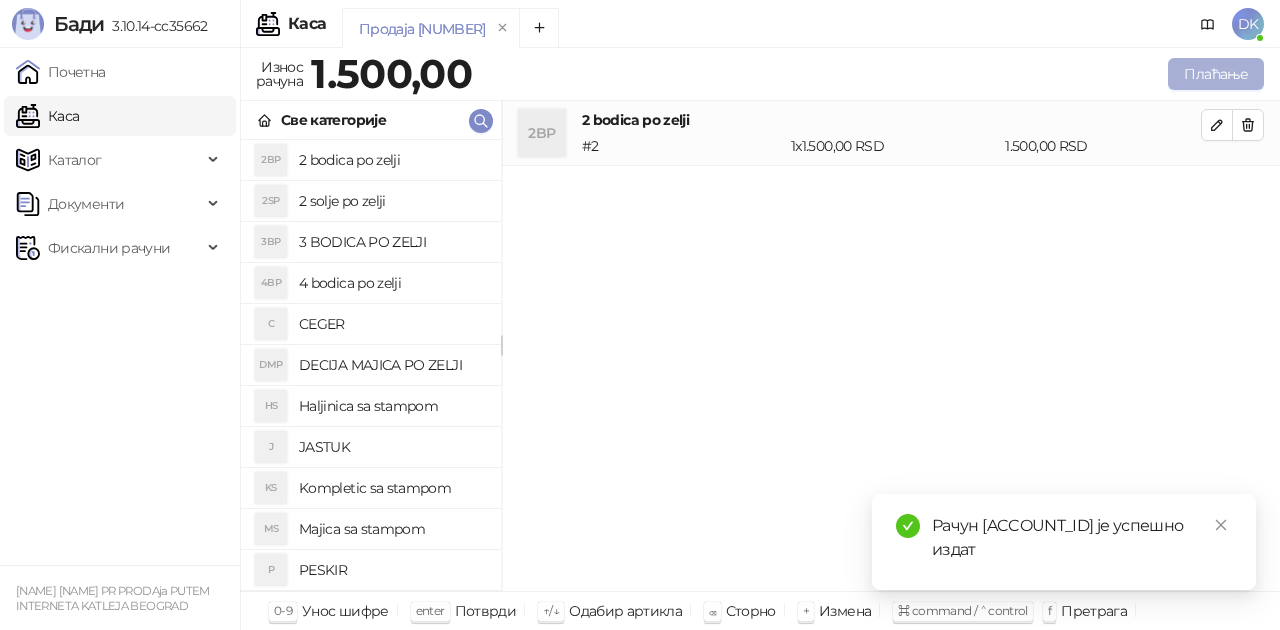 click on "Плаћање" at bounding box center (1216, 74) 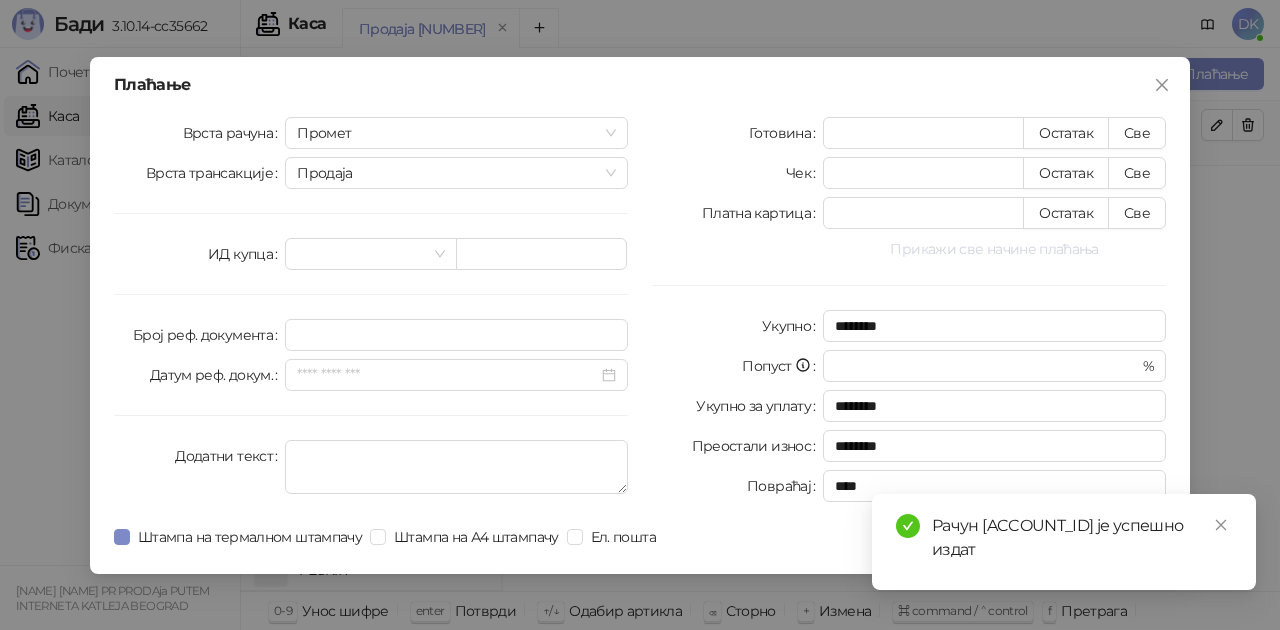 click on "Прикажи све начине плаћања" at bounding box center (994, 249) 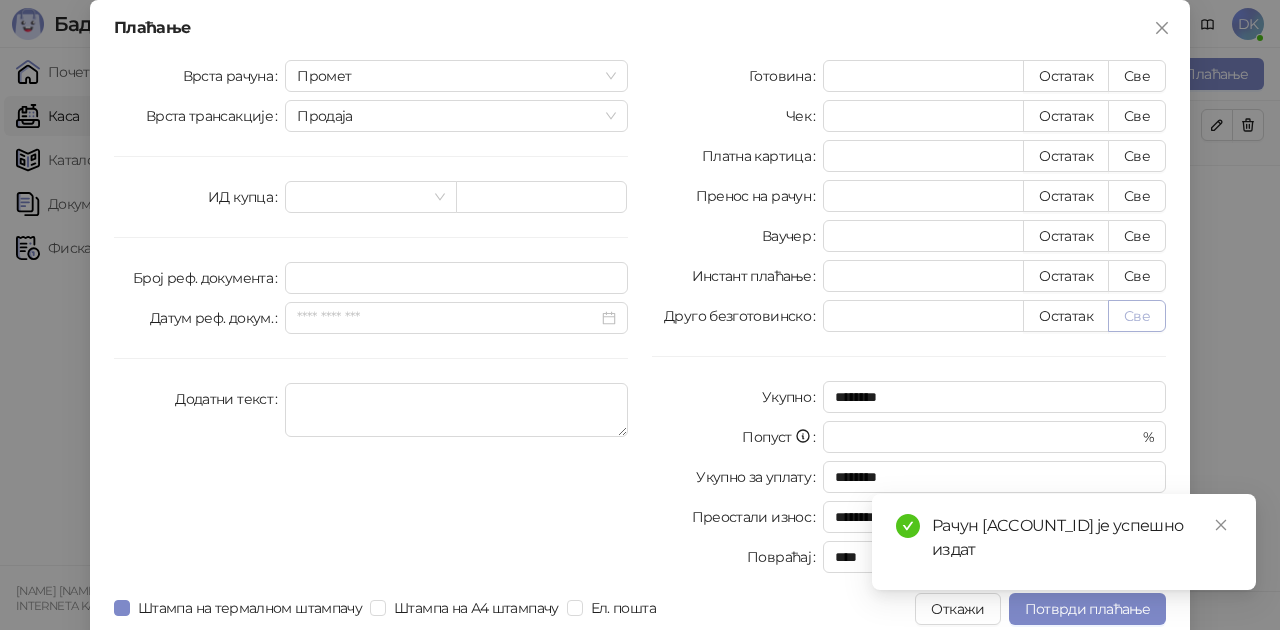 click on "Све" at bounding box center [1137, 316] 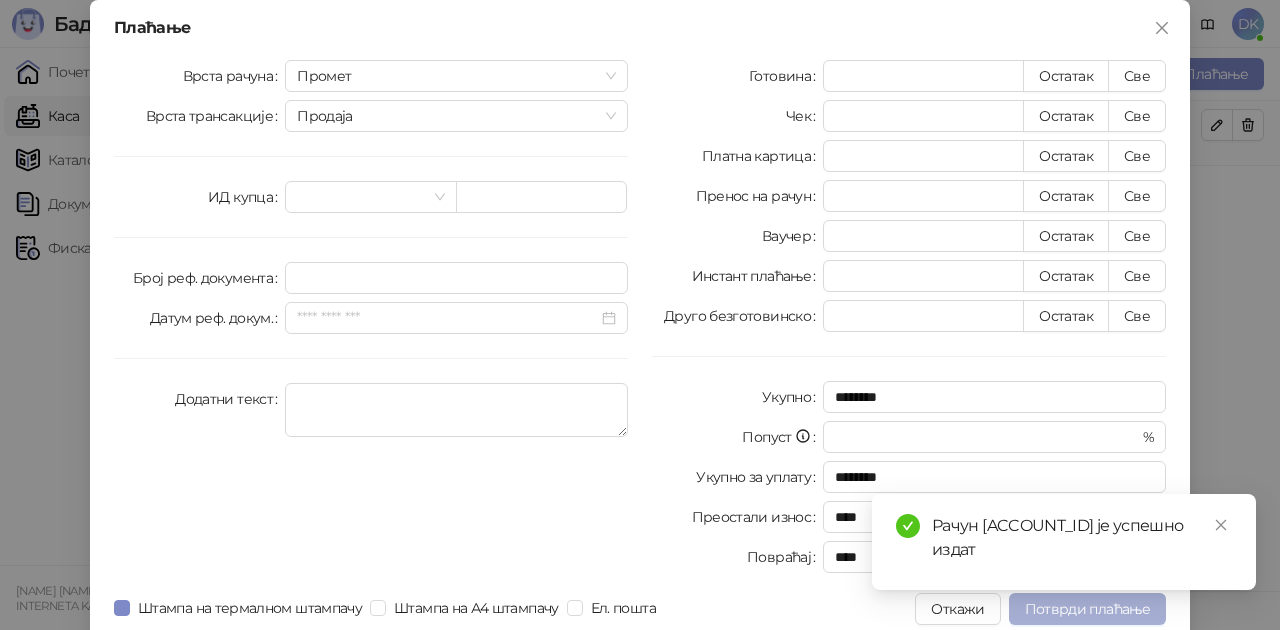 click on "Потврди плаћање" at bounding box center [1087, 609] 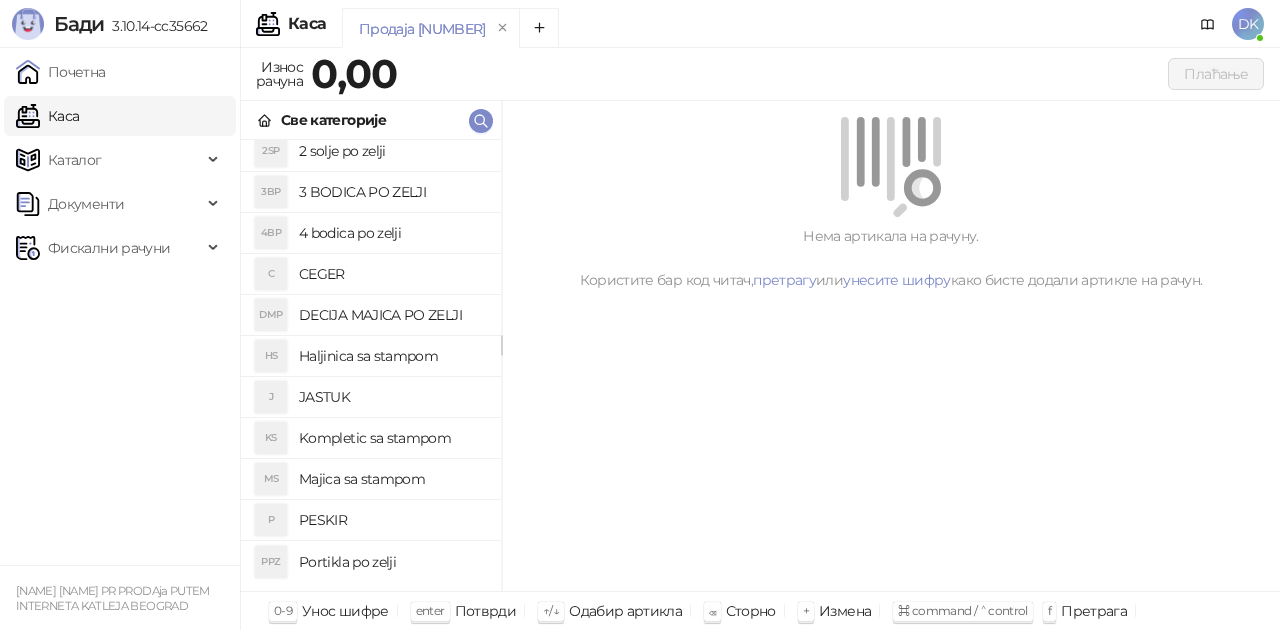 scroll, scrollTop: 0, scrollLeft: 0, axis: both 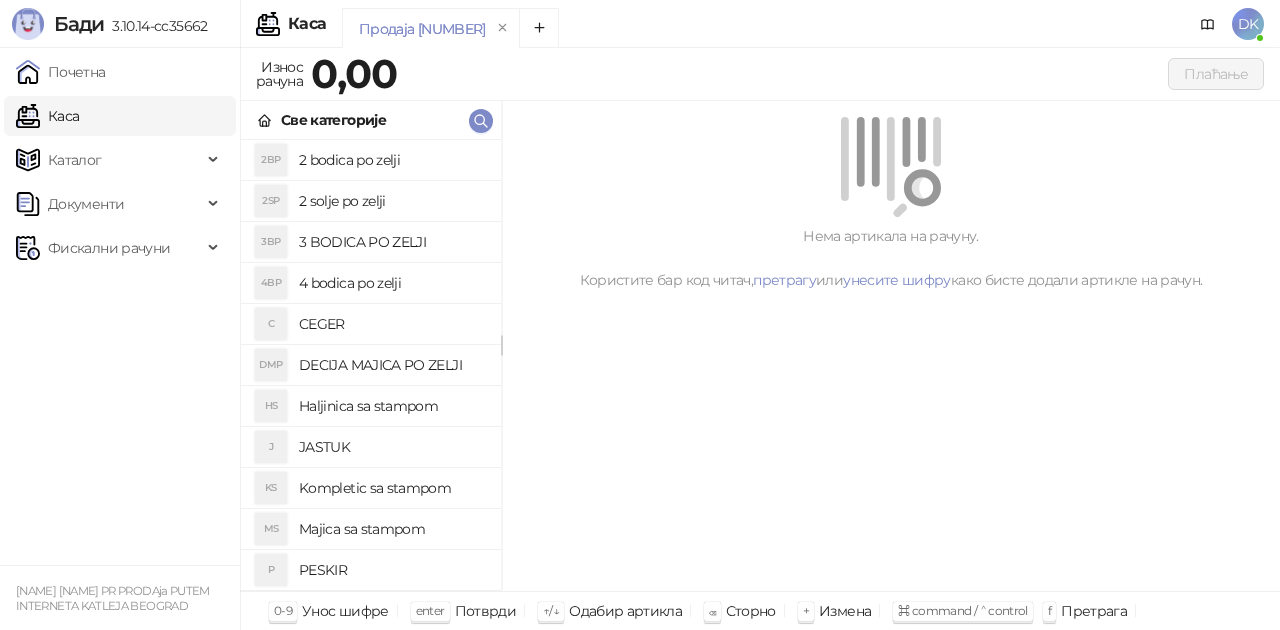 click on "DECIJA MAJICA PO ZELJI" at bounding box center (392, 365) 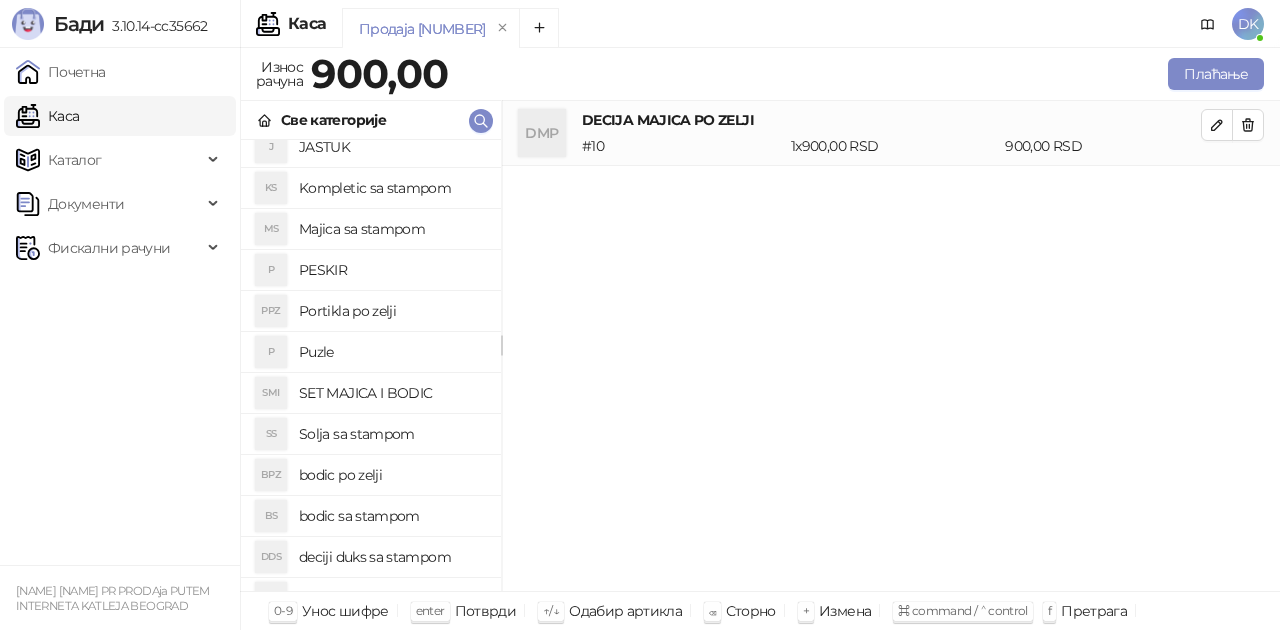 scroll, scrollTop: 400, scrollLeft: 0, axis: vertical 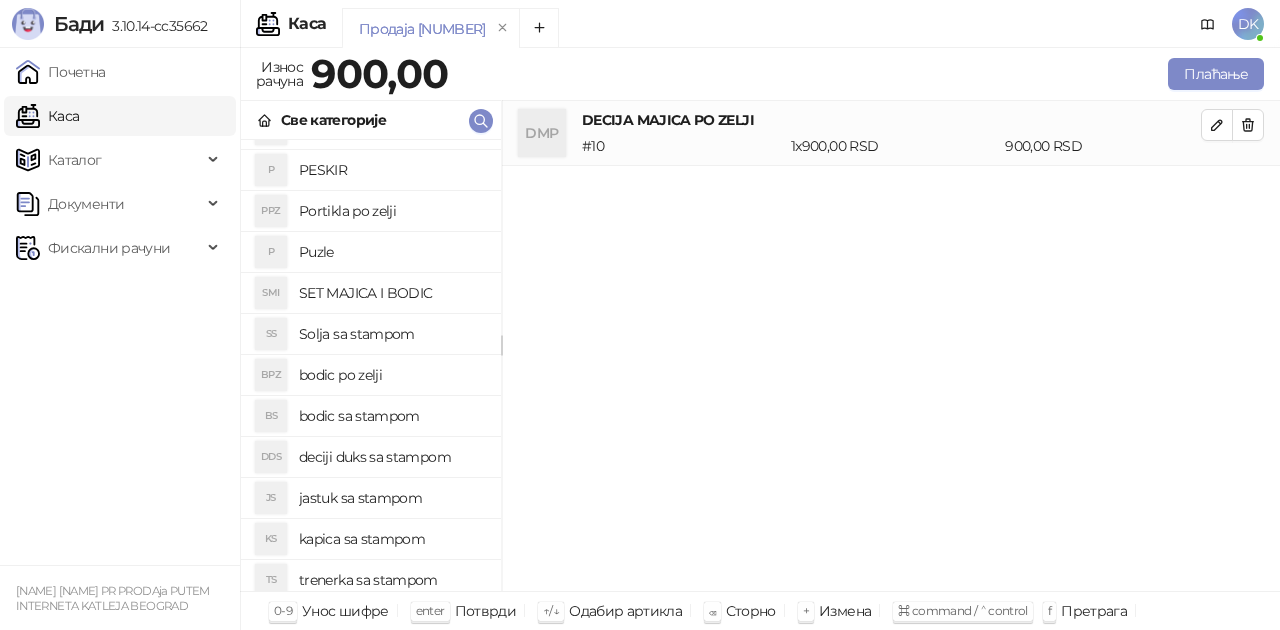 click on "bodic po zelji" at bounding box center (392, 375) 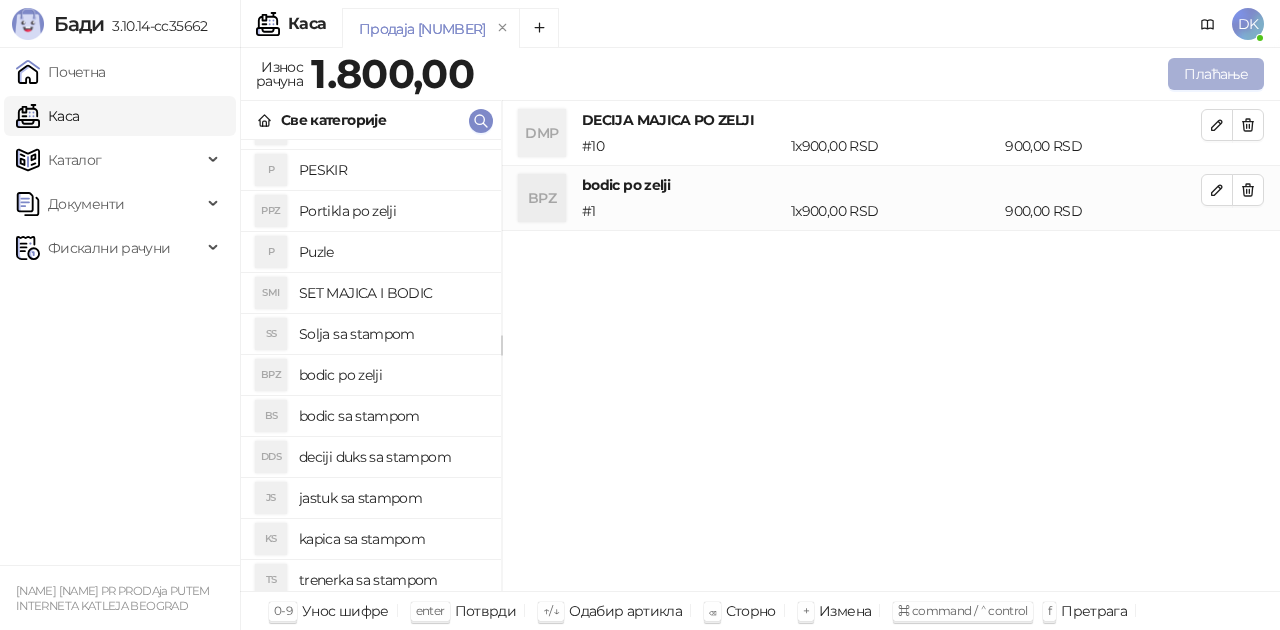 click on "Плаћање" at bounding box center [1216, 74] 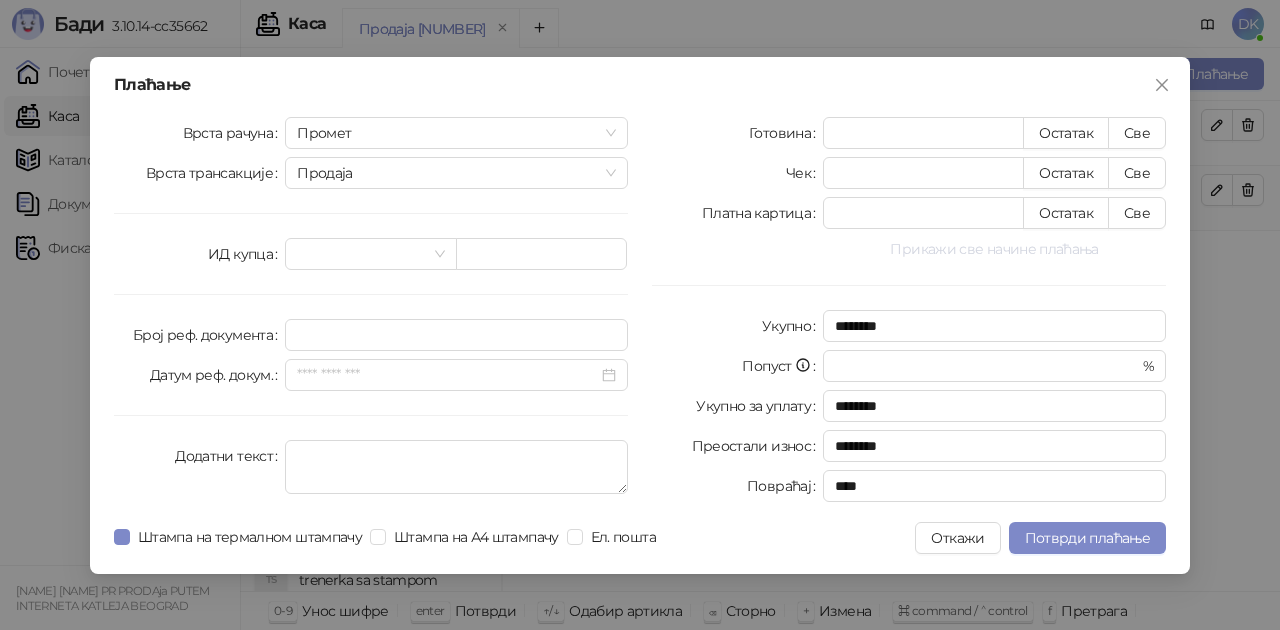 click on "Прикажи све начине плаћања" at bounding box center (994, 249) 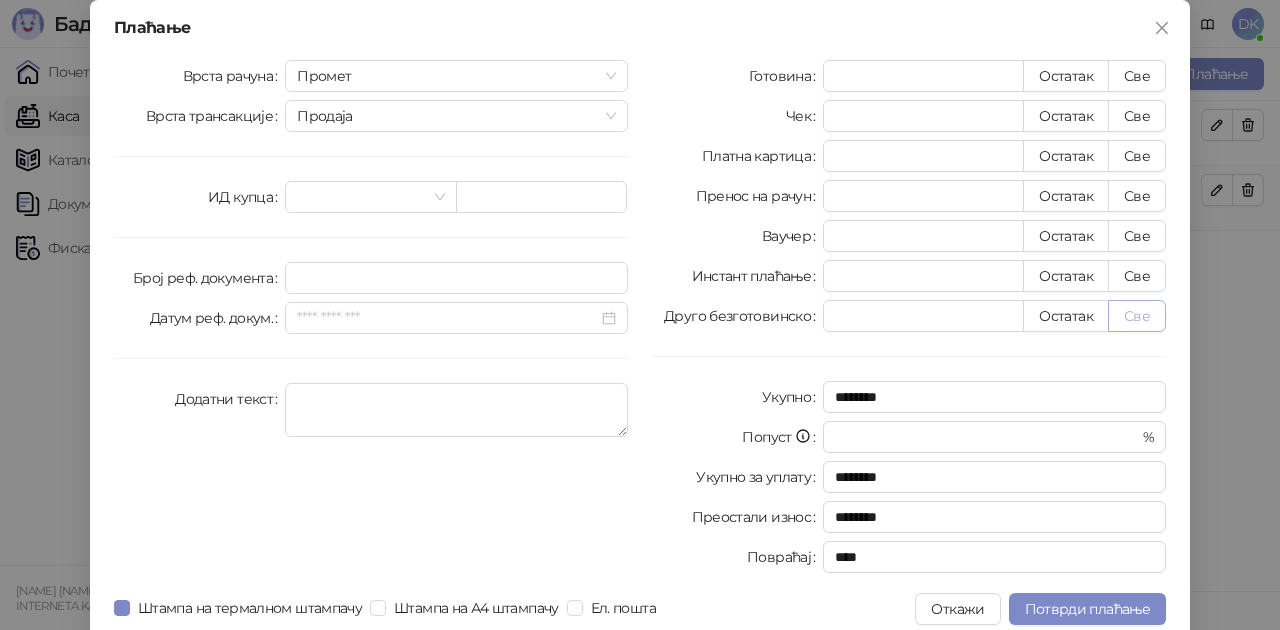 click on "Све" at bounding box center [1137, 316] 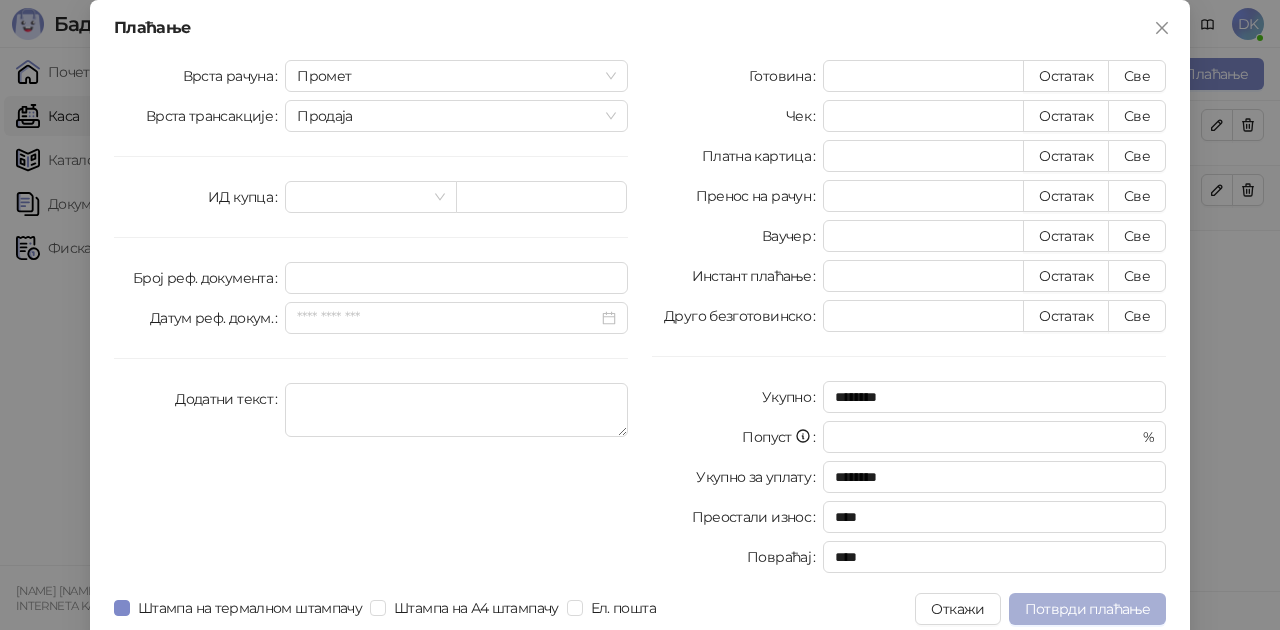 click on "Потврди плаћање" at bounding box center [1087, 609] 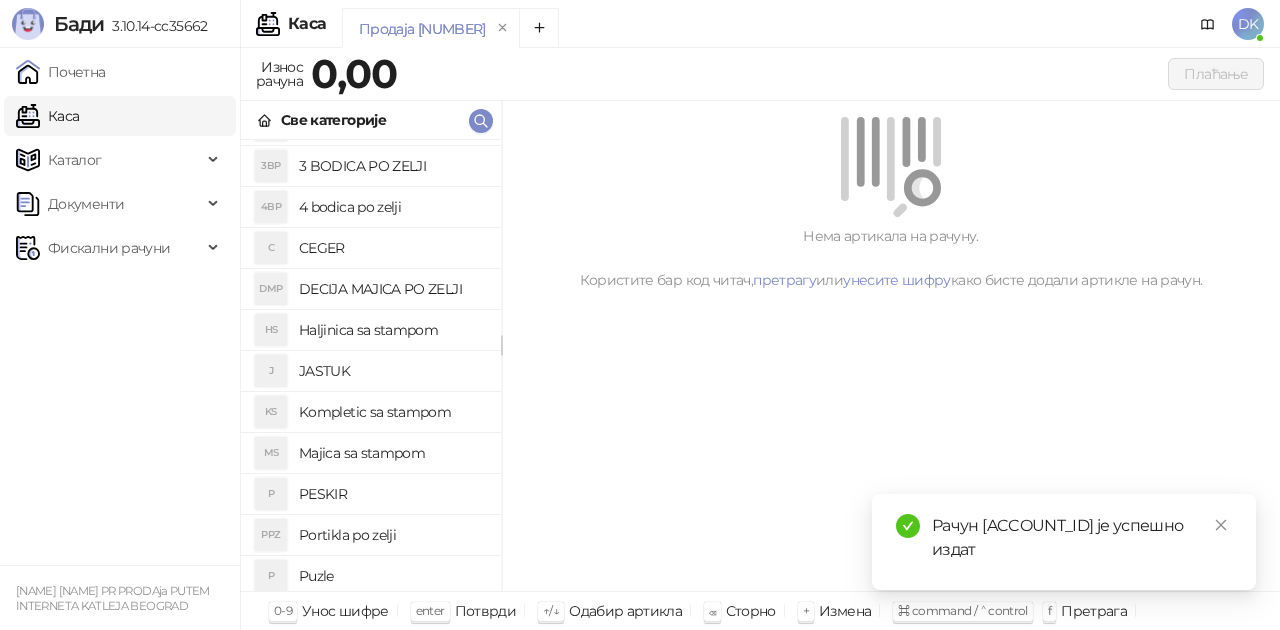 scroll, scrollTop: 100, scrollLeft: 0, axis: vertical 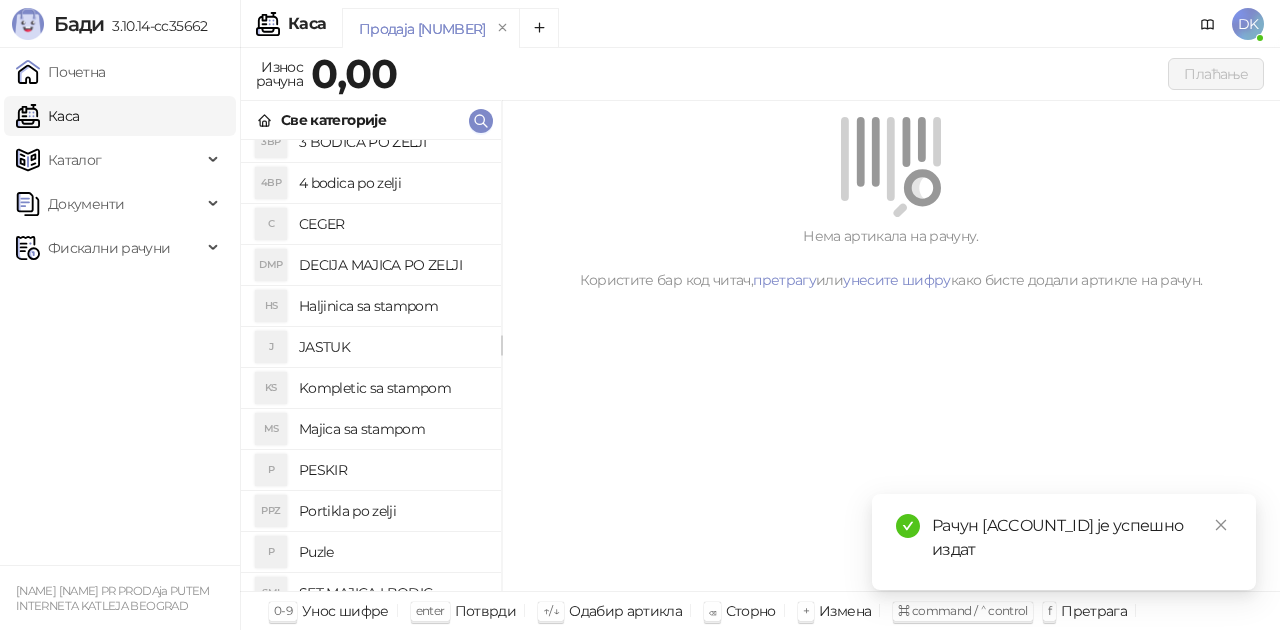 click on "Majica sa stampom" at bounding box center (392, 429) 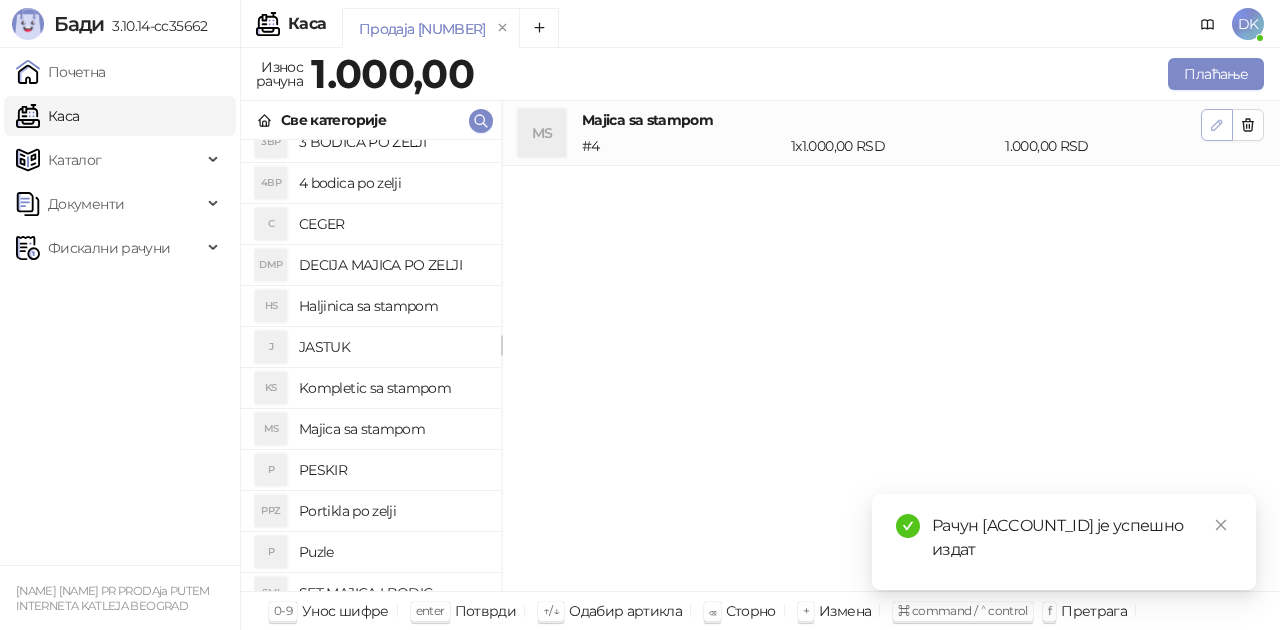 click 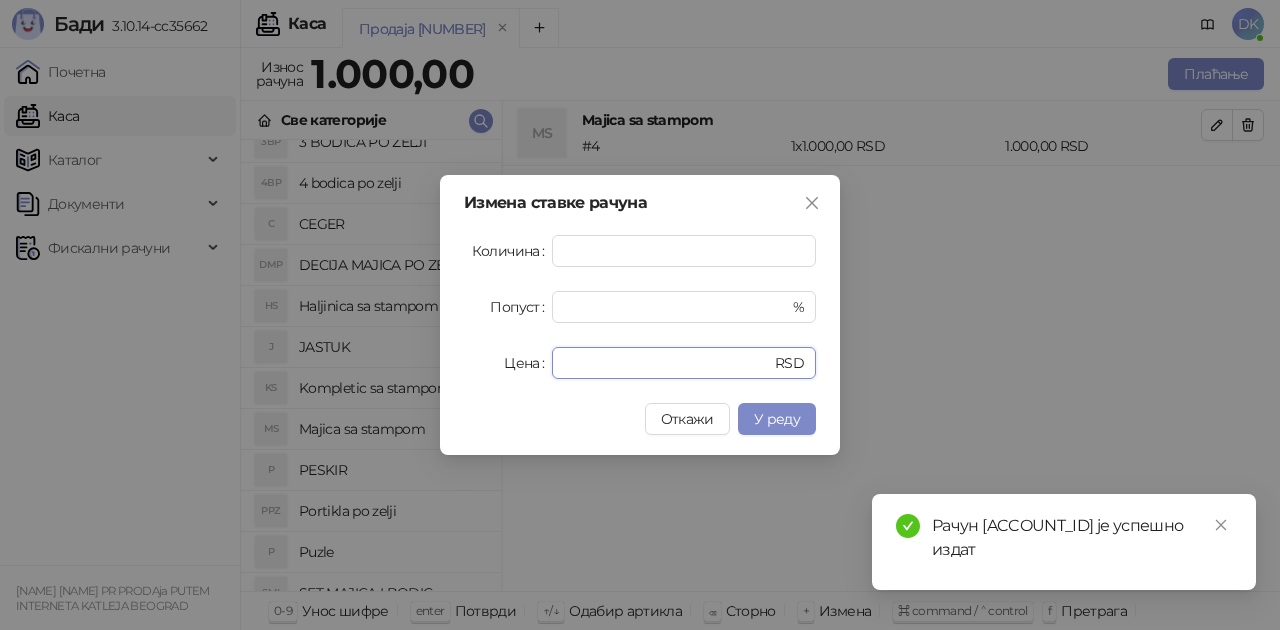 drag, startPoint x: 626, startPoint y: 360, endPoint x: 516, endPoint y: 362, distance: 110.01818 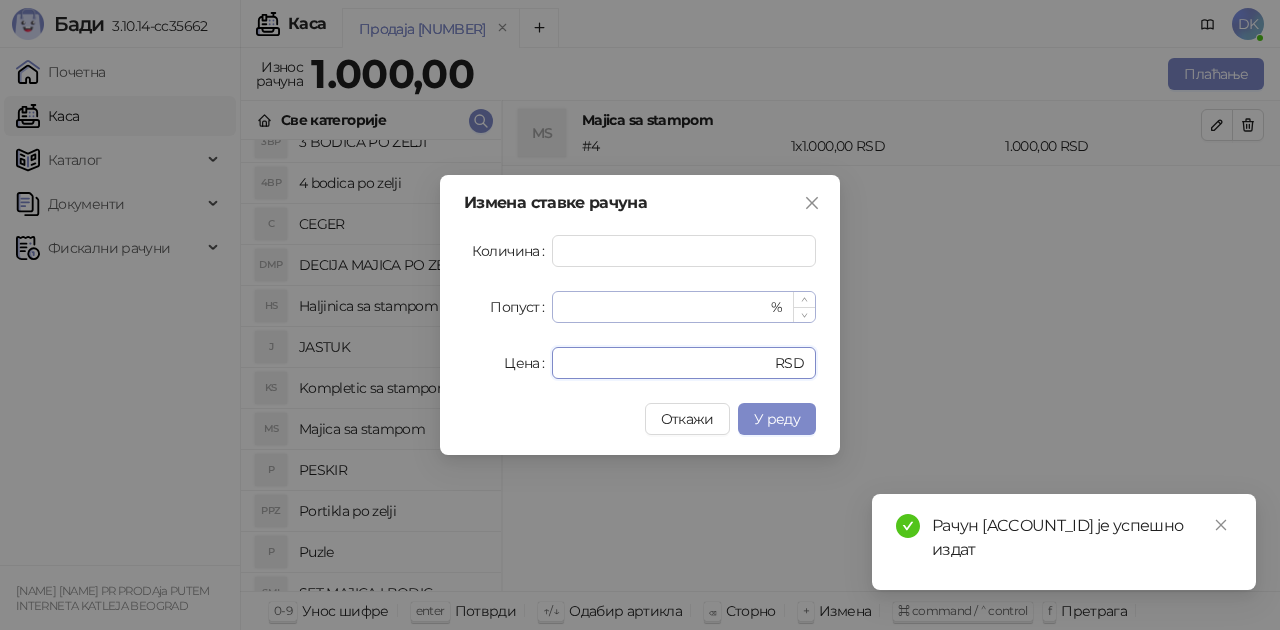 type on "****" 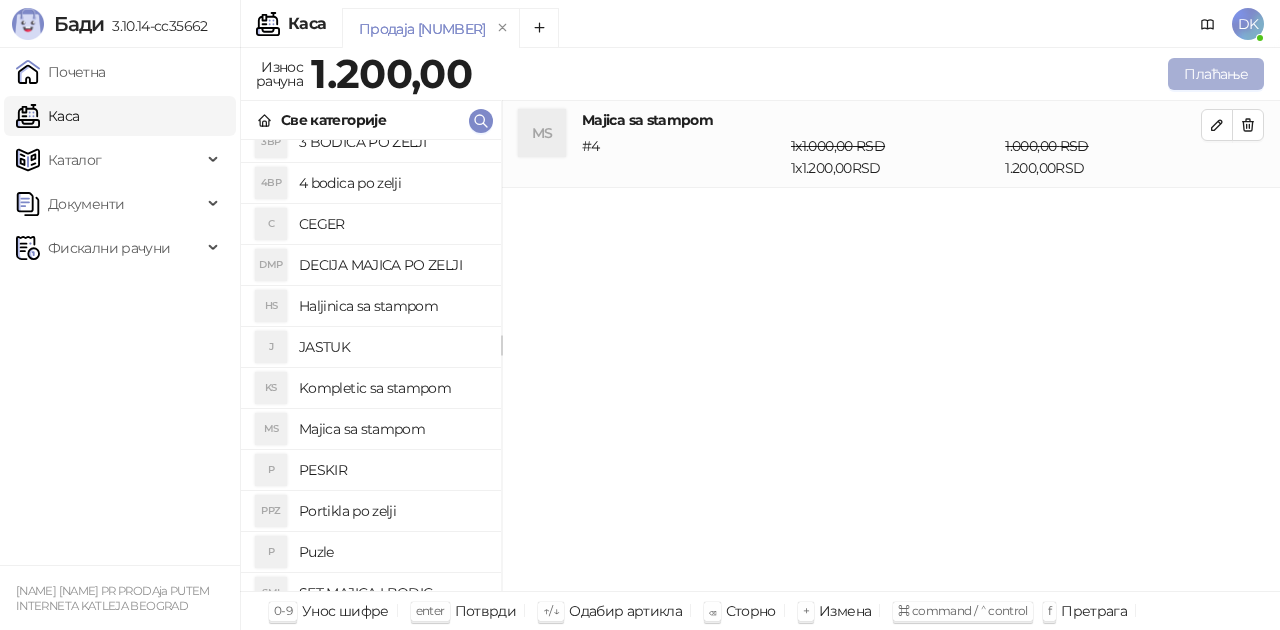 click on "Плаћање" at bounding box center [1216, 74] 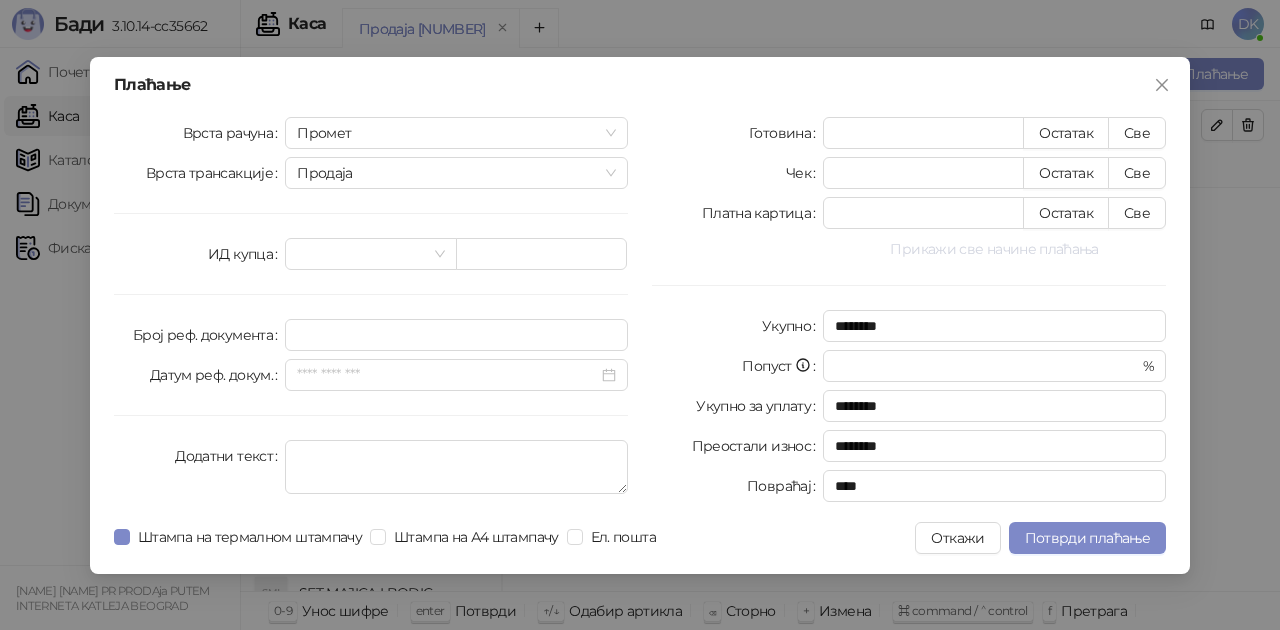 click on "Прикажи све начине плаћања" at bounding box center [994, 249] 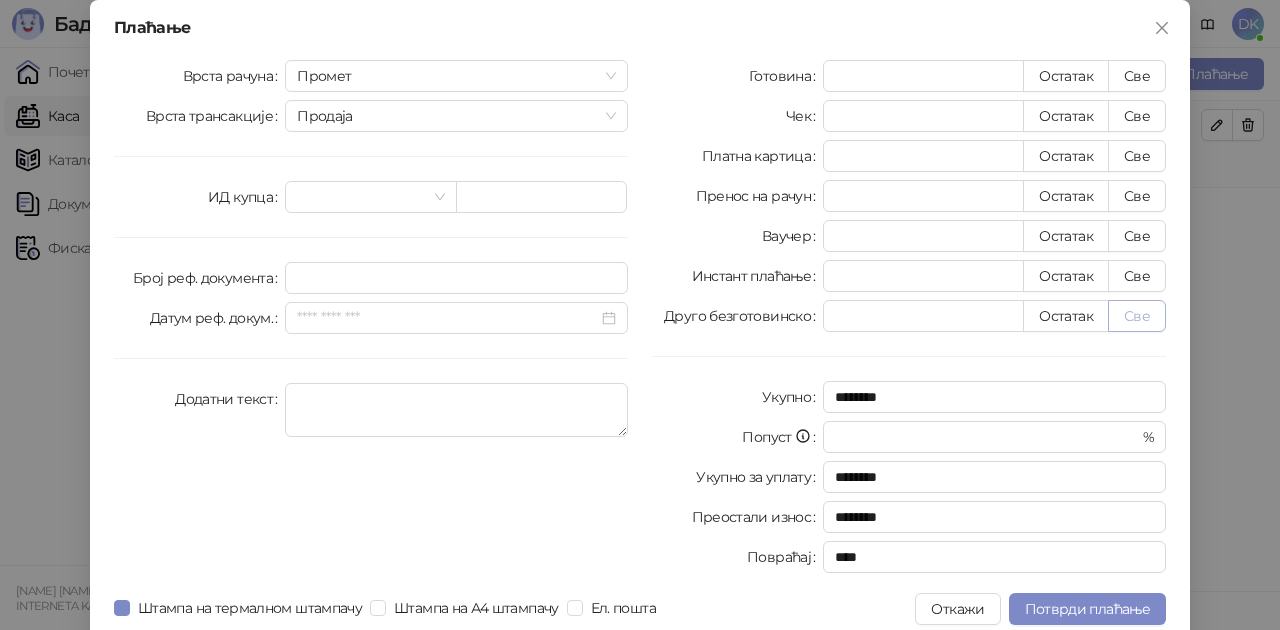 click on "Све" at bounding box center (1137, 316) 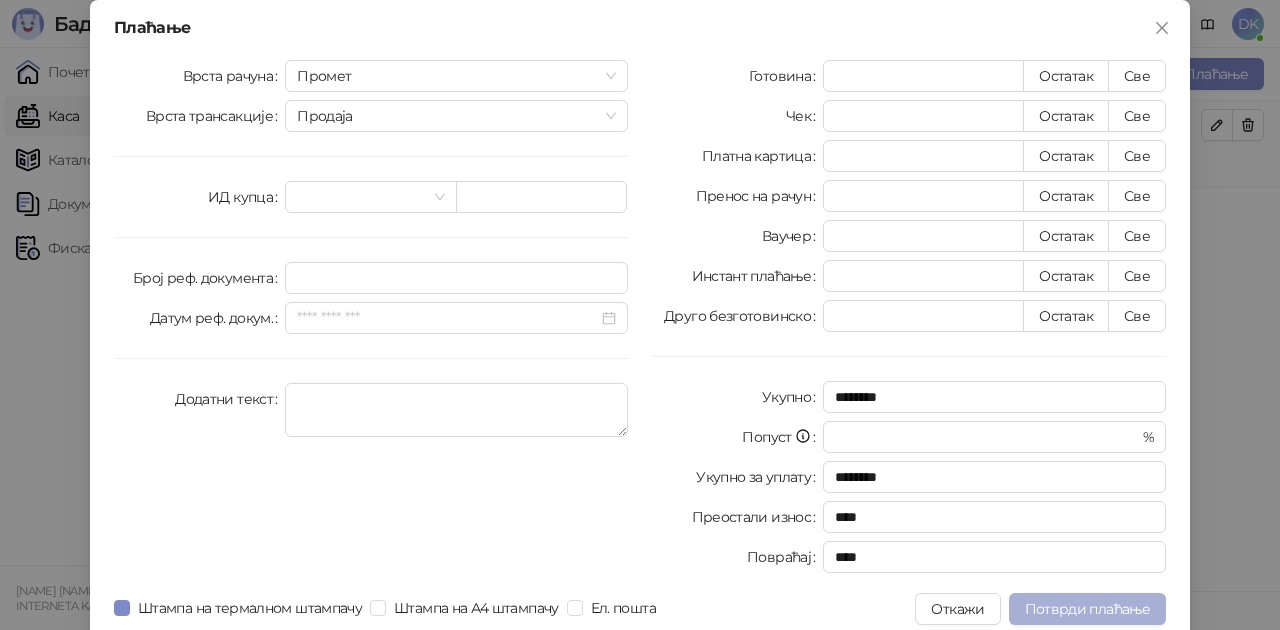 click on "Потврди плаћање" at bounding box center [1087, 609] 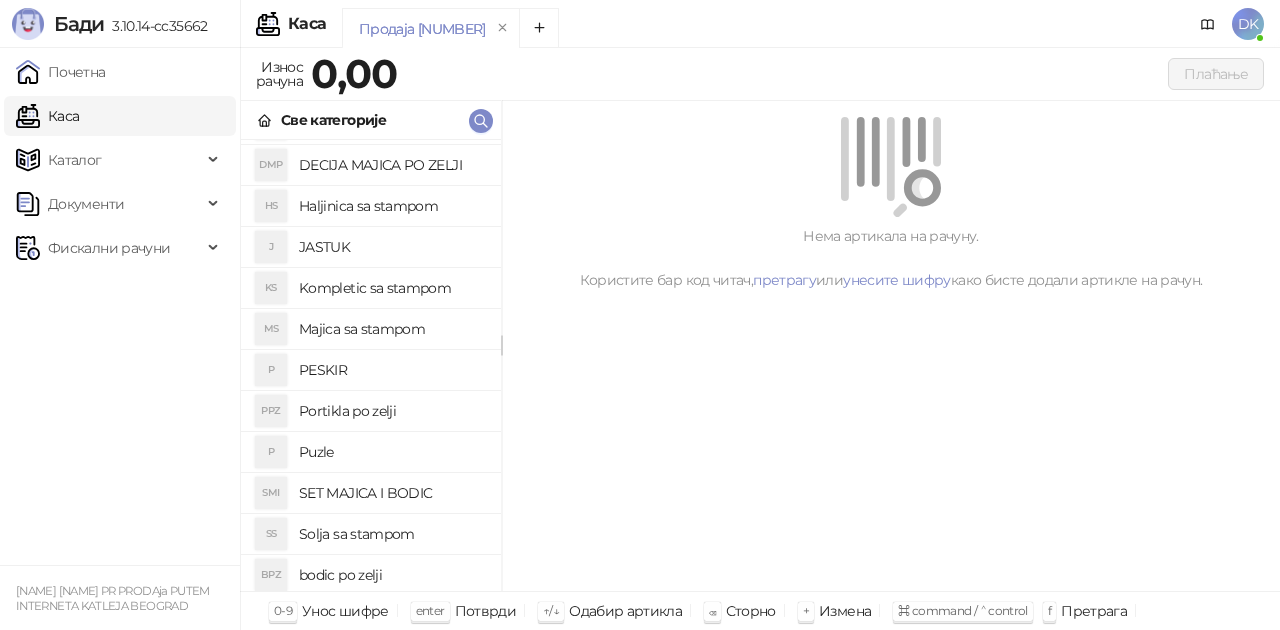 scroll, scrollTop: 300, scrollLeft: 0, axis: vertical 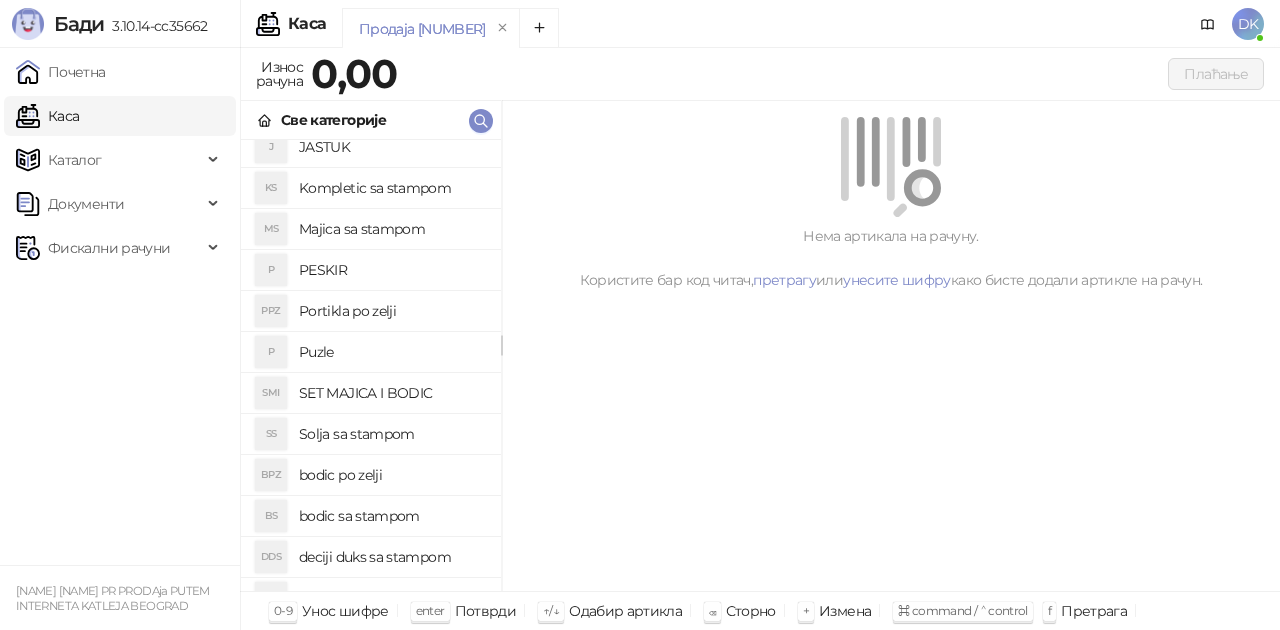 click on "bodic po zelji" at bounding box center [392, 475] 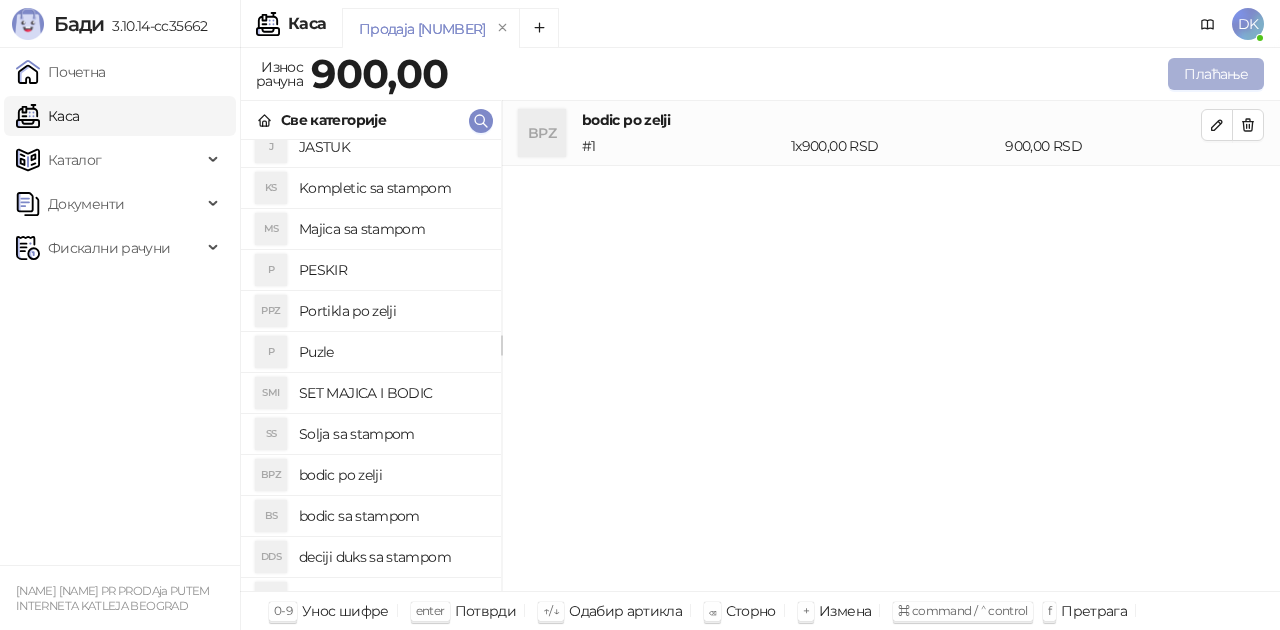 click on "Плаћање" at bounding box center [1216, 74] 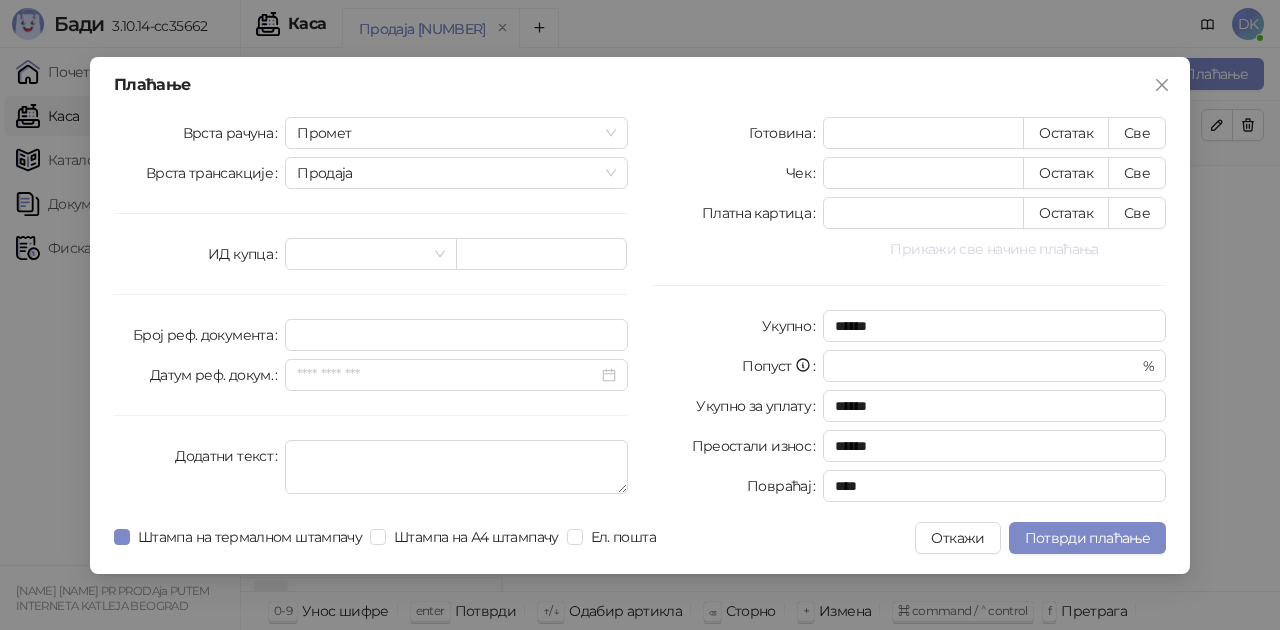 click on "Прикажи све начине плаћања" at bounding box center [994, 249] 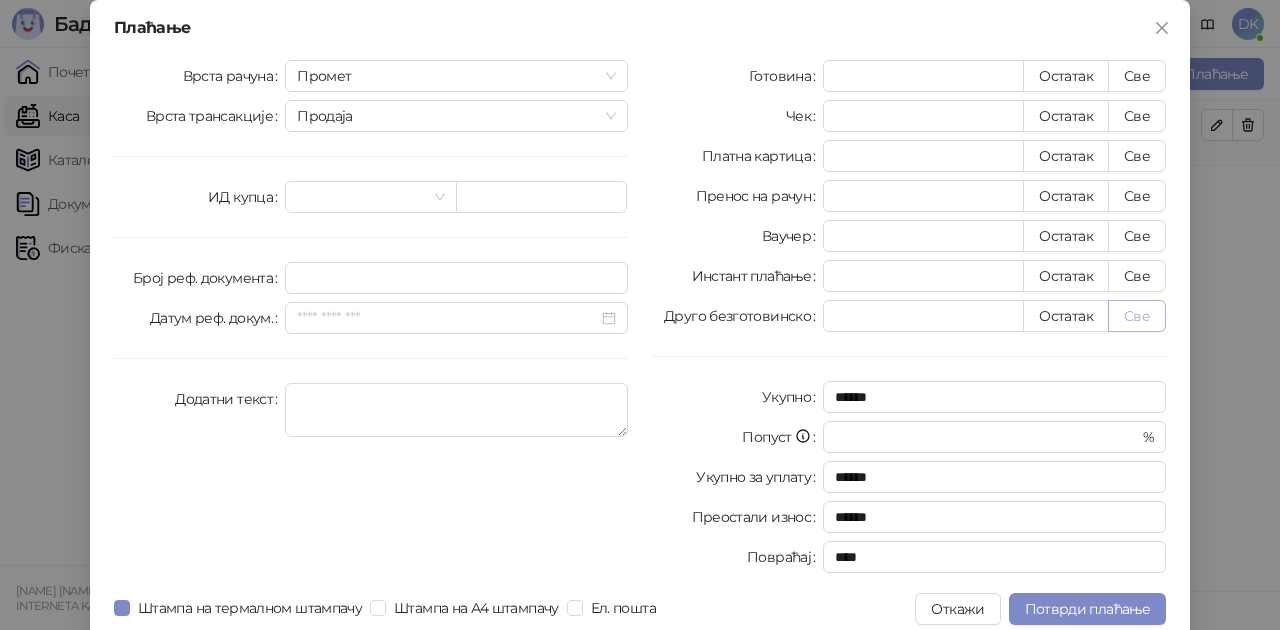 click on "Све" at bounding box center (1137, 316) 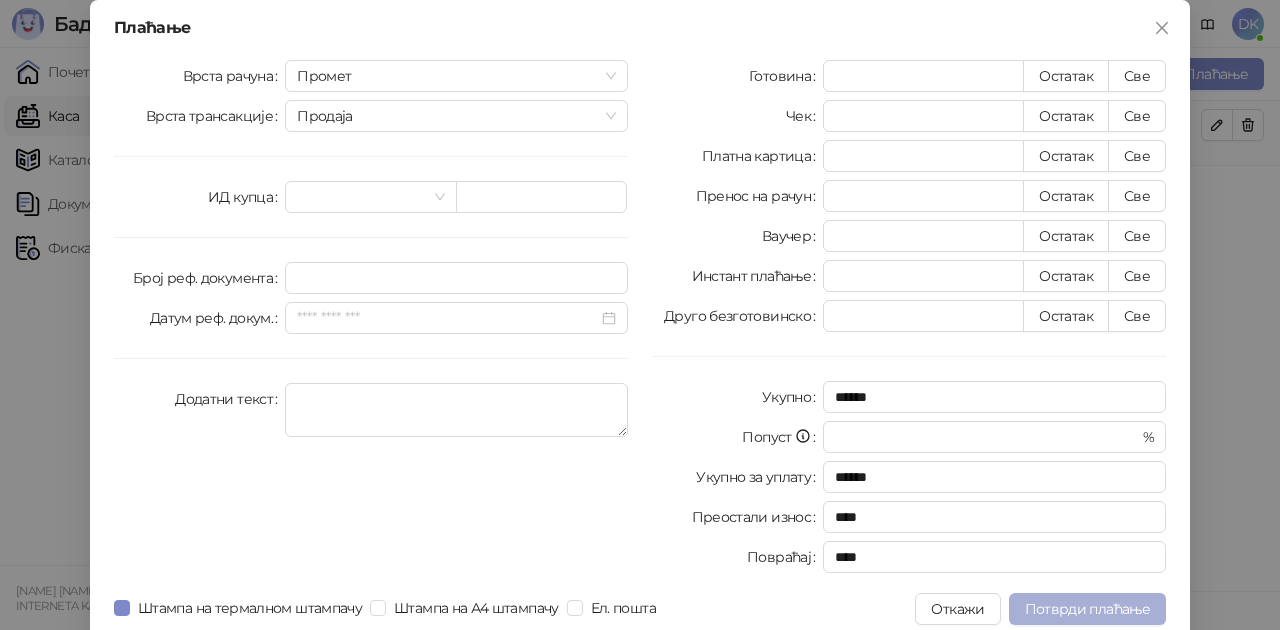 click on "Потврди плаћање" at bounding box center (1087, 609) 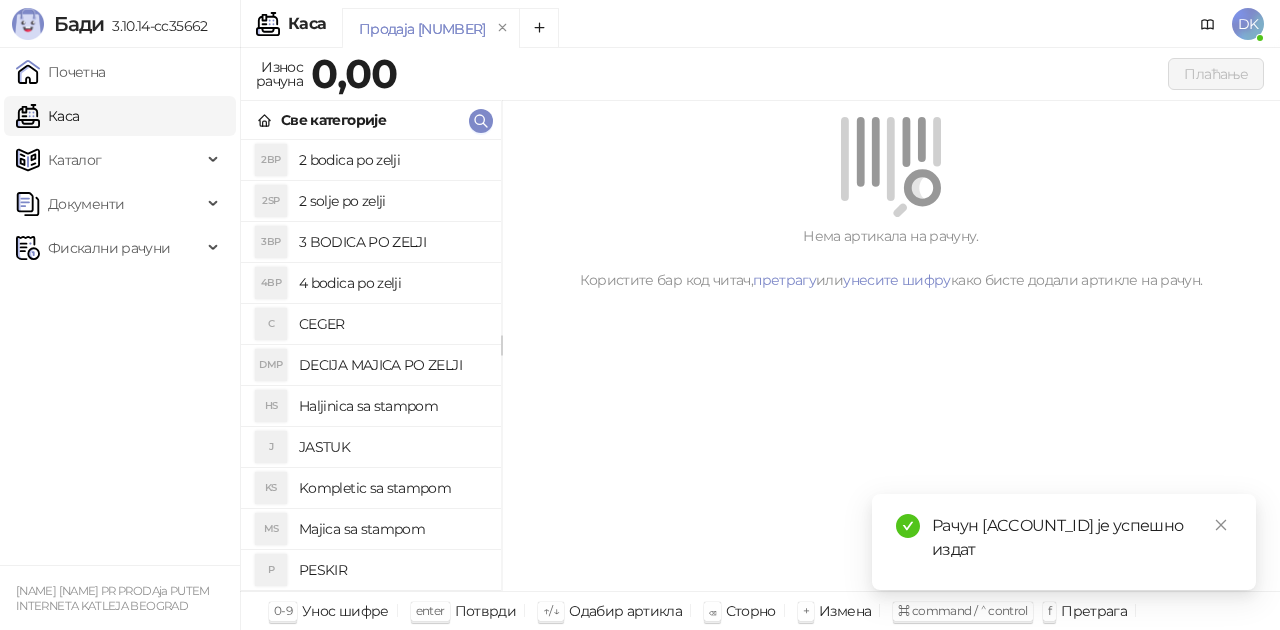 click on "4 bodica po zelji" at bounding box center [392, 283] 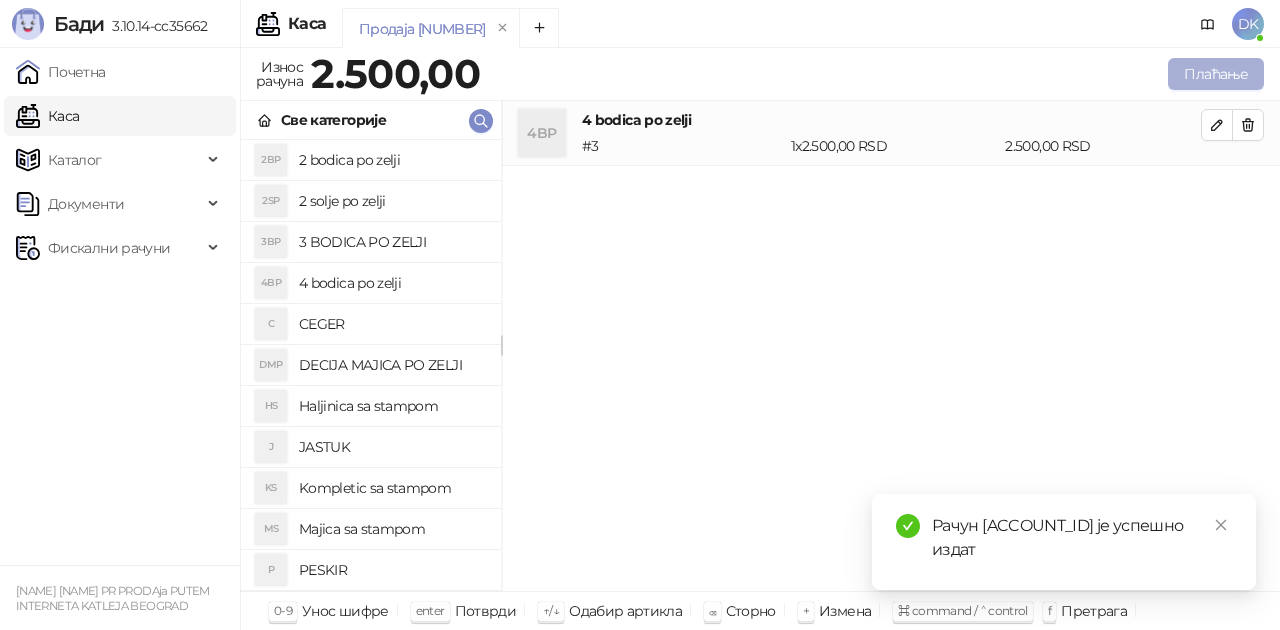 click on "Плаћање" at bounding box center (1216, 74) 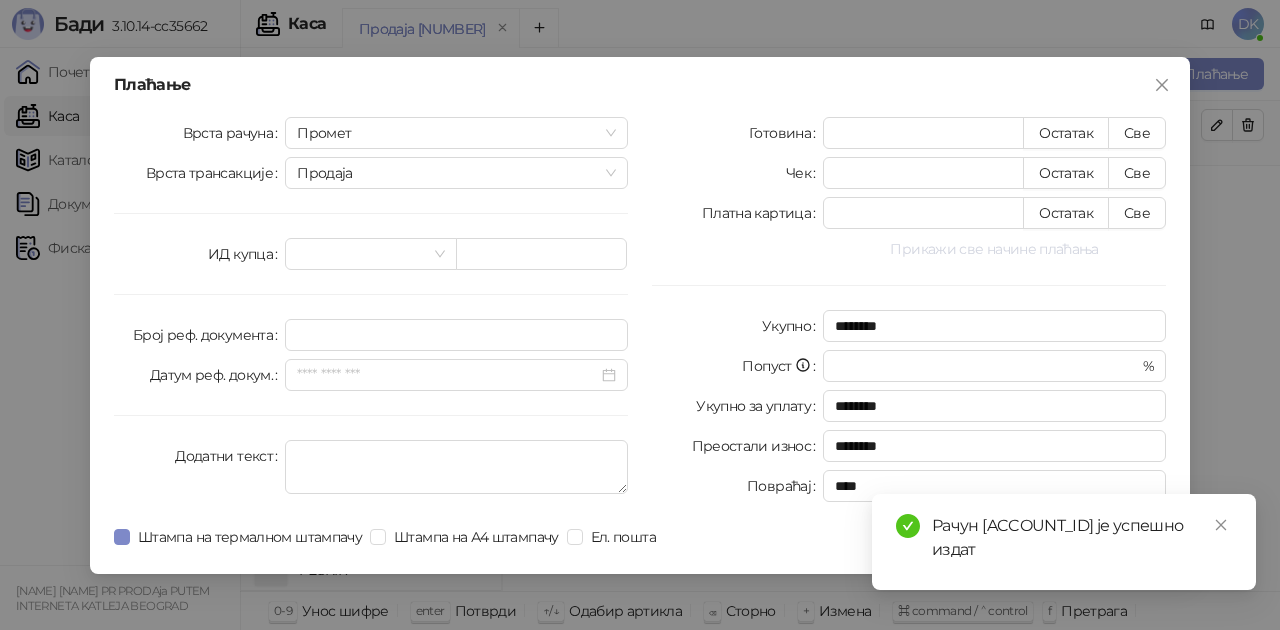 click on "Прикажи све начине плаћања" at bounding box center [994, 249] 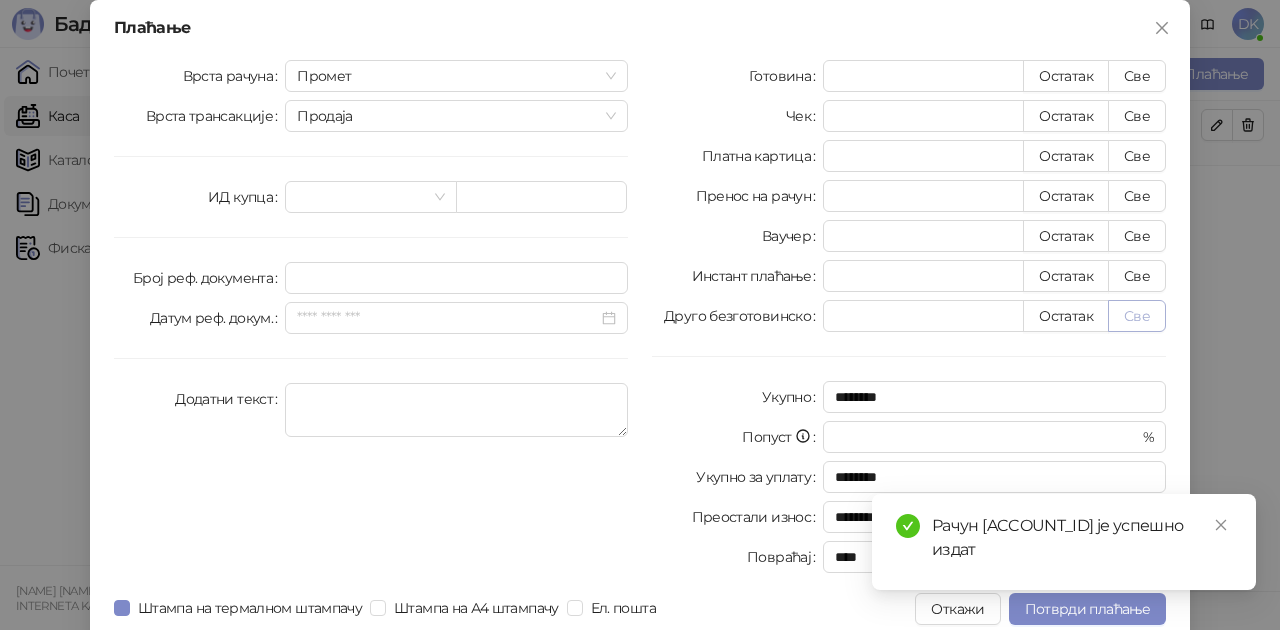 click on "Све" at bounding box center (1137, 316) 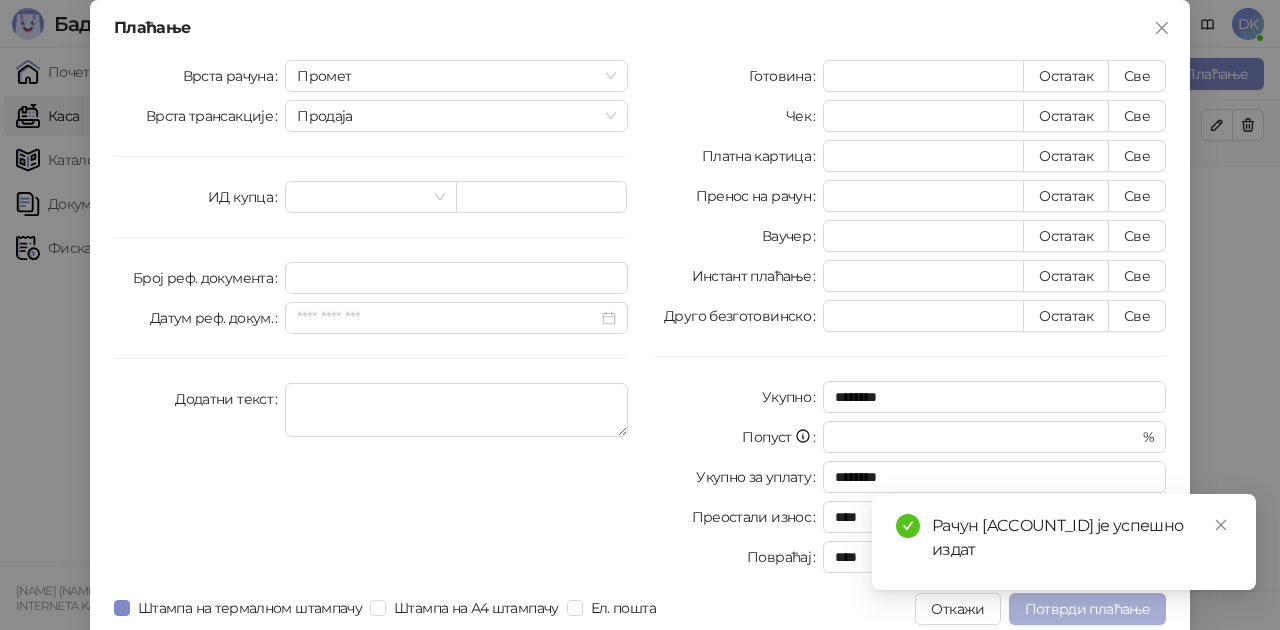 click on "Потврди плаћање" at bounding box center (1087, 609) 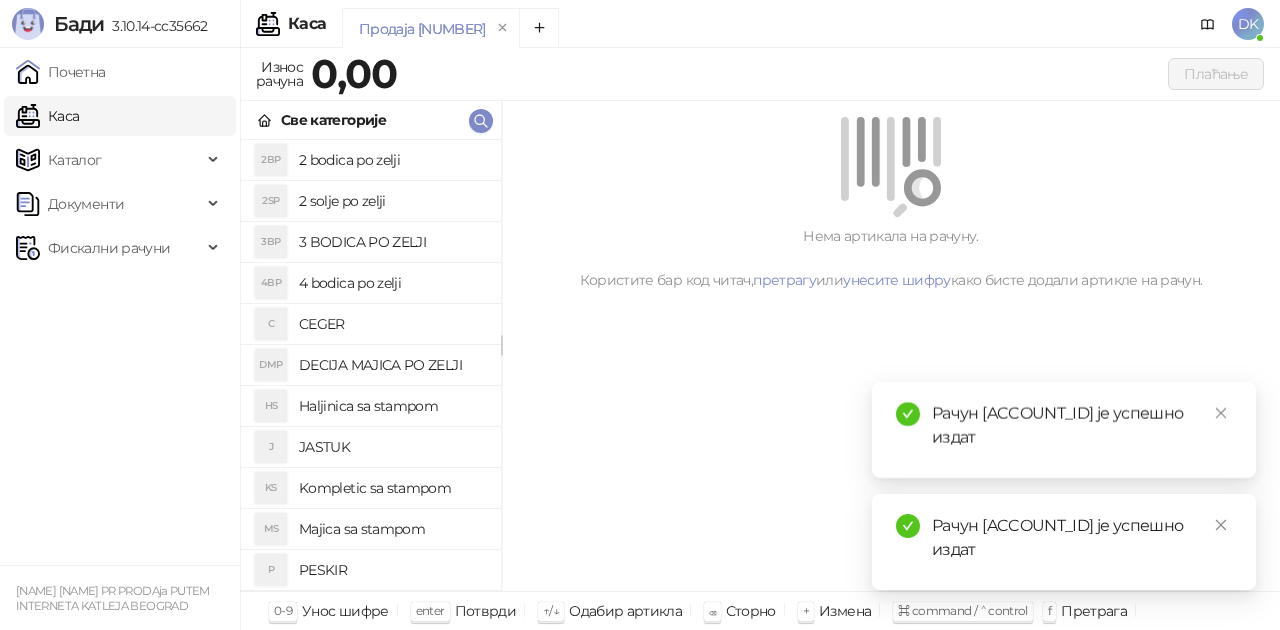 click on "3 BODICA PO ZELJI" at bounding box center (392, 242) 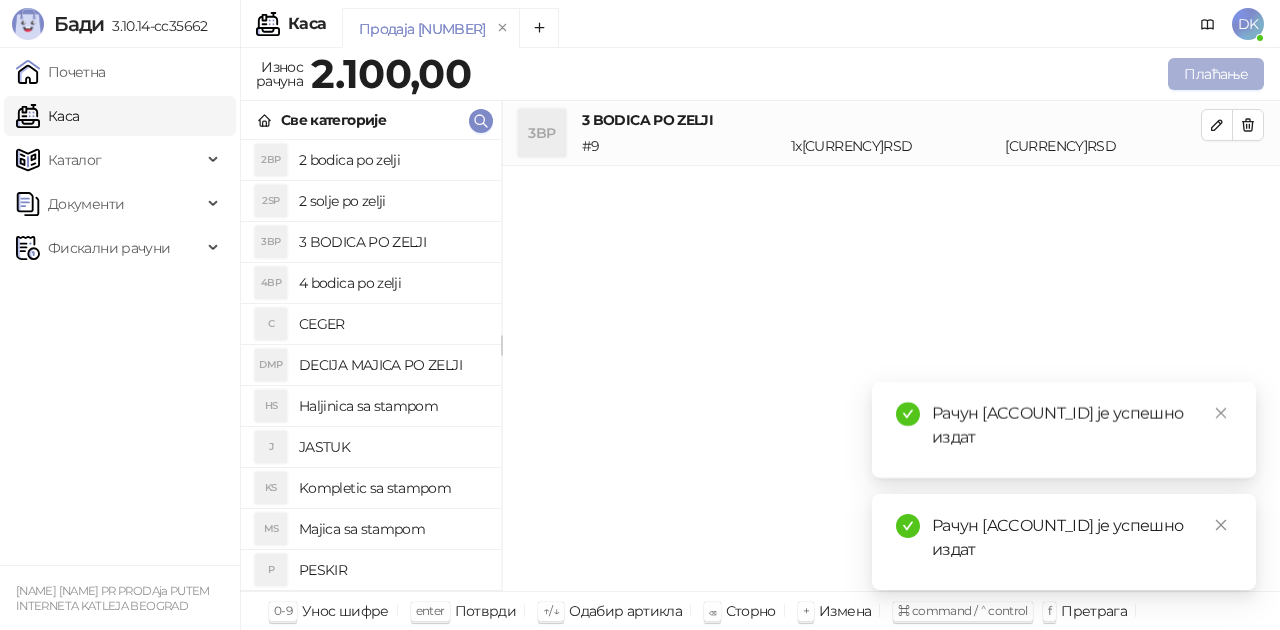 click on "Плаћање" at bounding box center (1216, 74) 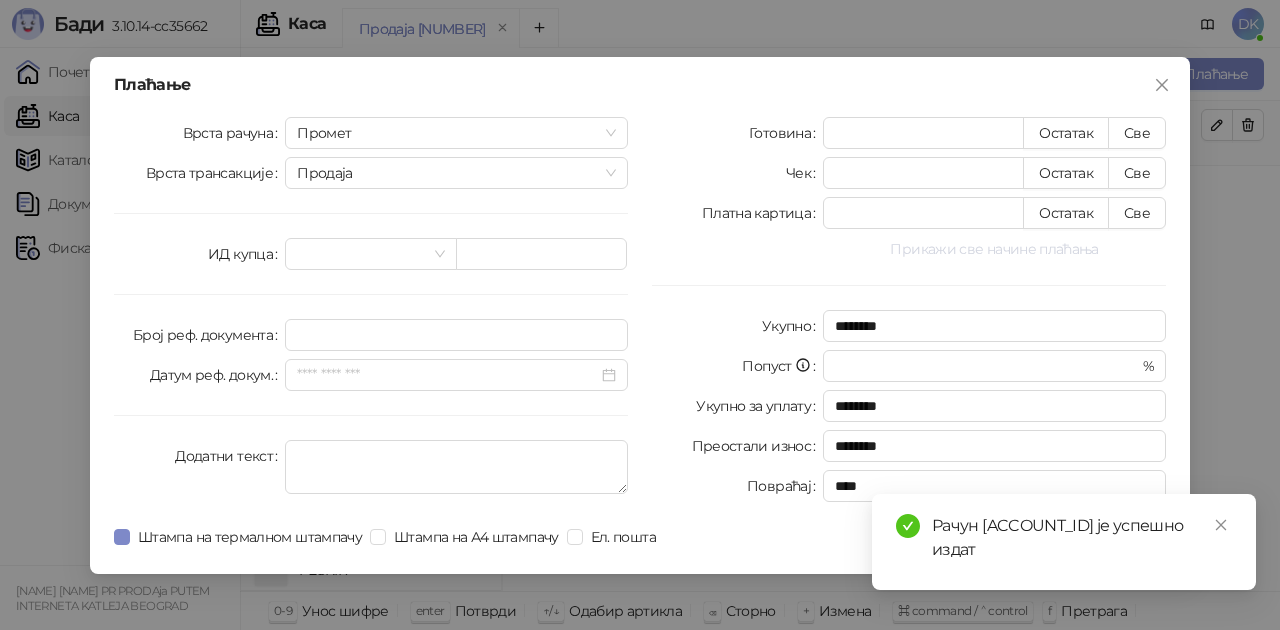click on "Прикажи све начине плаћања" at bounding box center (994, 249) 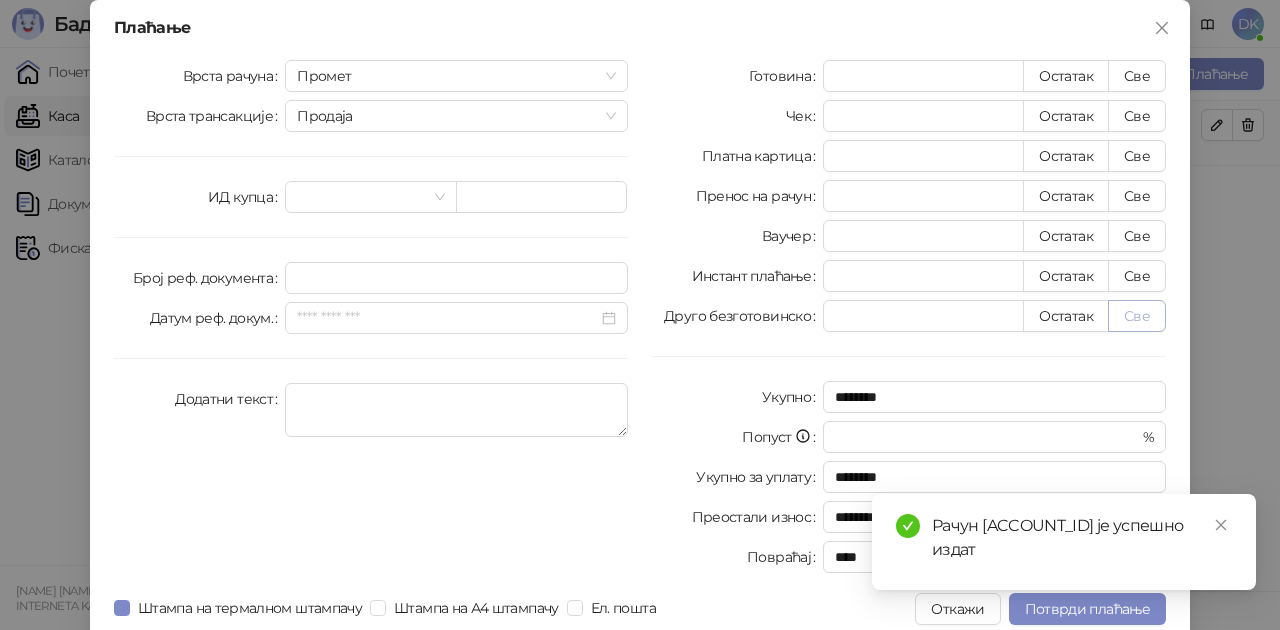 click on "Све" at bounding box center [1137, 316] 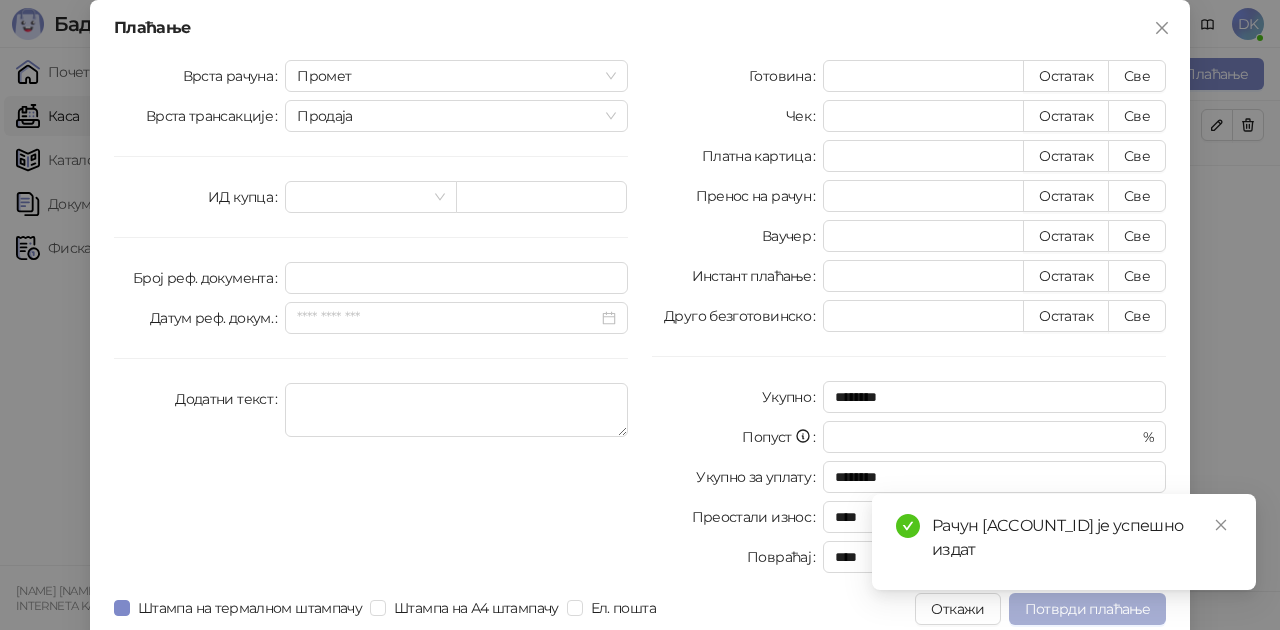 click on "Потврди плаћање" at bounding box center [1087, 609] 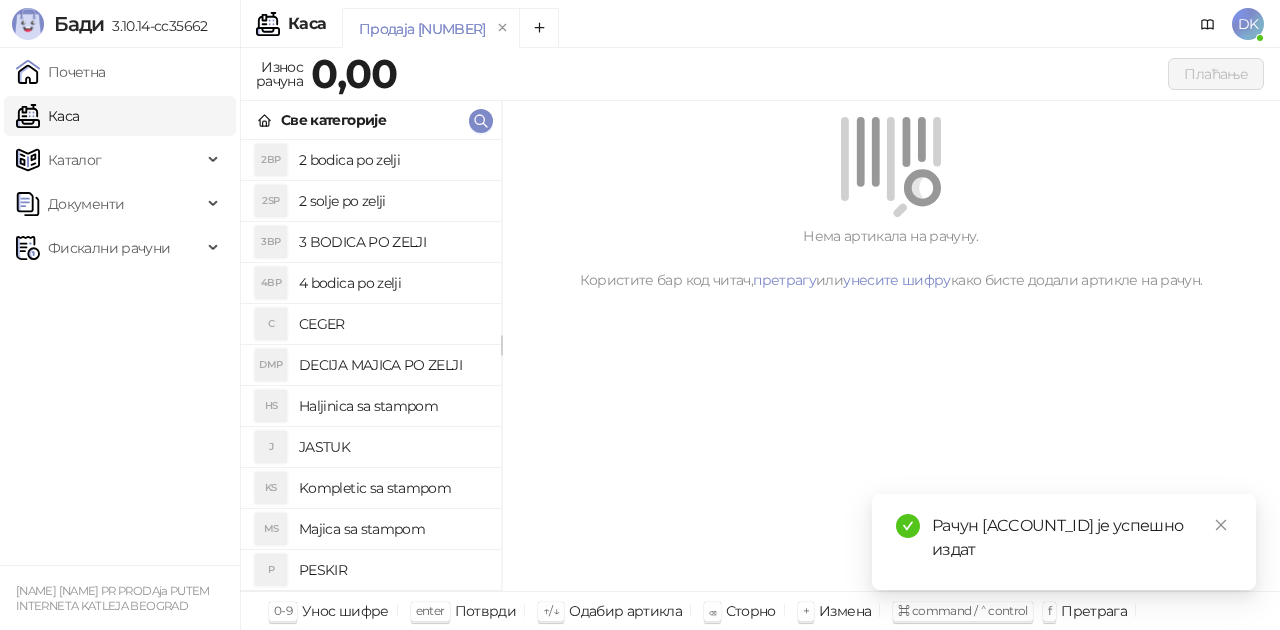 click on "4 bodica po zelji" at bounding box center [392, 283] 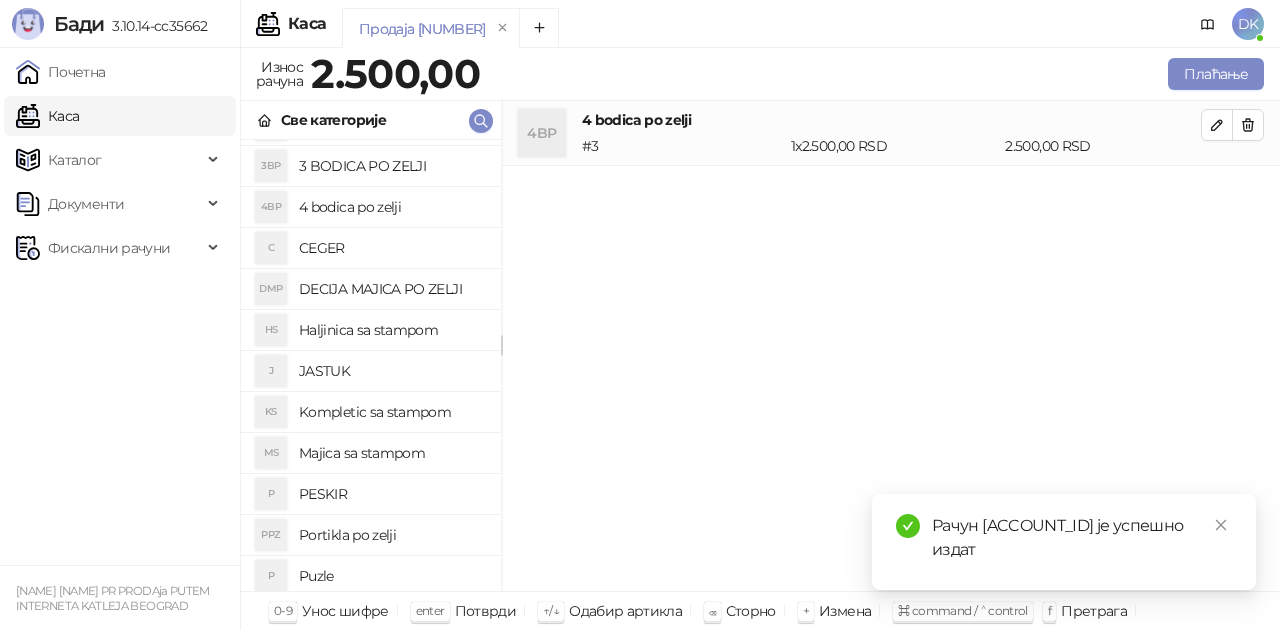 scroll, scrollTop: 100, scrollLeft: 0, axis: vertical 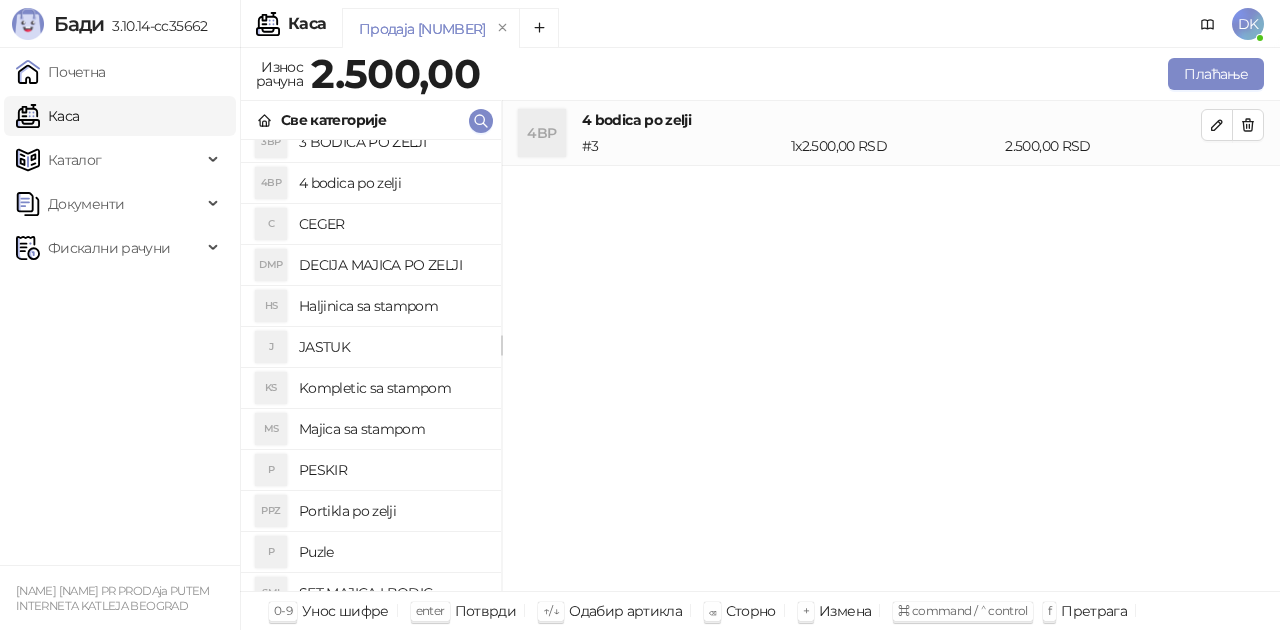 click on "Majica sa stampom" at bounding box center (392, 429) 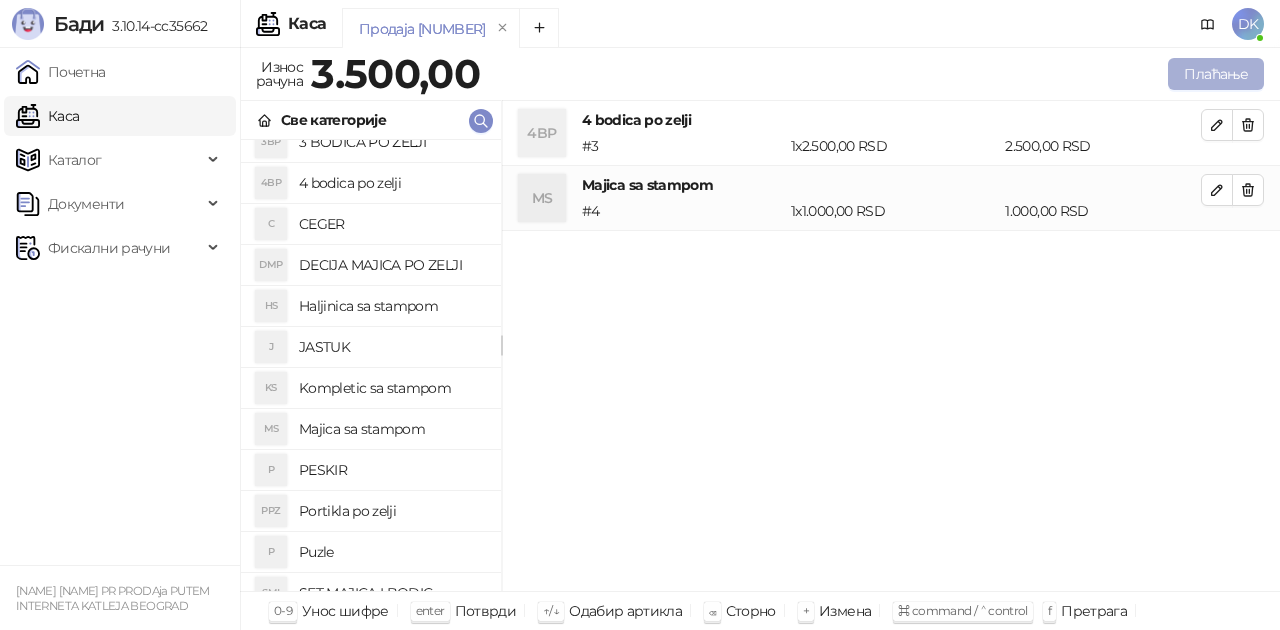 click on "Плаћање" at bounding box center [1216, 74] 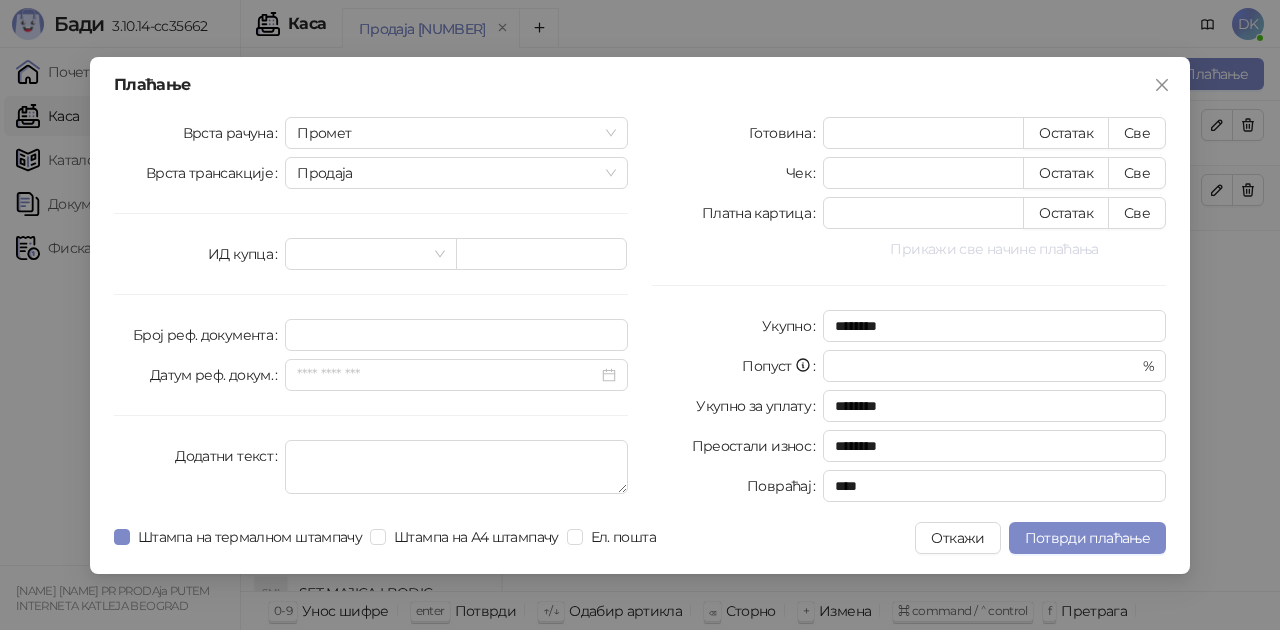 click on "Прикажи све начине плаћања" at bounding box center (994, 249) 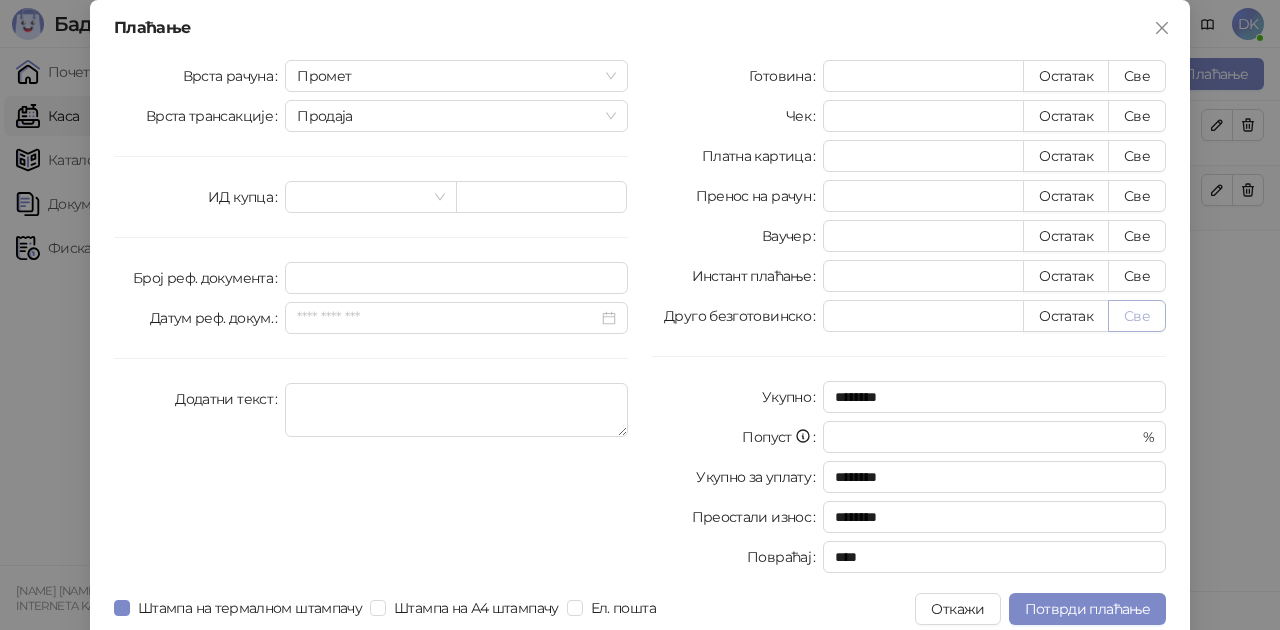 click on "Све" at bounding box center [1137, 316] 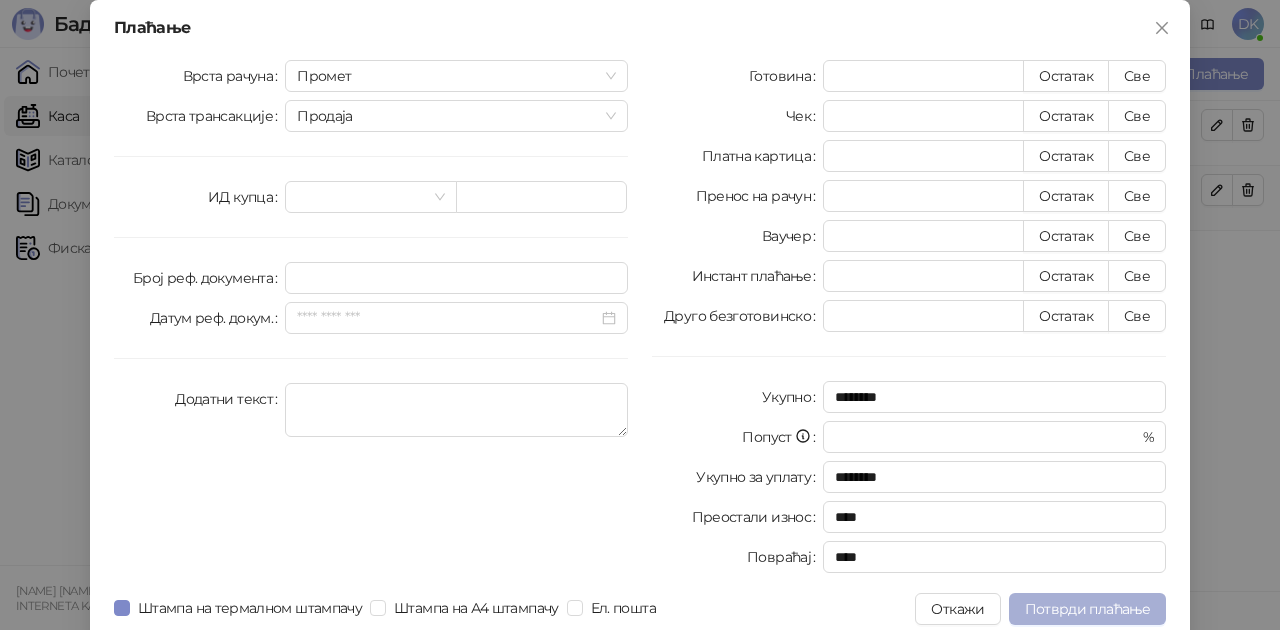 click on "Потврди плаћање" at bounding box center (1087, 609) 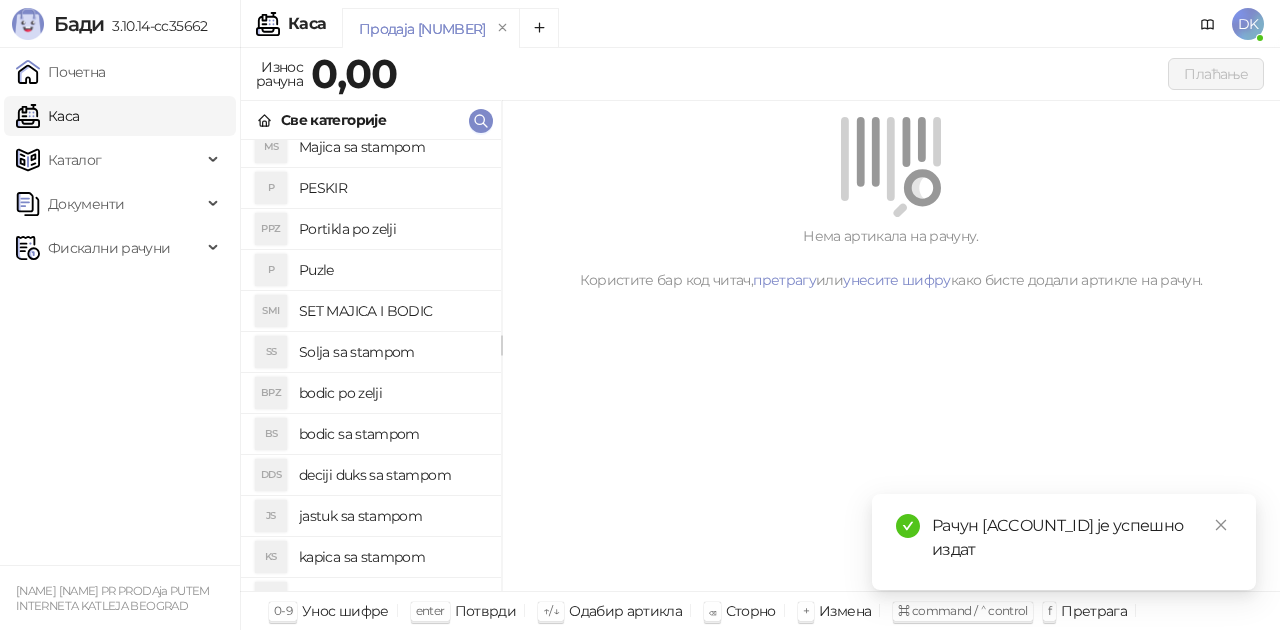 scroll, scrollTop: 400, scrollLeft: 0, axis: vertical 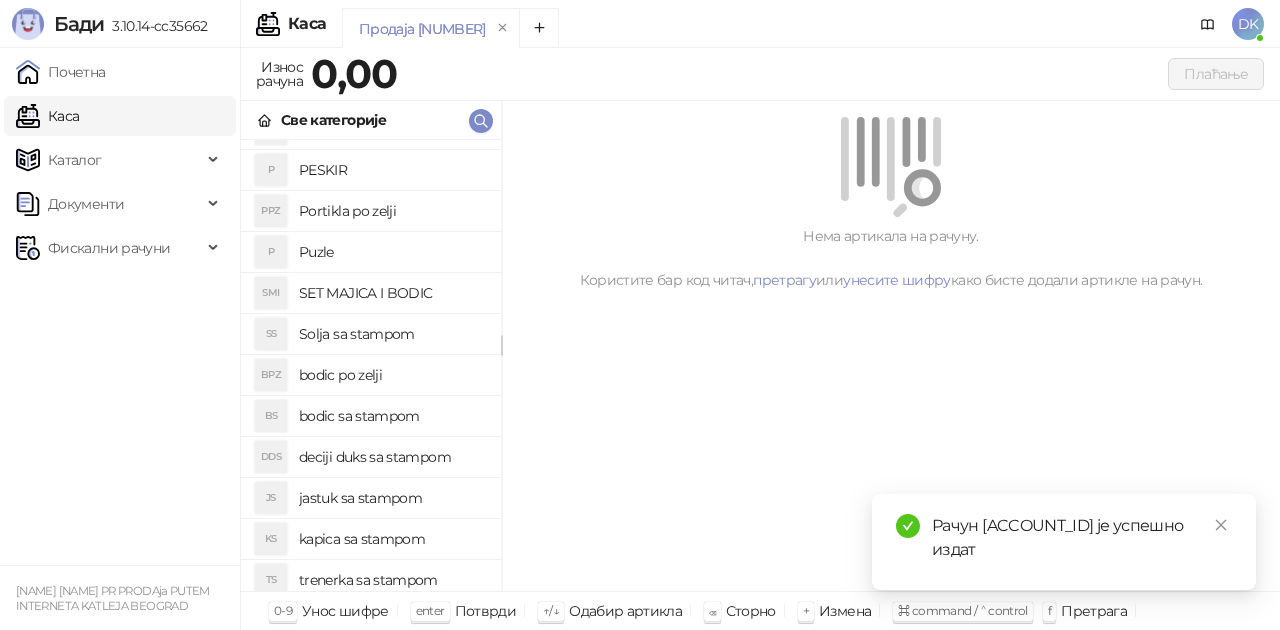 click on "bodic po zelji" at bounding box center [392, 375] 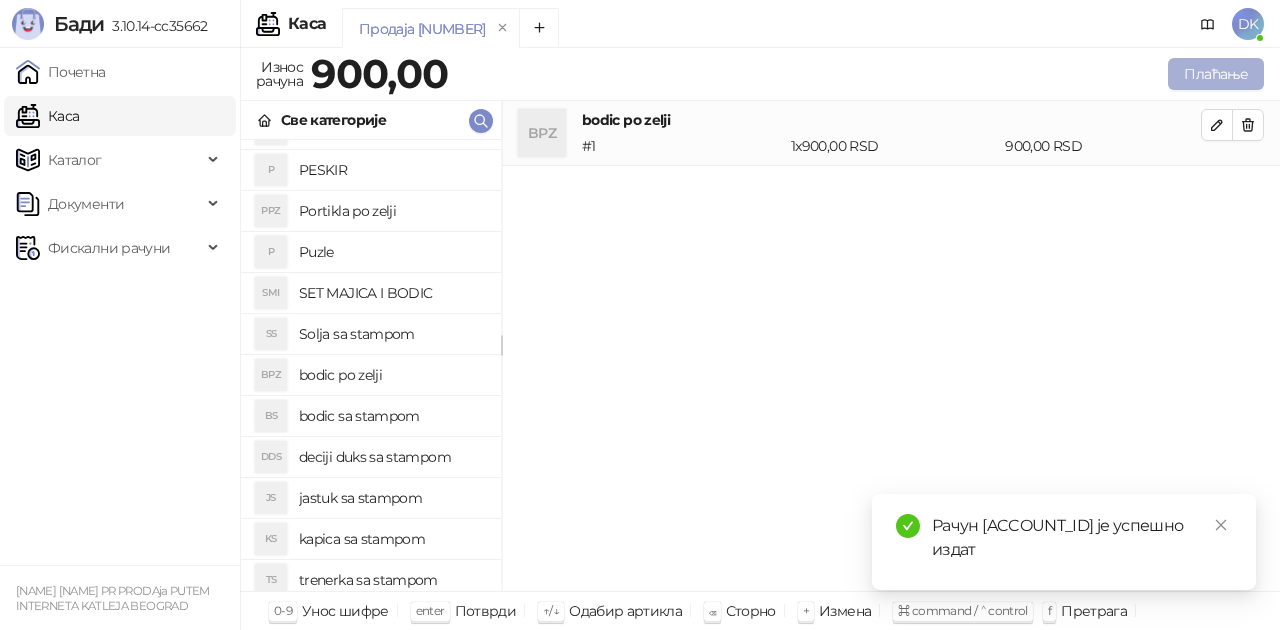 click on "Плаћање" at bounding box center (1216, 74) 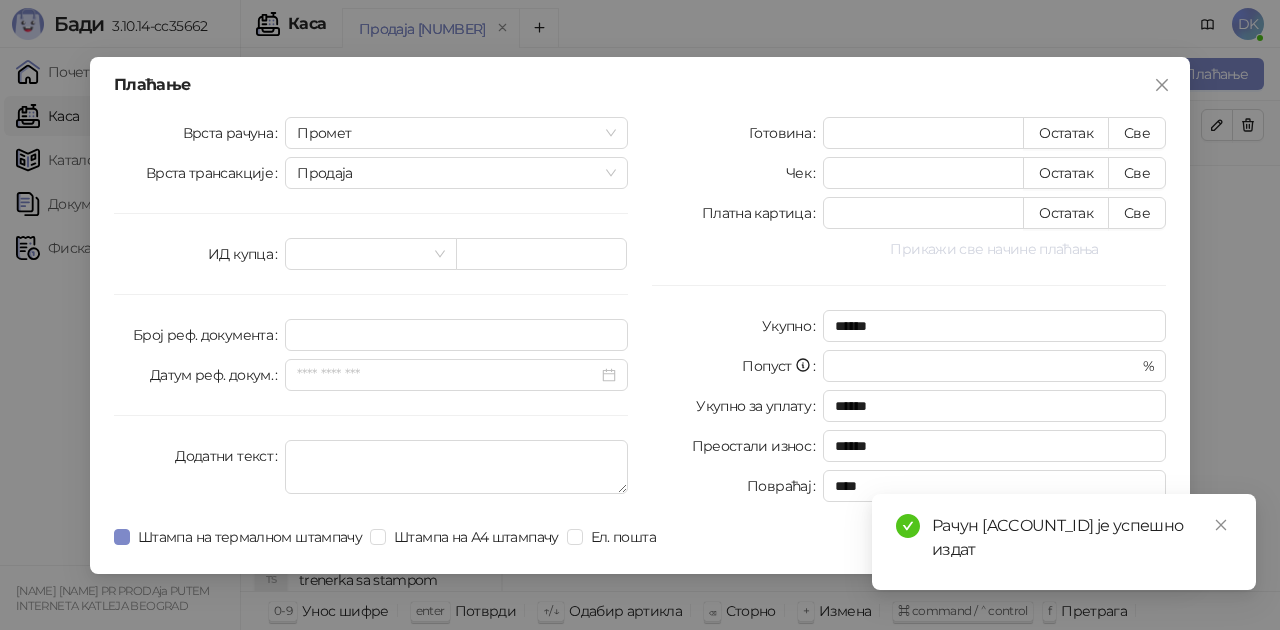 click on "Прикажи све начине плаћања" at bounding box center [994, 249] 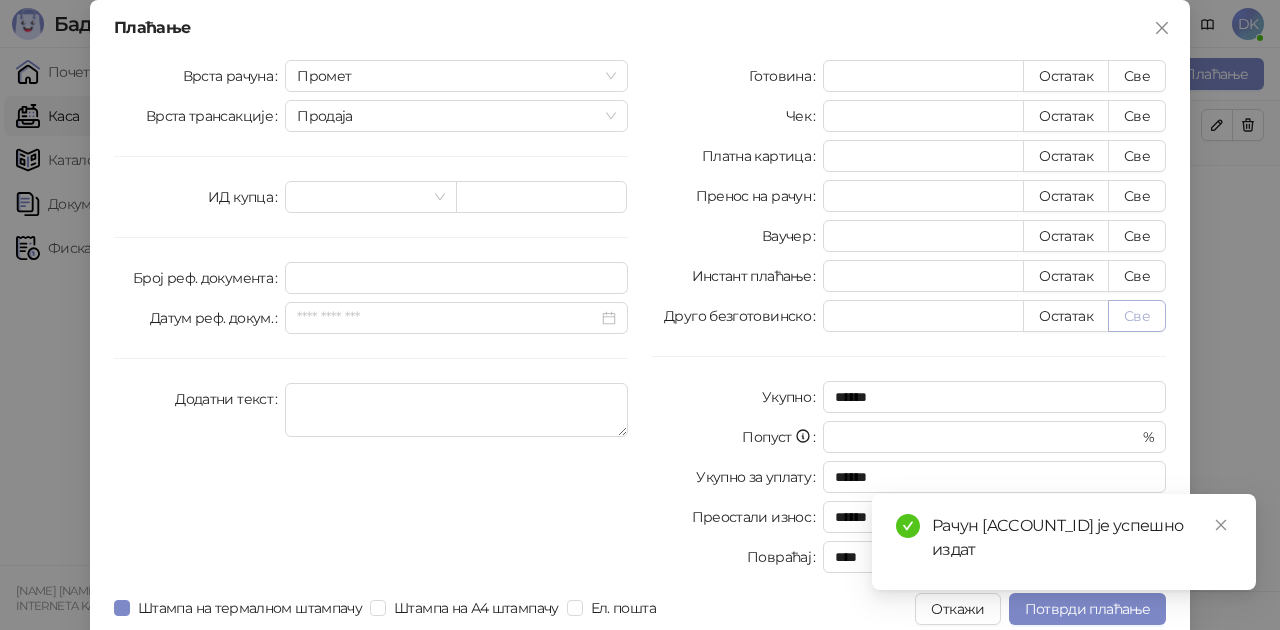 click on "Све" at bounding box center [1137, 316] 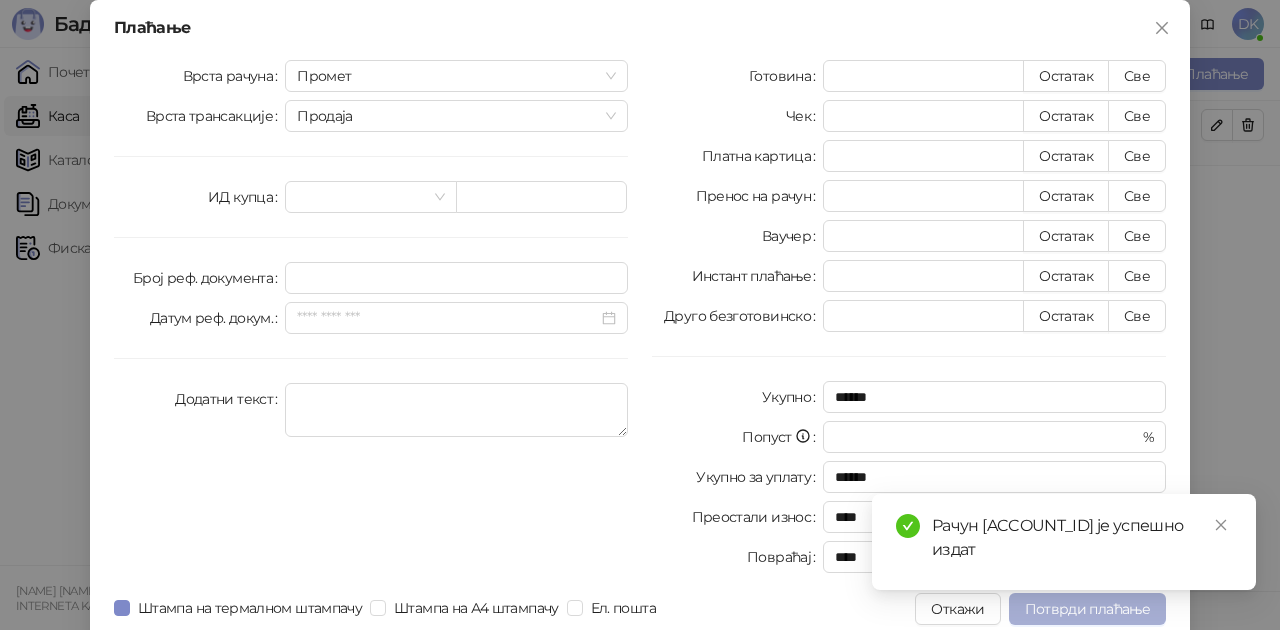 click on "Потврди плаћање" at bounding box center (1087, 609) 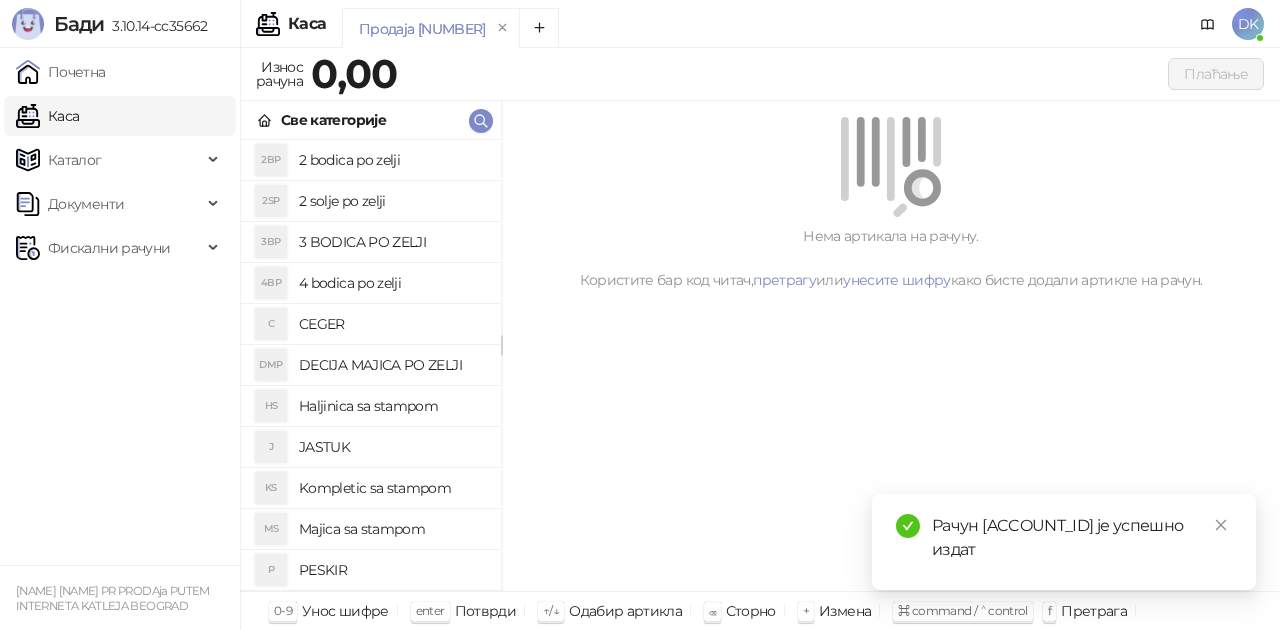 click on "Majica sa stampom" at bounding box center [392, 529] 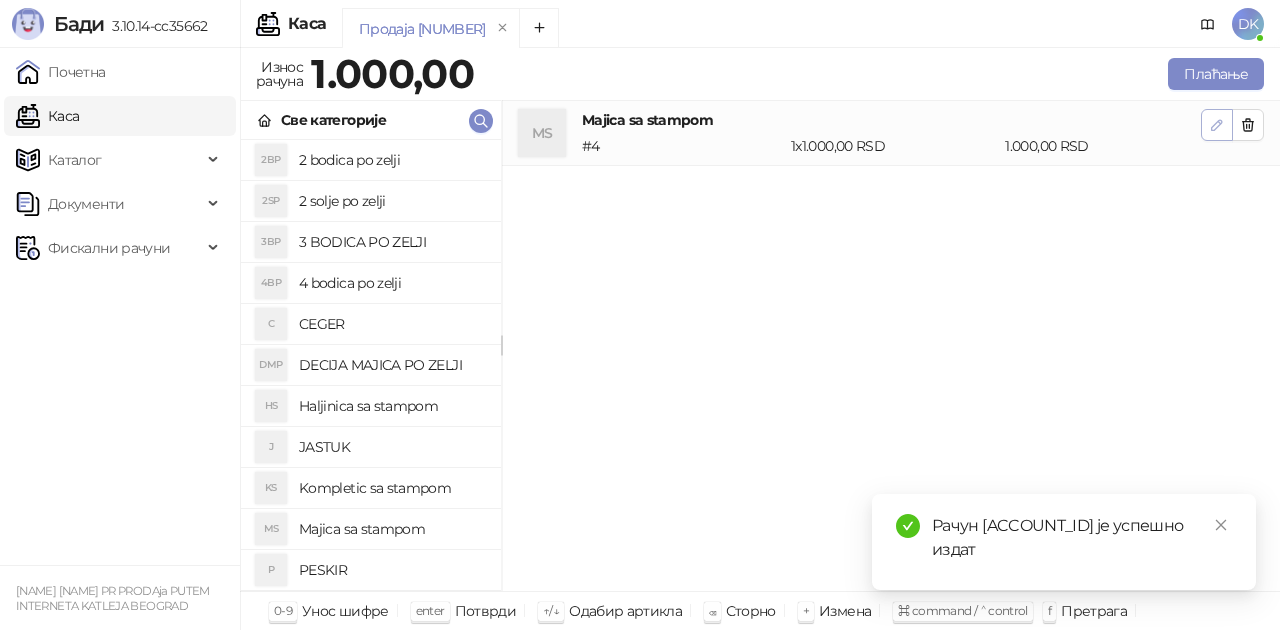 click at bounding box center (1217, 125) 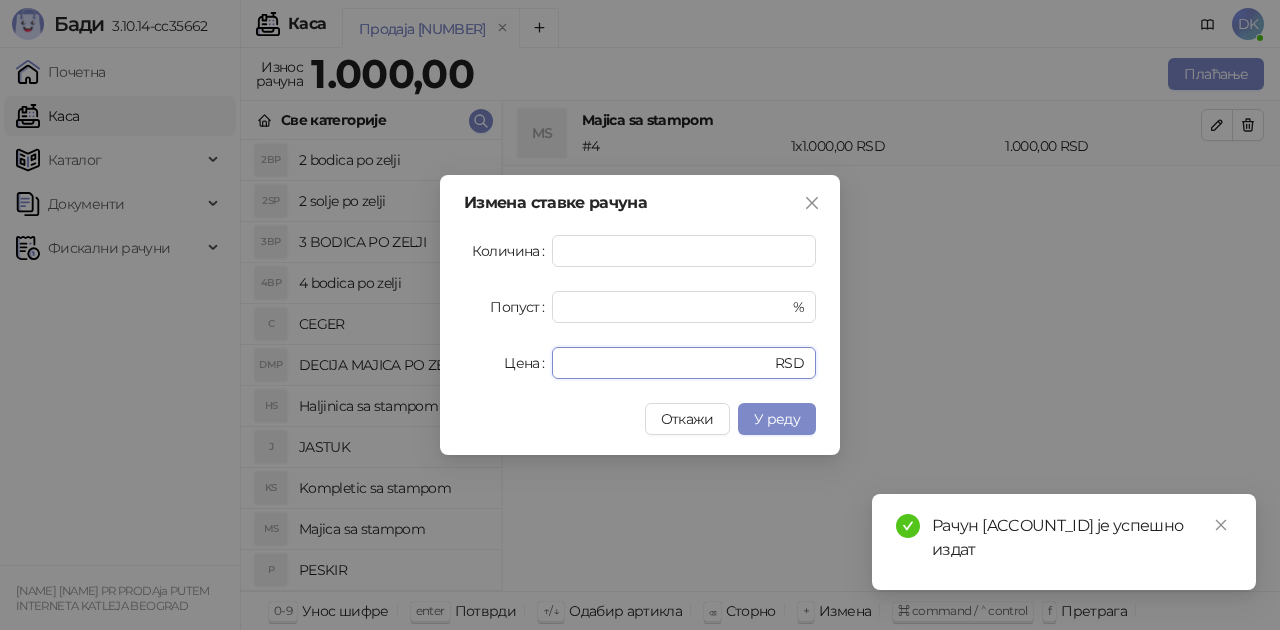 drag, startPoint x: 612, startPoint y: 363, endPoint x: 452, endPoint y: 366, distance: 160.02812 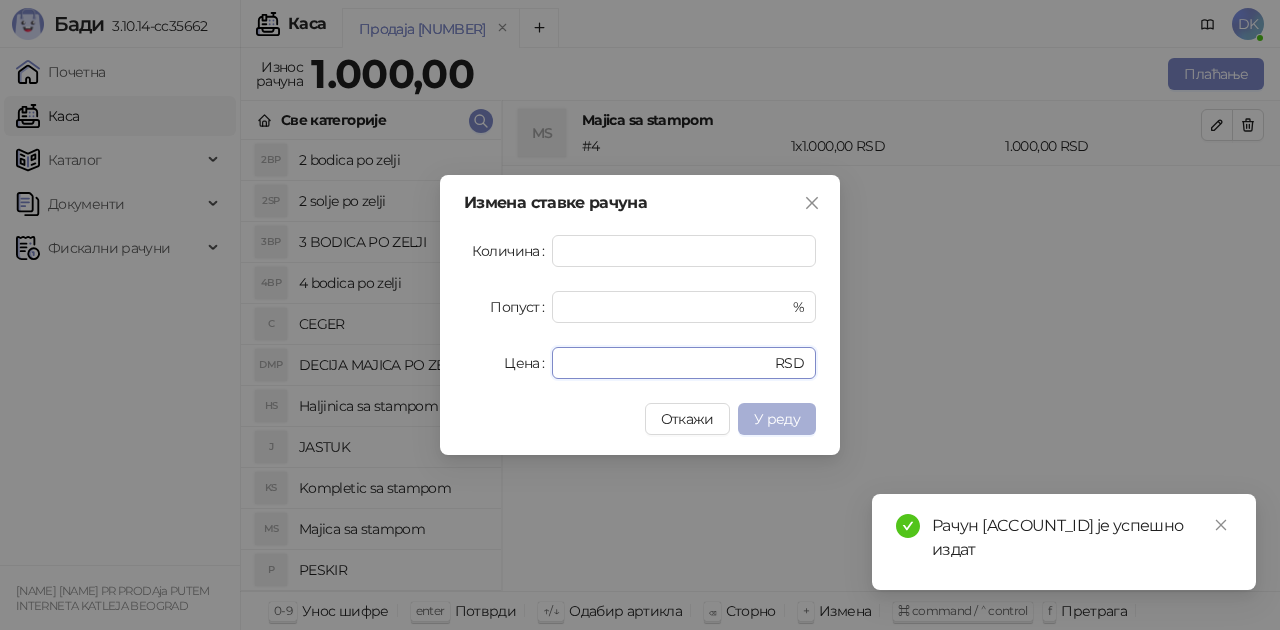 type on "****" 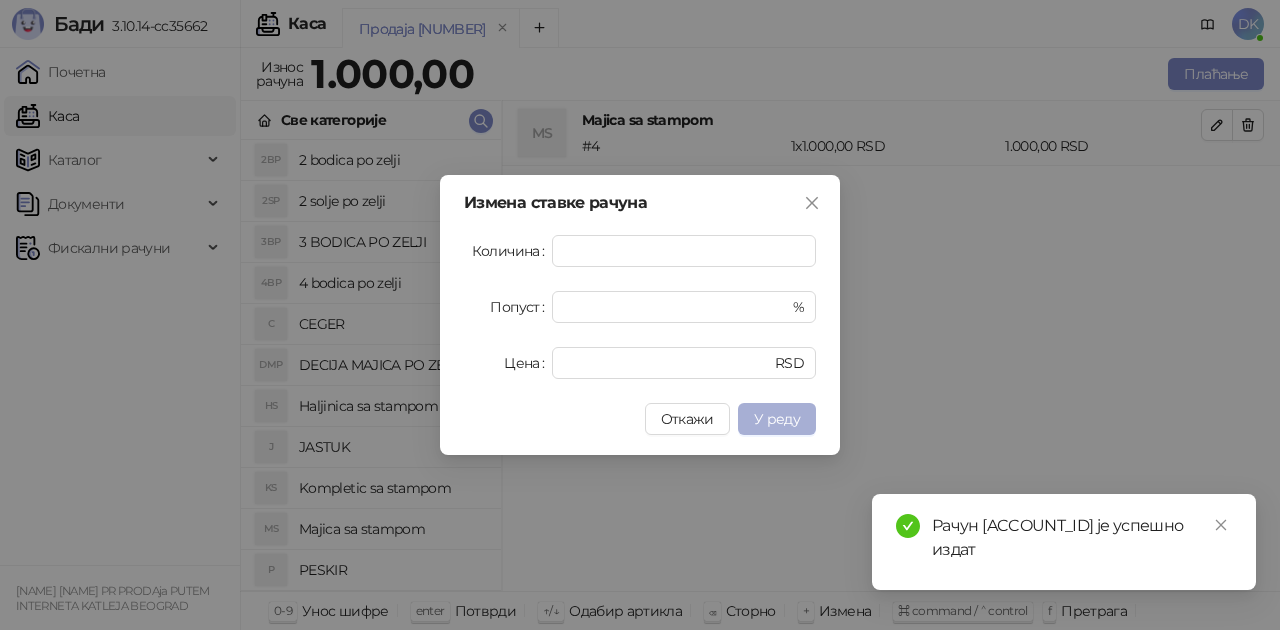 click on "У реду" at bounding box center [777, 419] 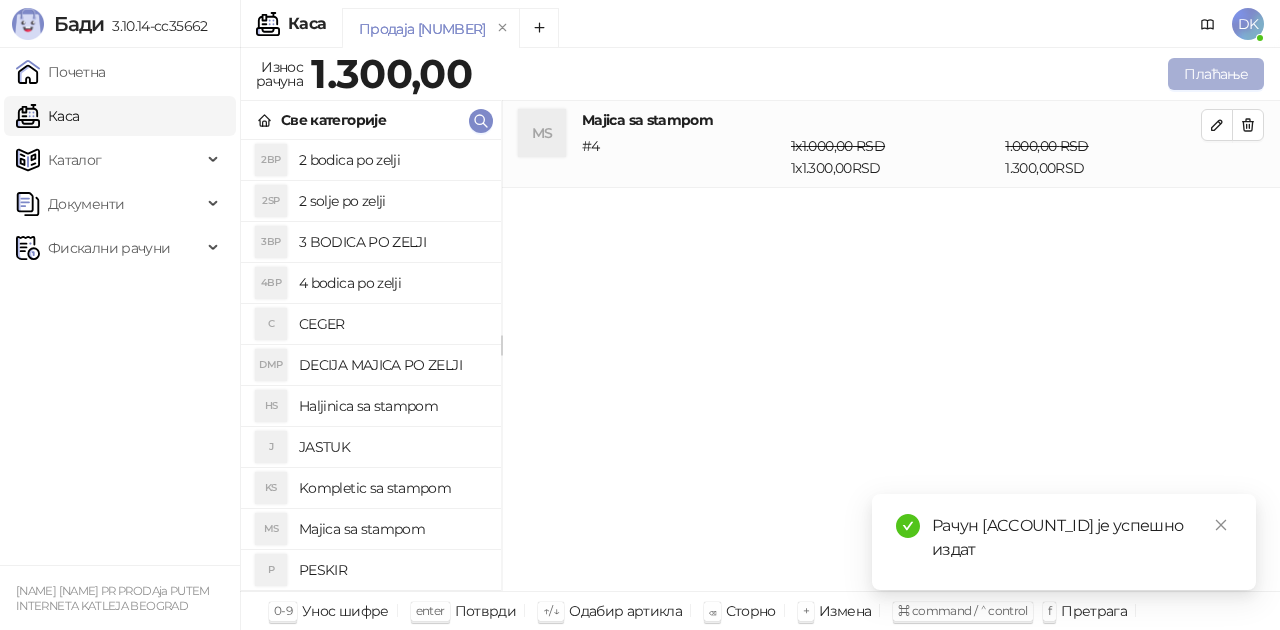 click on "Плаћање" at bounding box center (1216, 74) 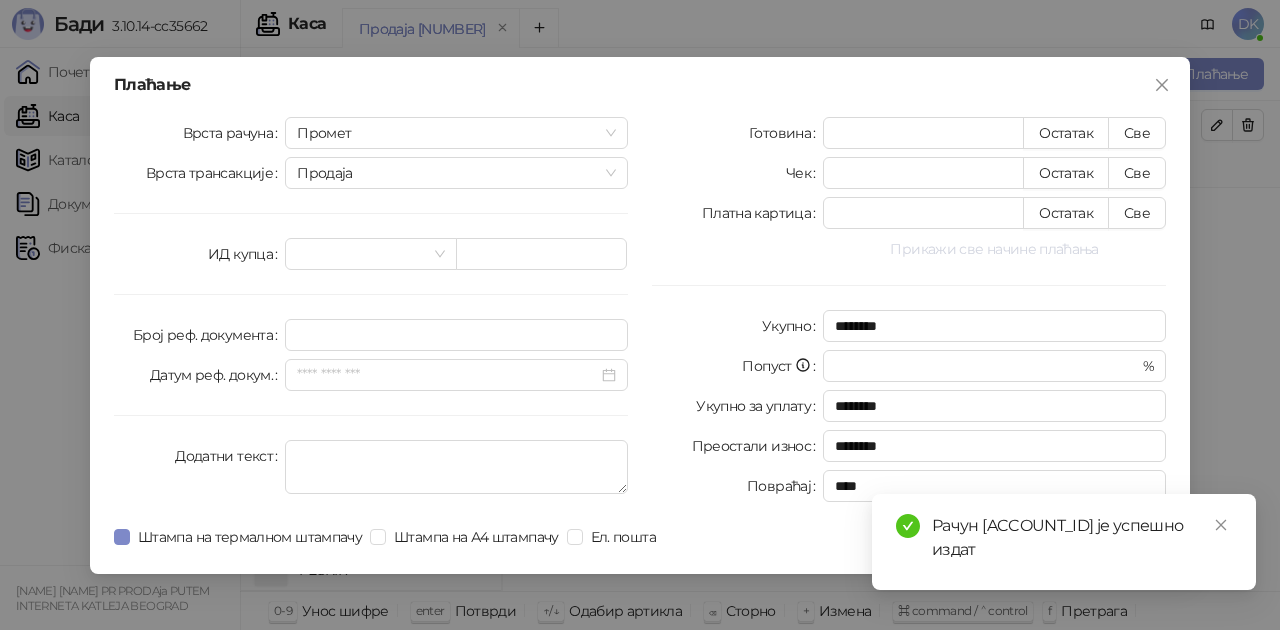 click on "Прикажи све начине плаћања" at bounding box center [994, 249] 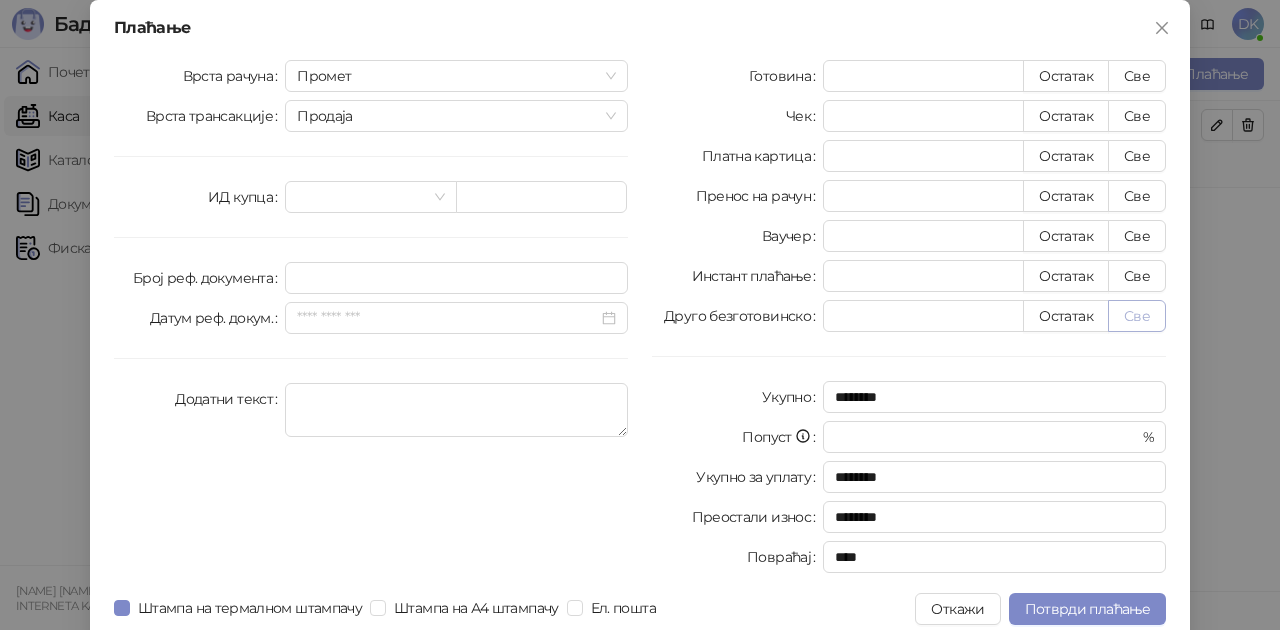 click on "Све" at bounding box center (1137, 316) 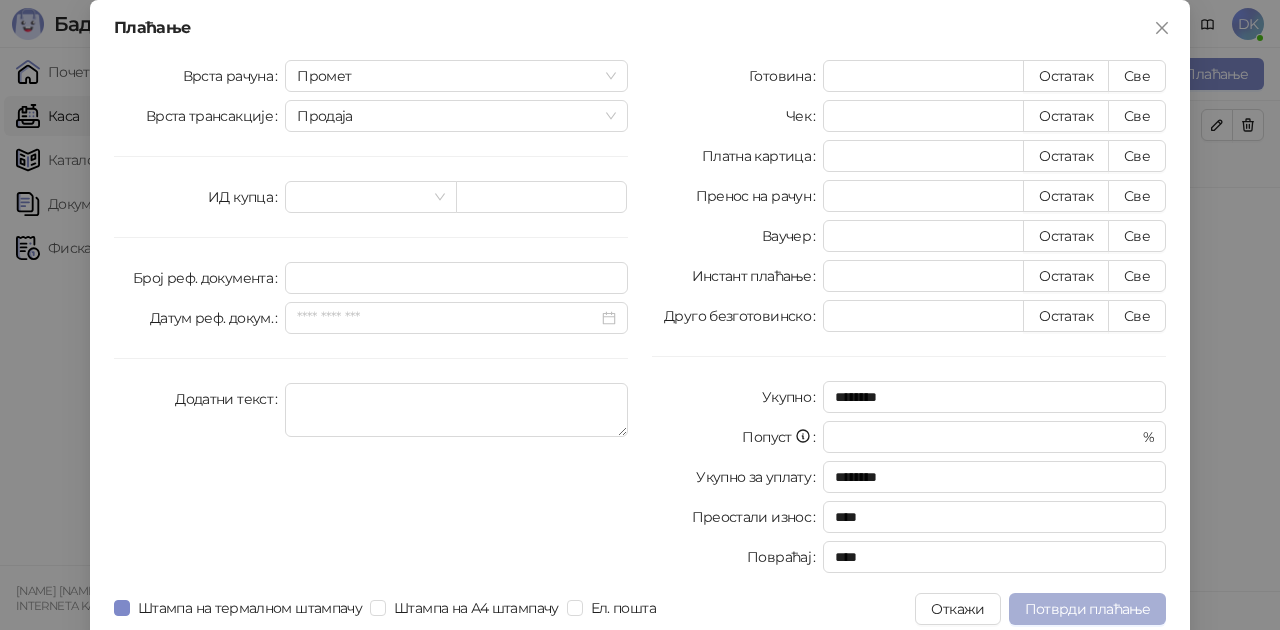 click on "Потврди плаћање" at bounding box center (1087, 609) 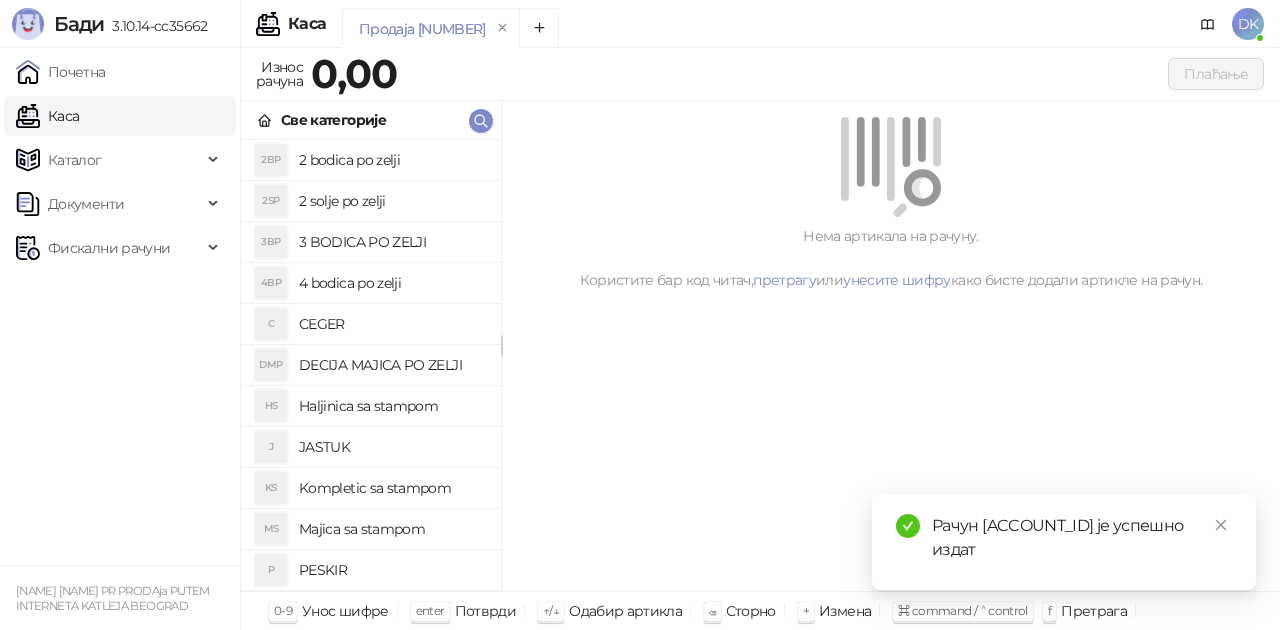 click on "2 bodica po zelji" at bounding box center [392, 160] 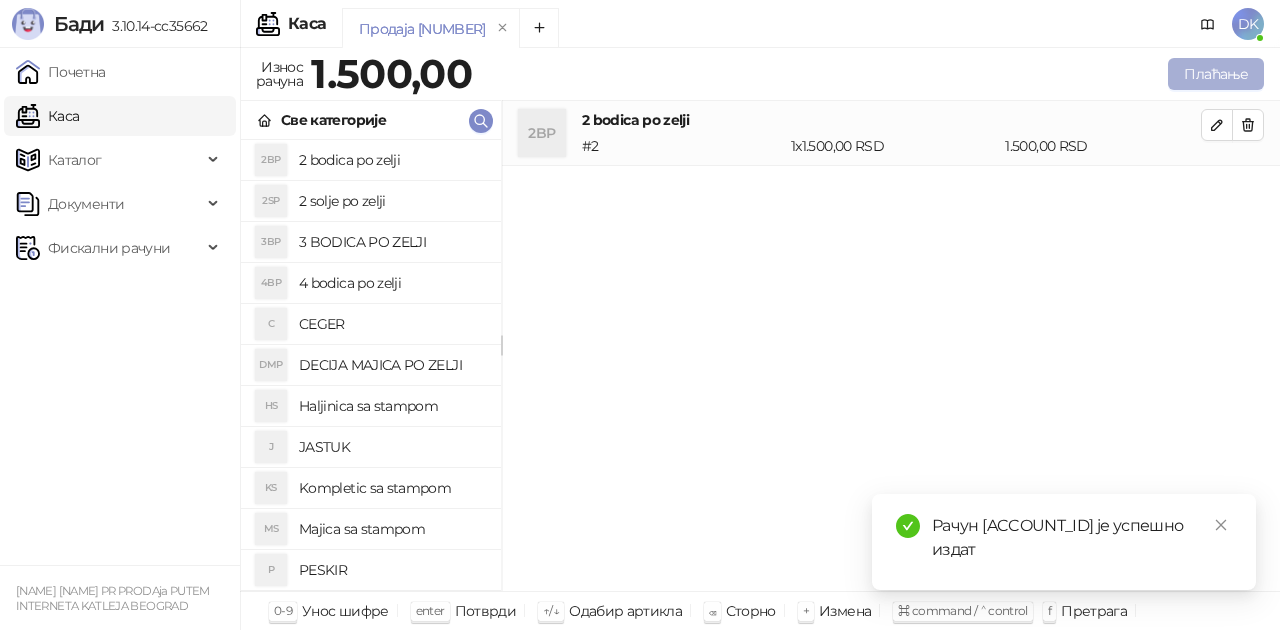 click on "Плаћање" at bounding box center (1216, 74) 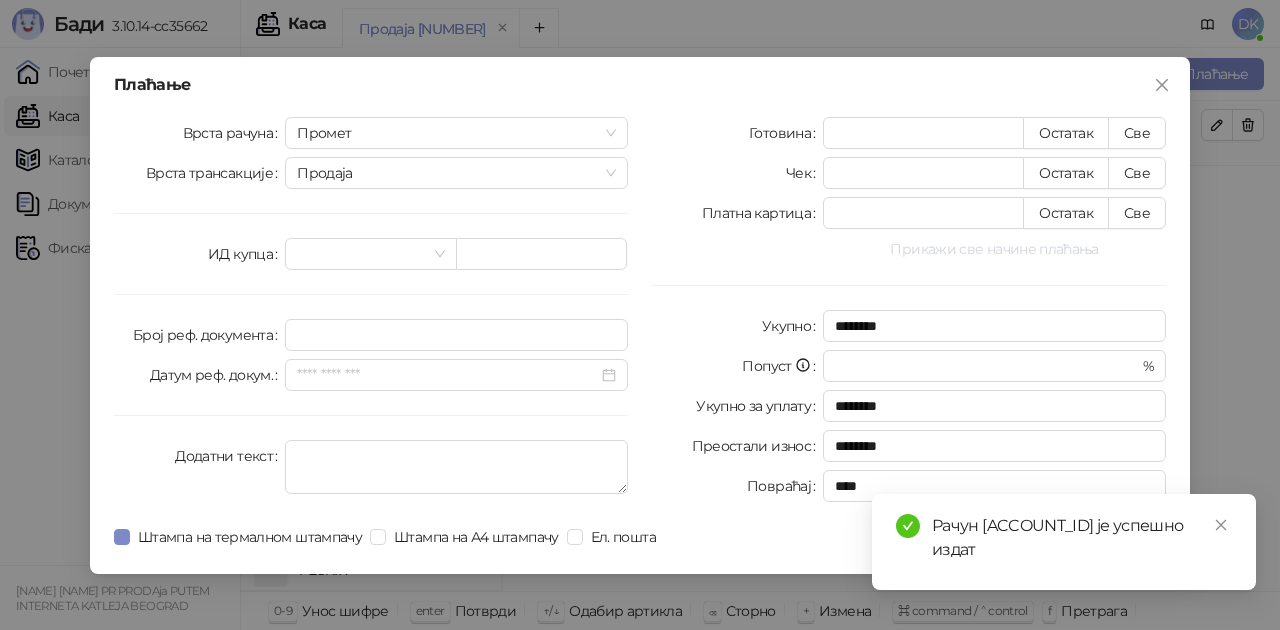 click on "Прикажи све начине плаћања" at bounding box center (994, 249) 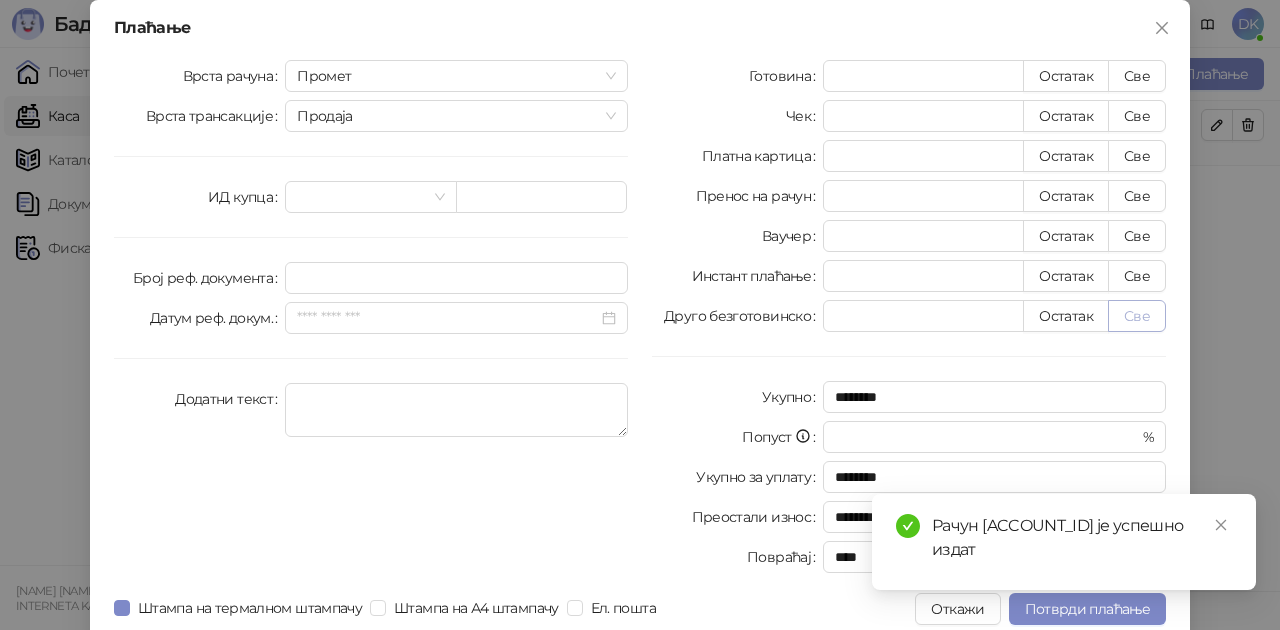 click on "Све" at bounding box center [1137, 316] 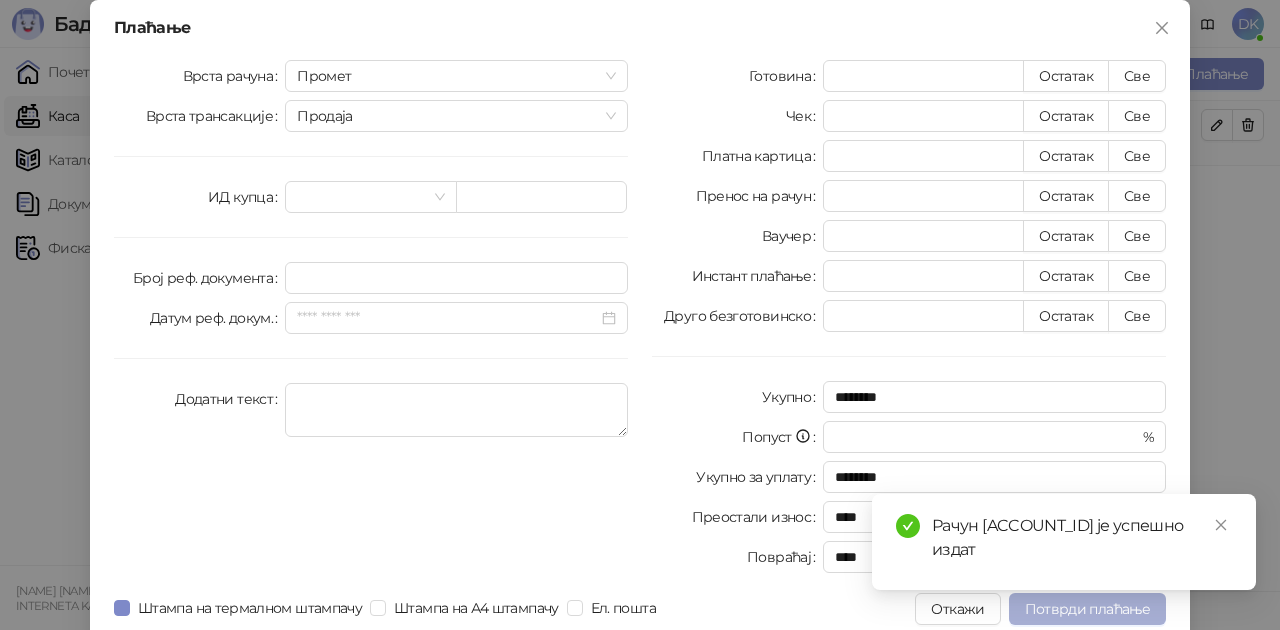 click on "Потврди плаћање" at bounding box center [1087, 609] 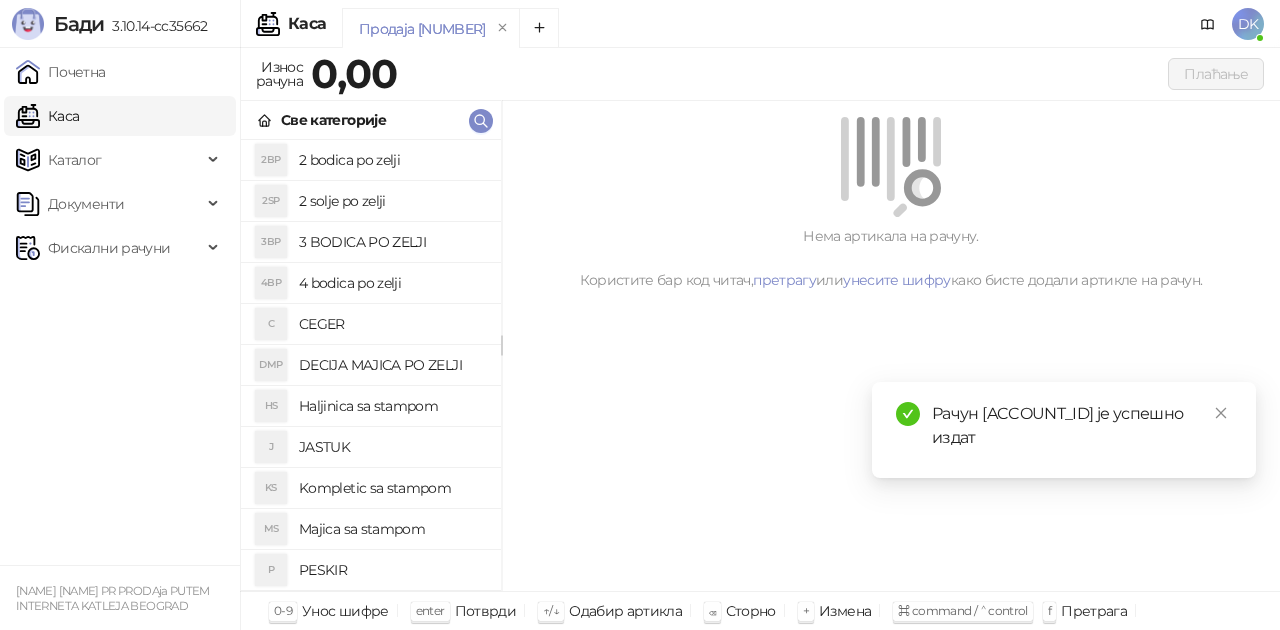 click on "2 bodica po zelji" at bounding box center (392, 160) 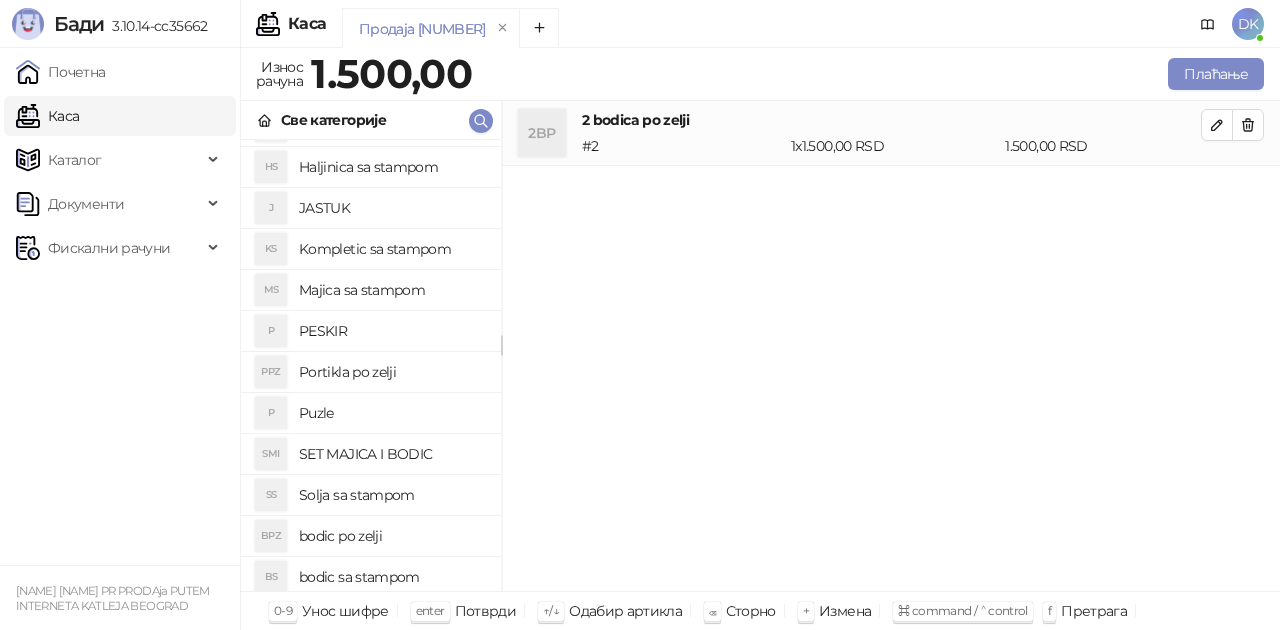 scroll, scrollTop: 300, scrollLeft: 0, axis: vertical 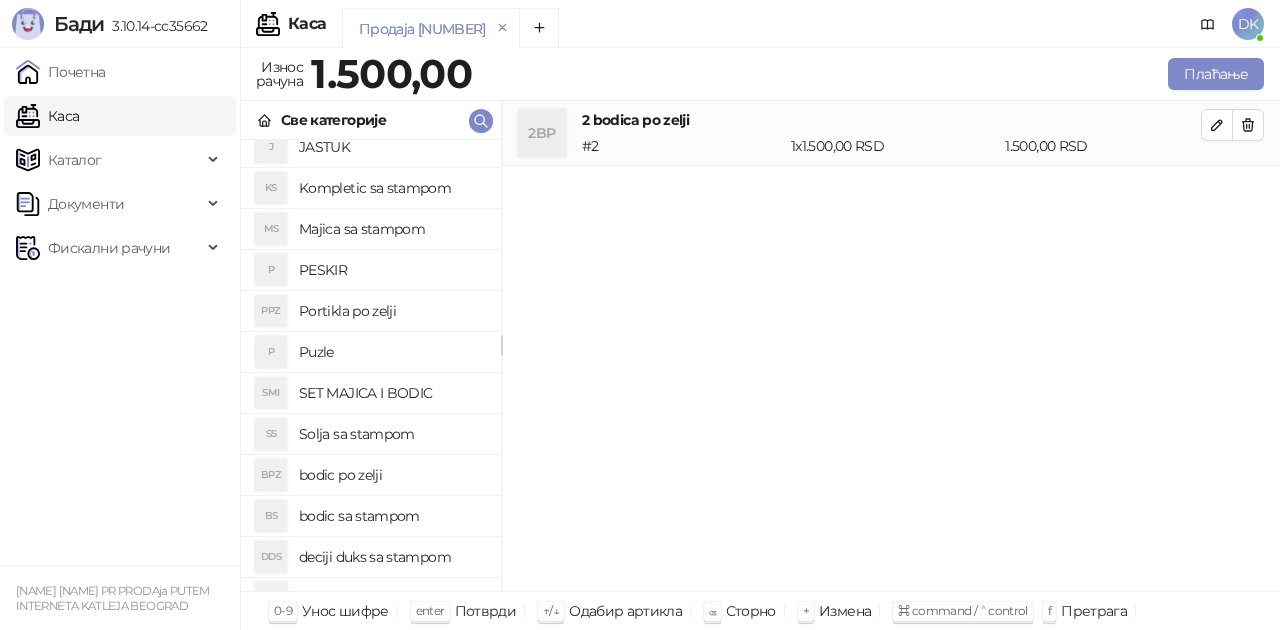 click on "Portikla po zelji" at bounding box center (392, 311) 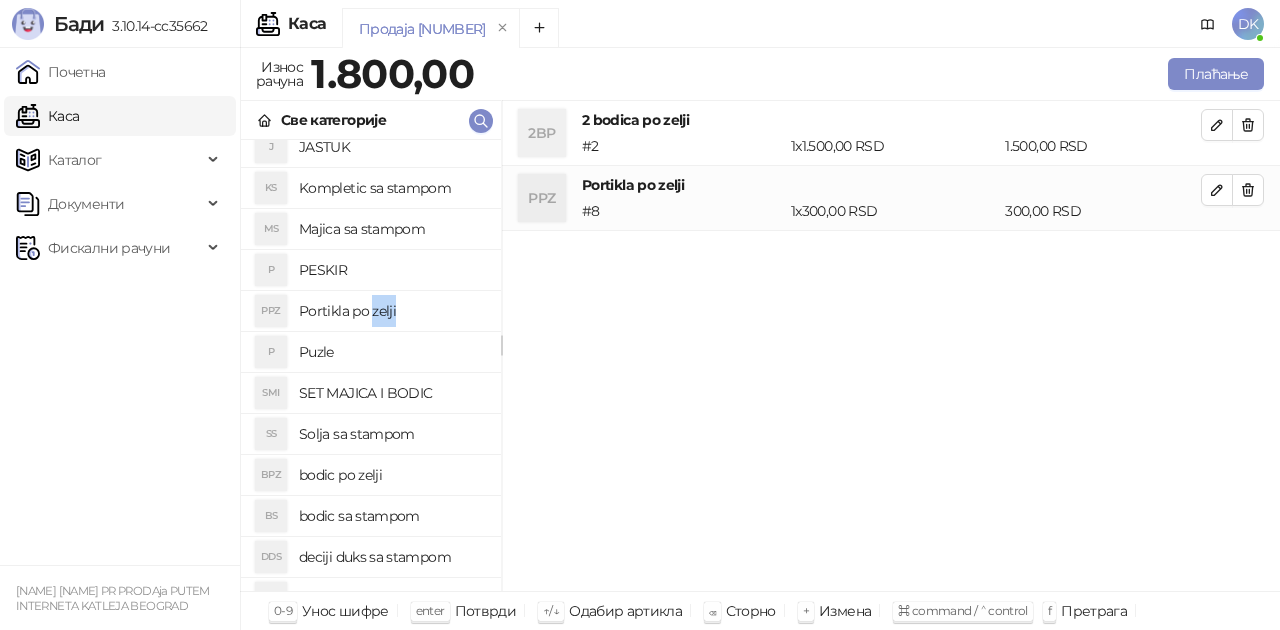 click on "Portikla po zelji" at bounding box center [392, 311] 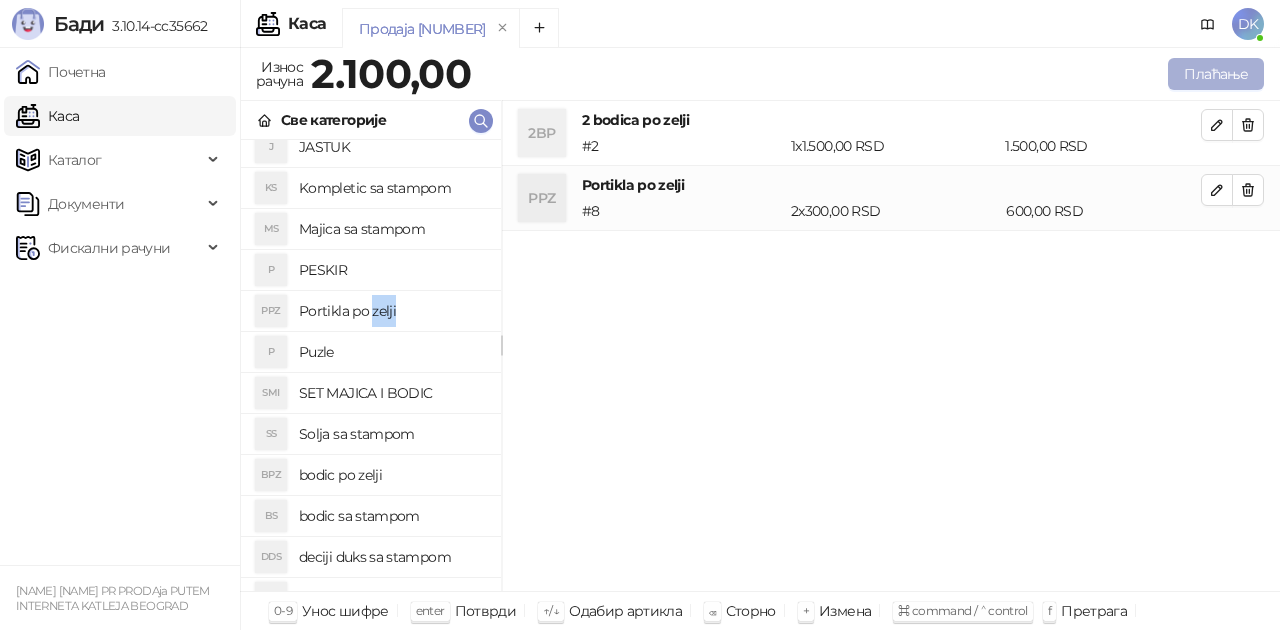 click on "Плаћање" at bounding box center (1216, 74) 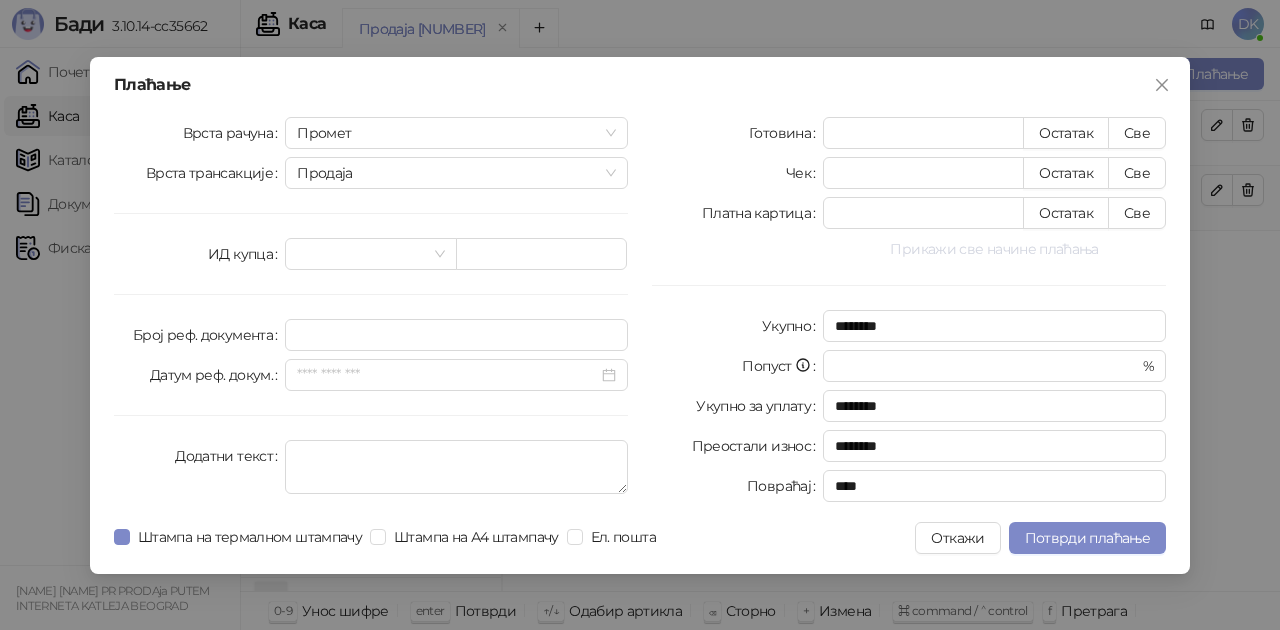 click on "Прикажи све начине плаћања" at bounding box center [994, 249] 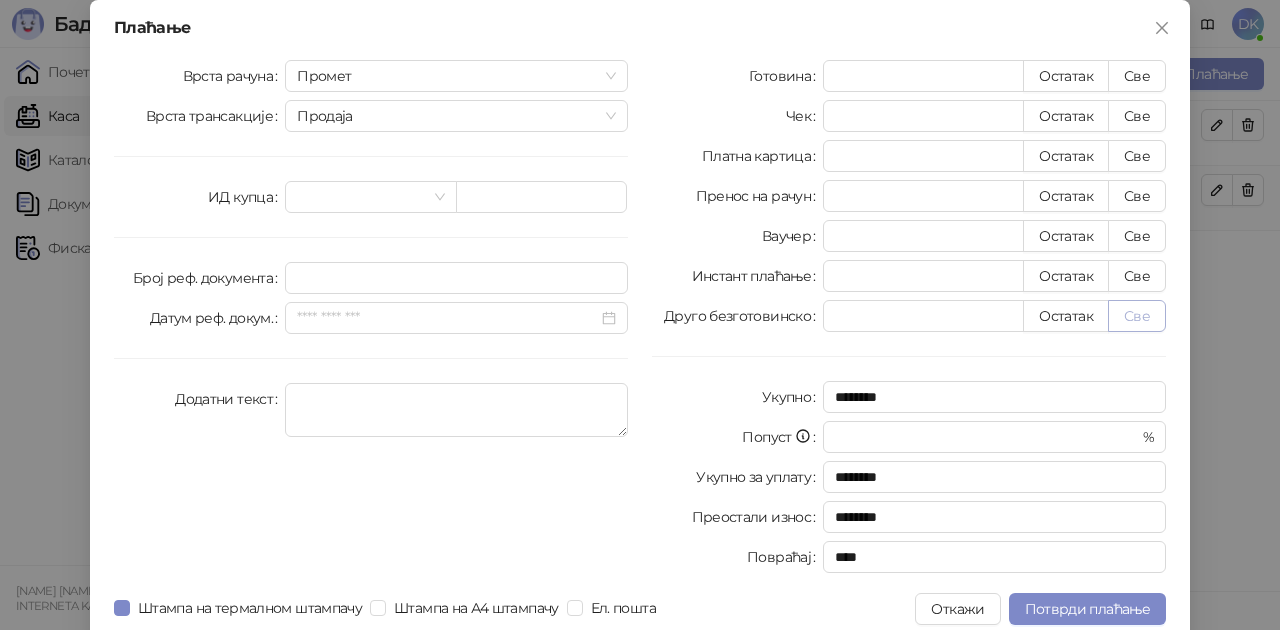 click on "Све" at bounding box center [1137, 316] 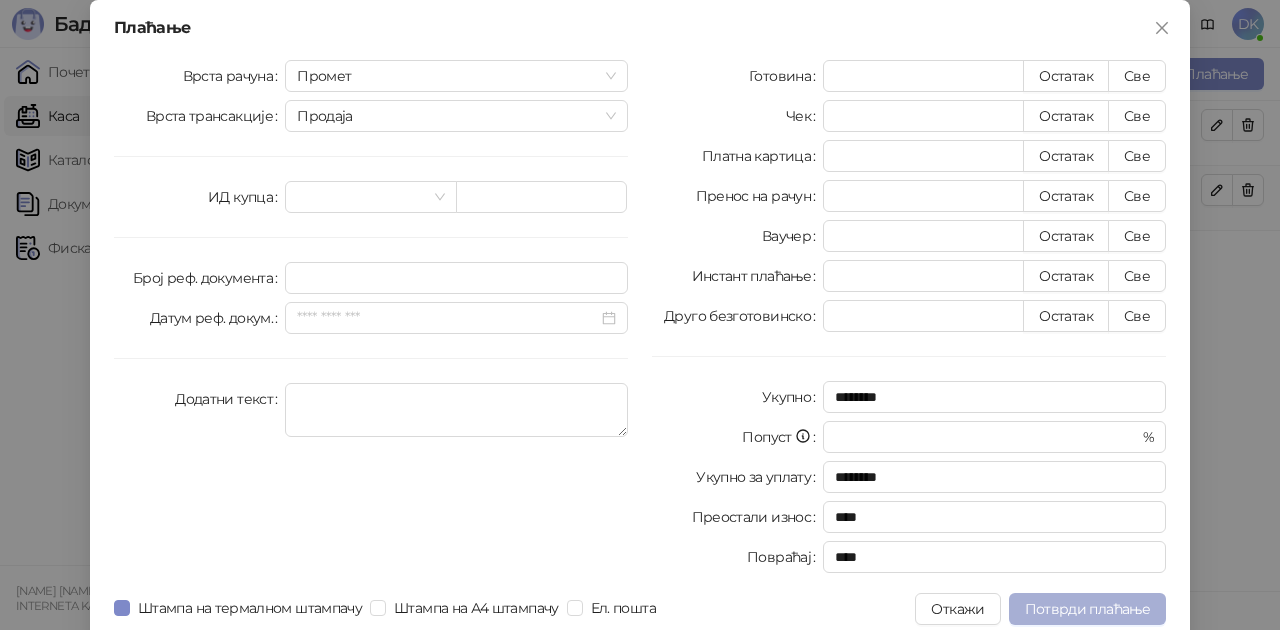 click on "Потврди плаћање" at bounding box center (1087, 609) 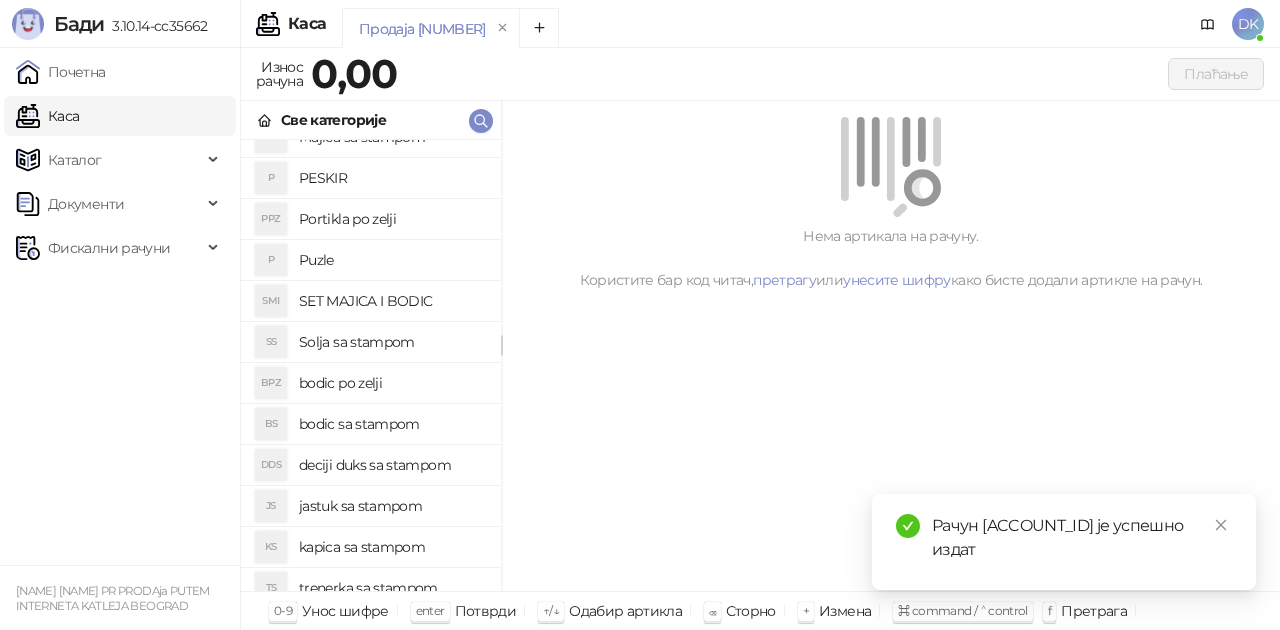 scroll, scrollTop: 192, scrollLeft: 0, axis: vertical 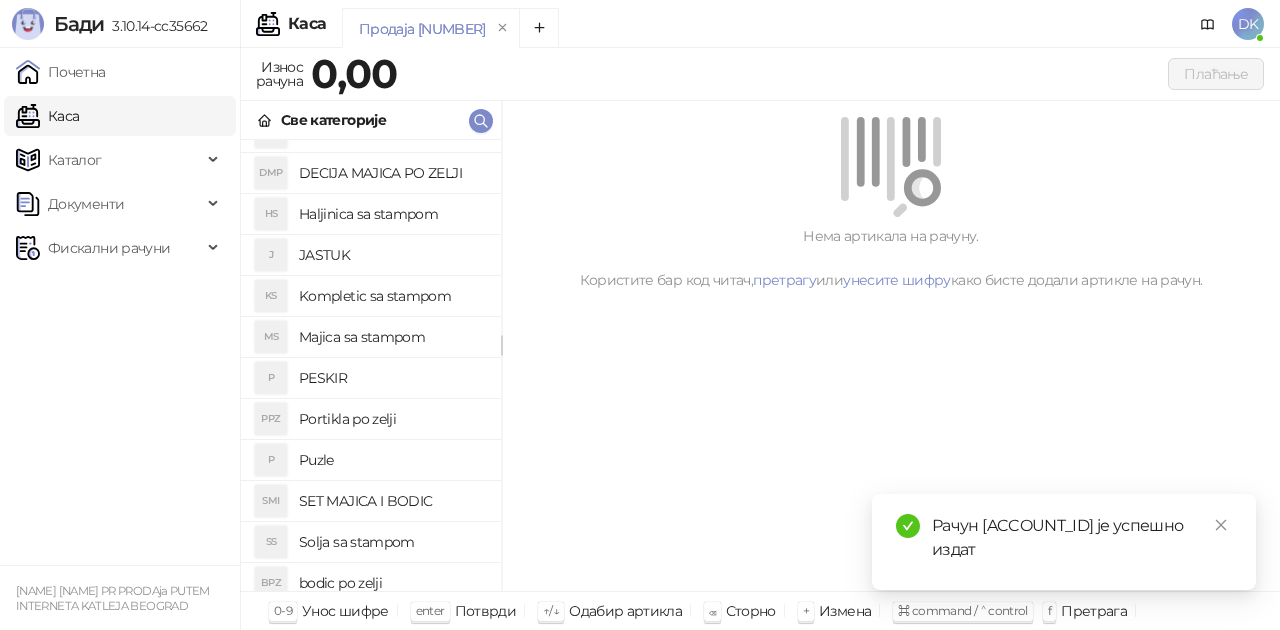 click on "Majica sa stampom" at bounding box center (392, 337) 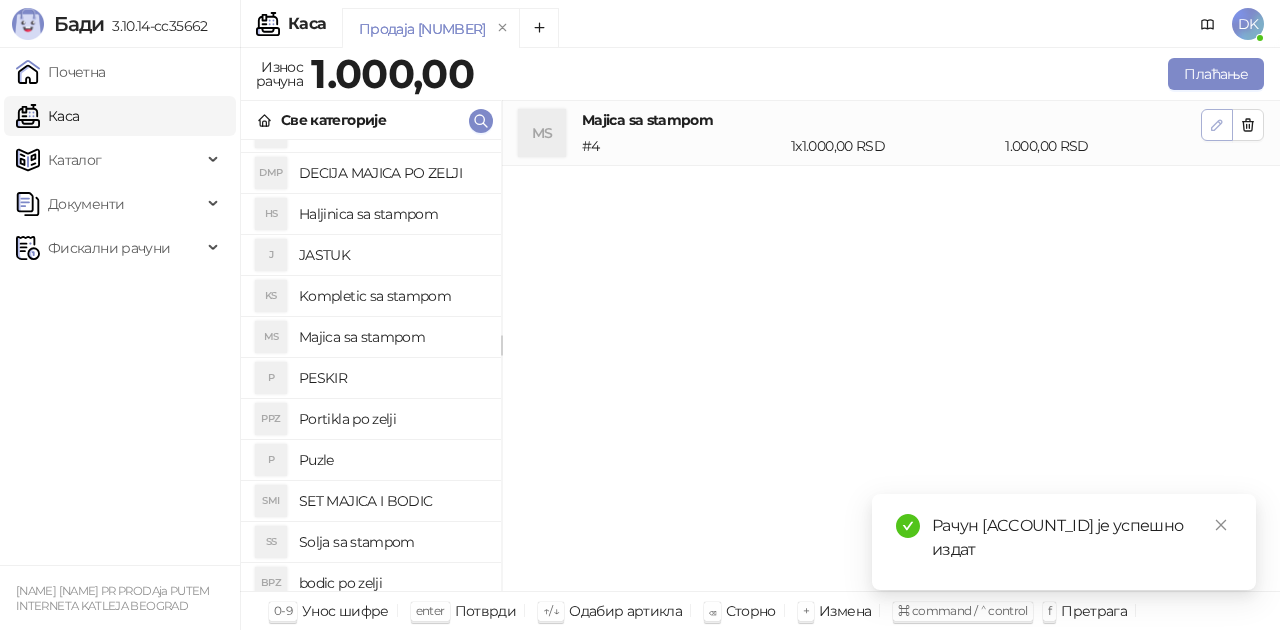 click at bounding box center (1217, 125) 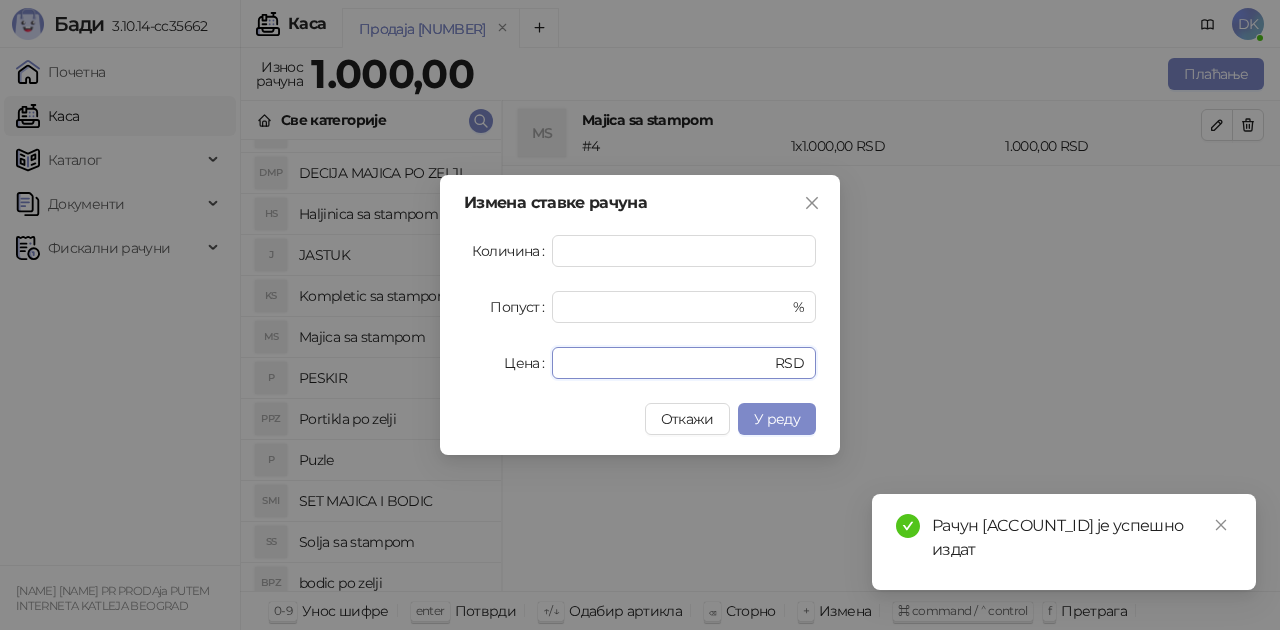 drag, startPoint x: 561, startPoint y: 362, endPoint x: 458, endPoint y: 362, distance: 103 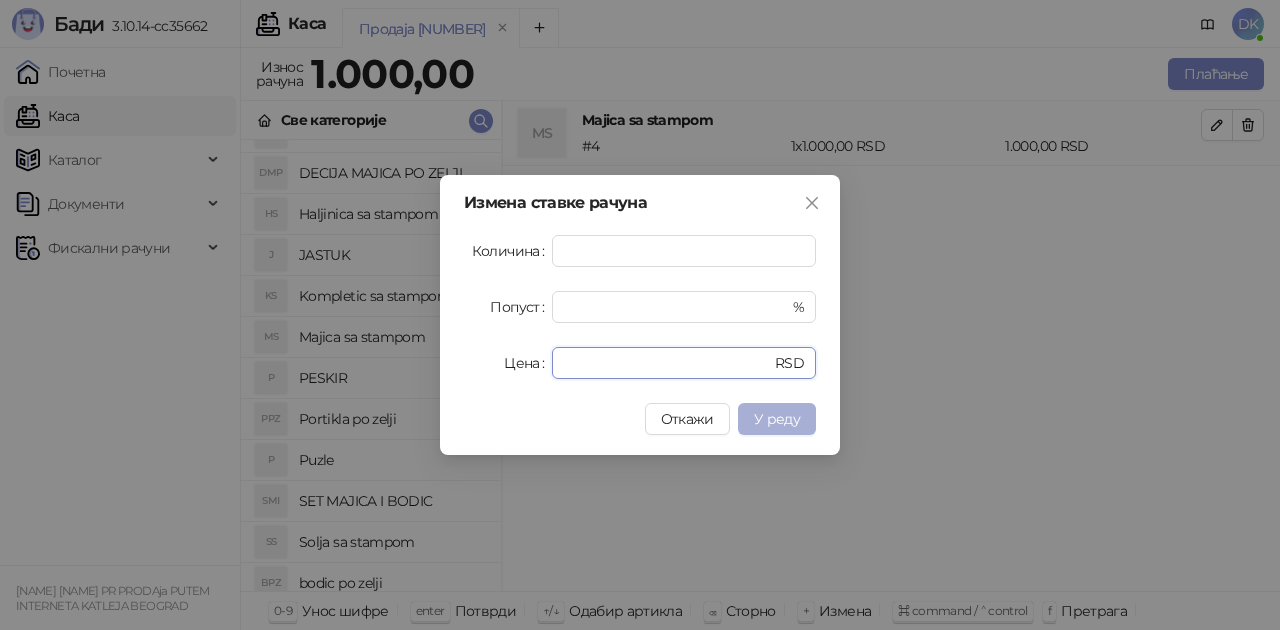 type on "****" 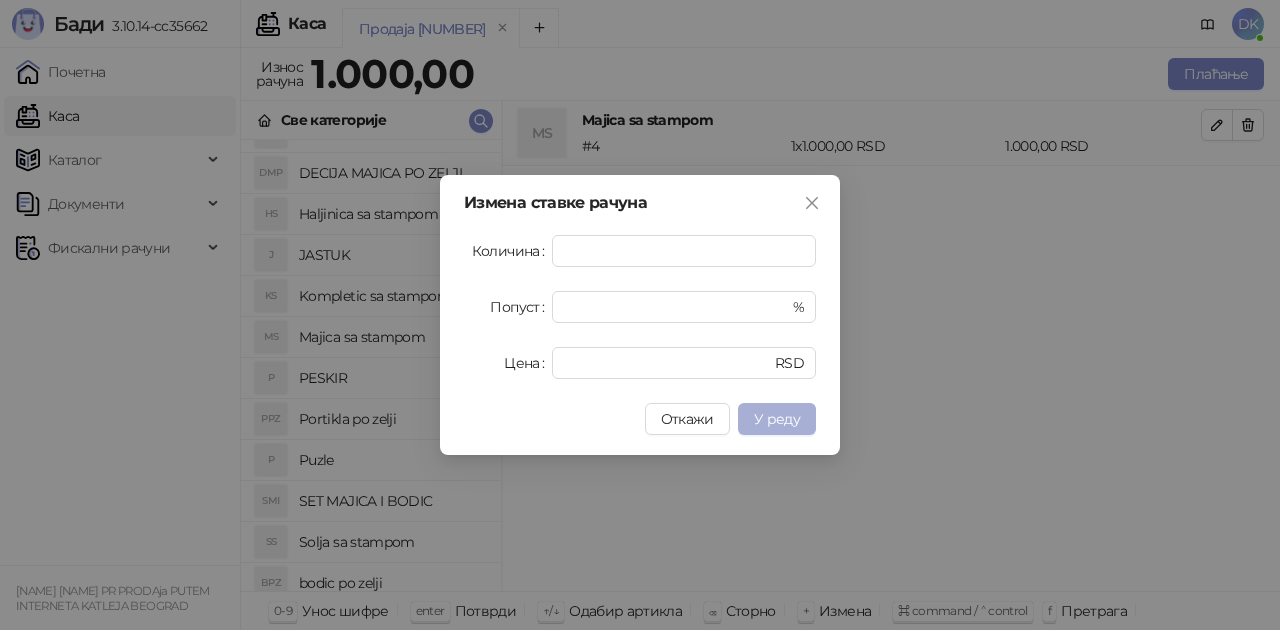 click on "У реду" at bounding box center [777, 419] 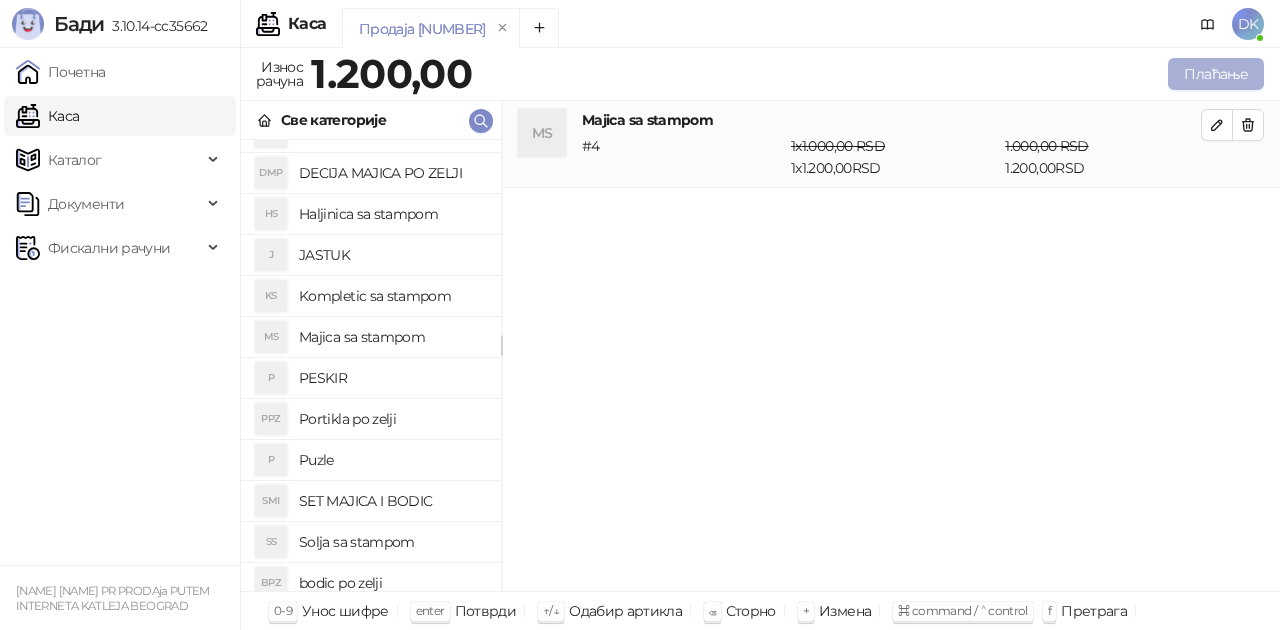 click on "Плаћање" at bounding box center [1216, 74] 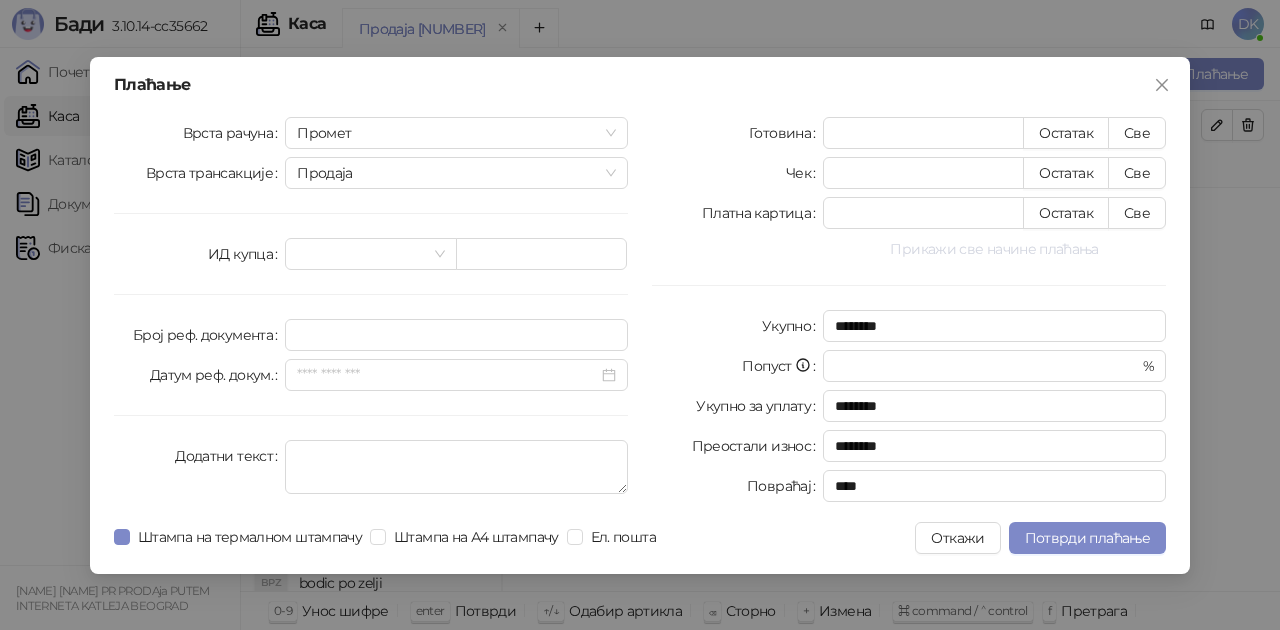 click on "Прикажи све начине плаћања" at bounding box center (994, 249) 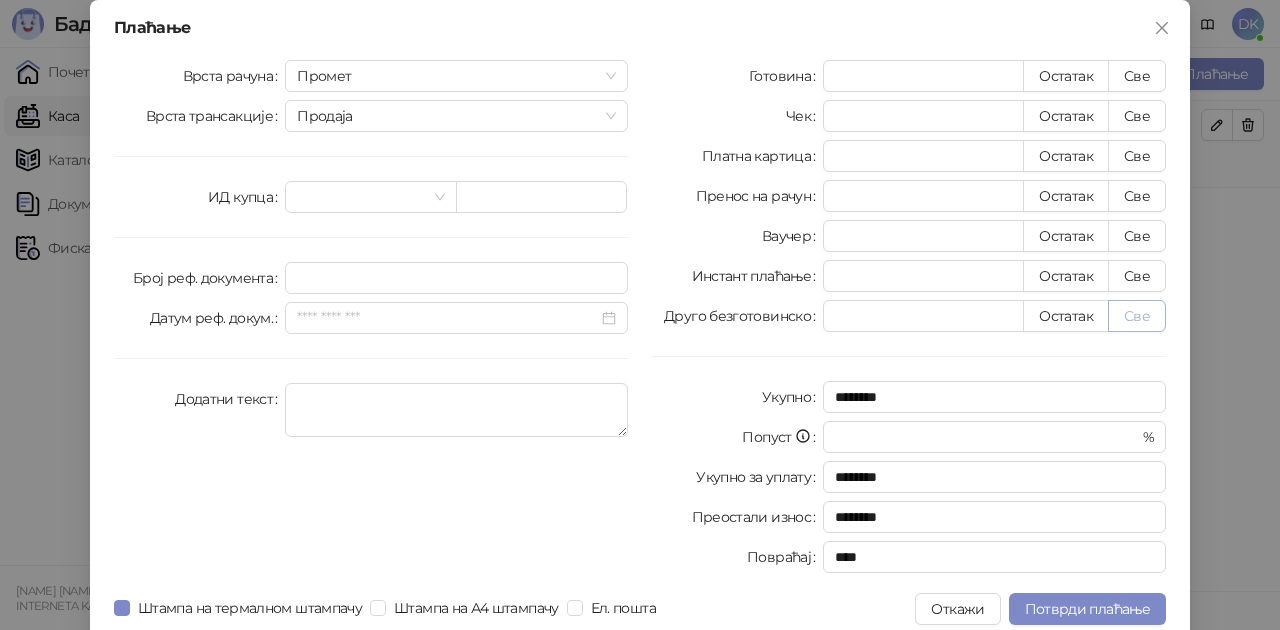 click on "Све" at bounding box center [1137, 316] 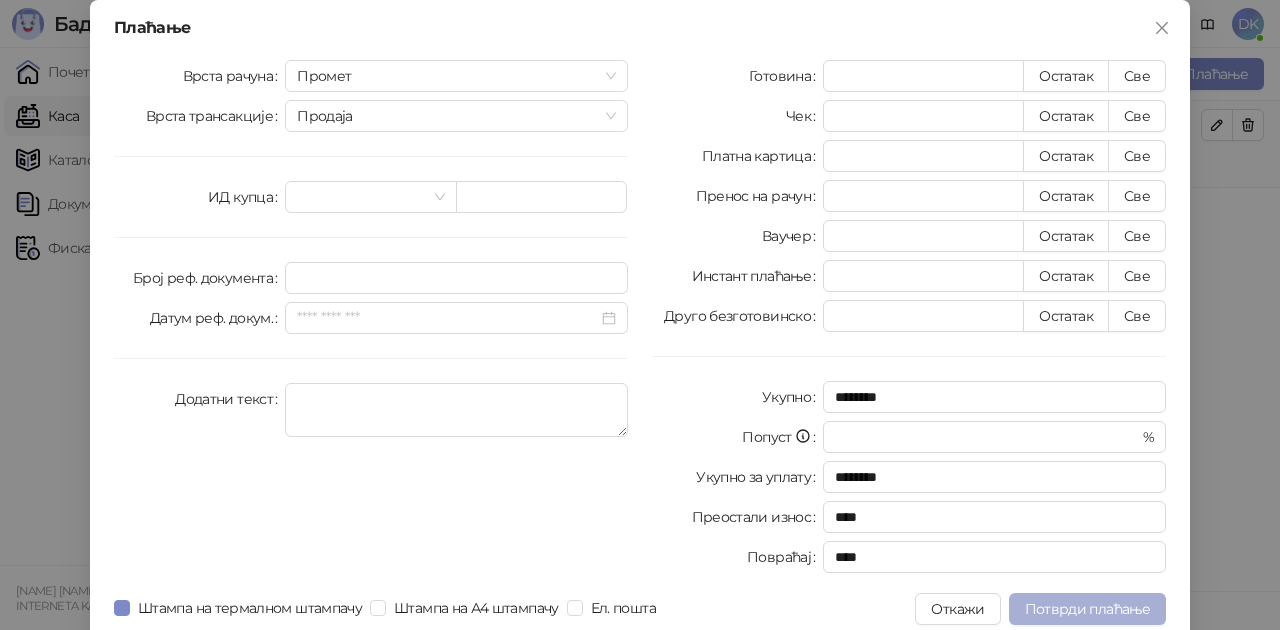 click on "Потврди плаћање" at bounding box center (1087, 609) 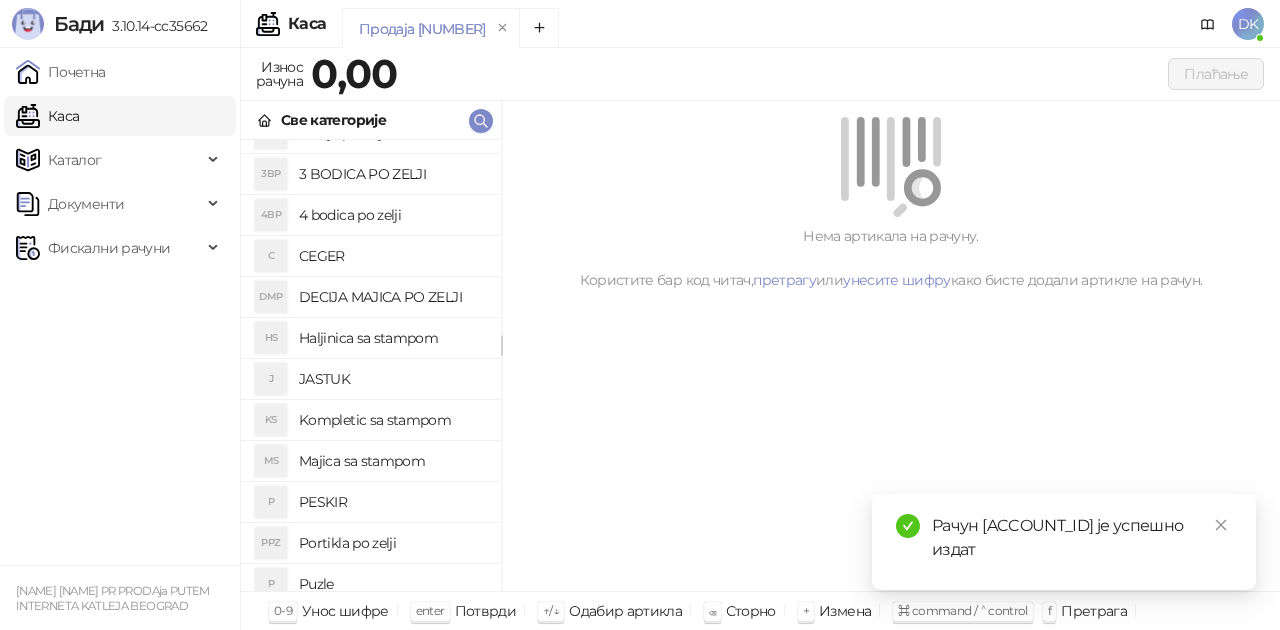 scroll, scrollTop: 100, scrollLeft: 0, axis: vertical 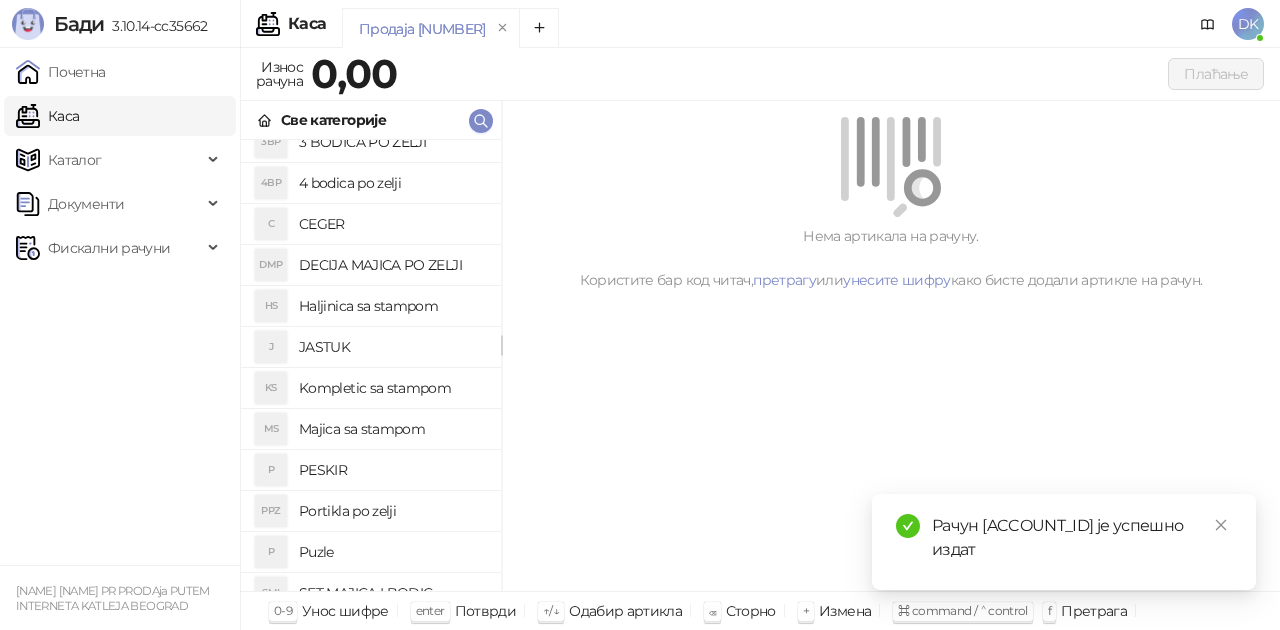 click on "Majica sa stampom" at bounding box center (392, 429) 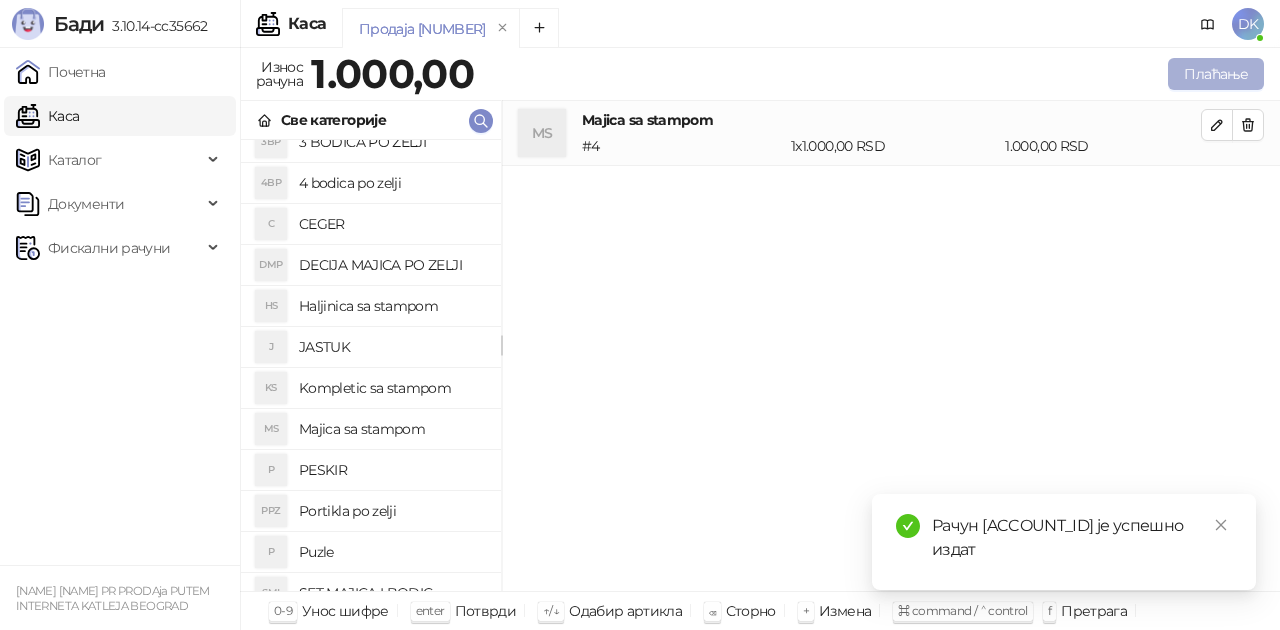 click on "Плаћање" at bounding box center [1216, 74] 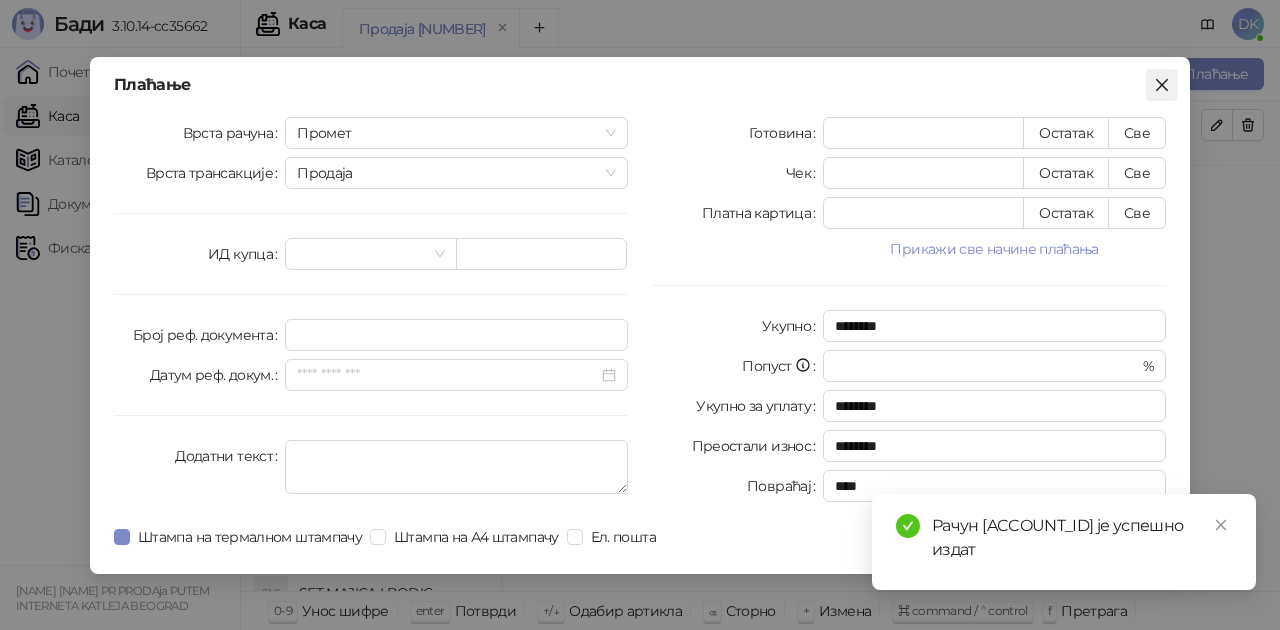 click 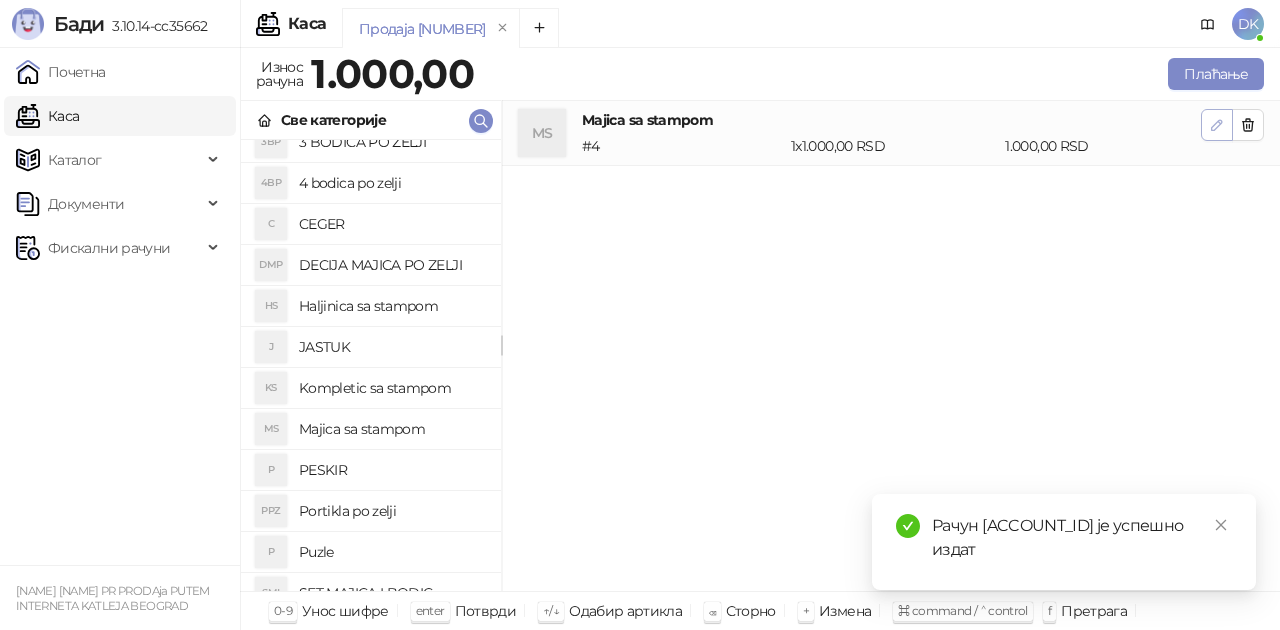 click at bounding box center (1217, 125) 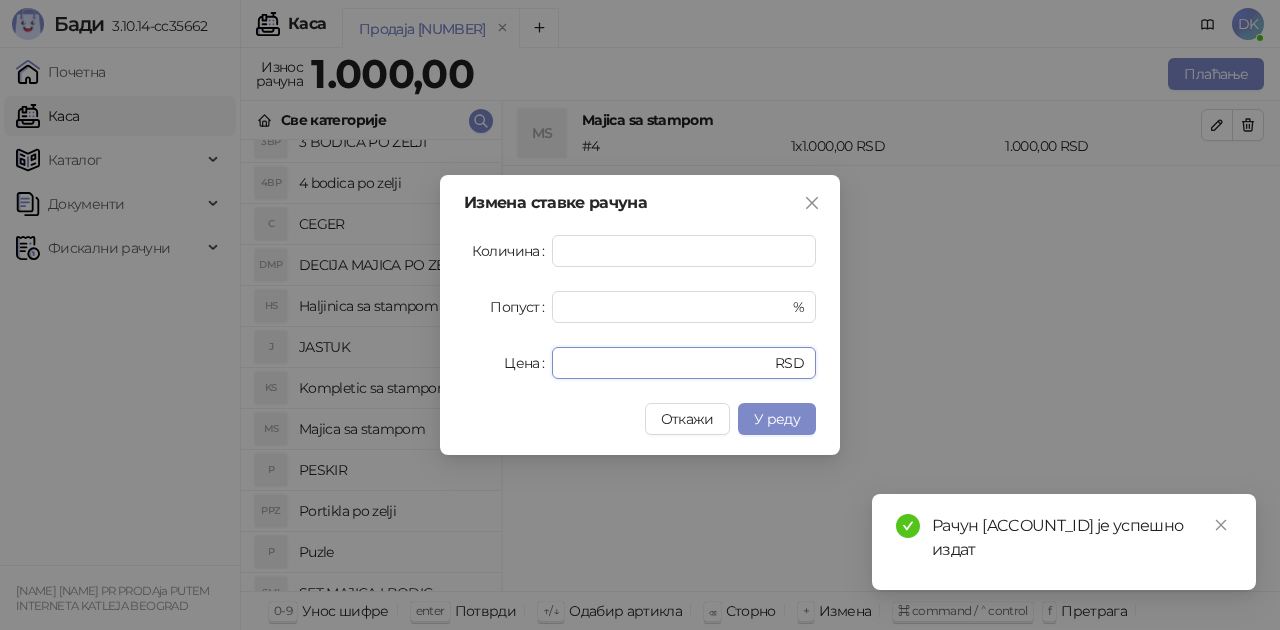 drag, startPoint x: 664, startPoint y: 362, endPoint x: 470, endPoint y: 362, distance: 194 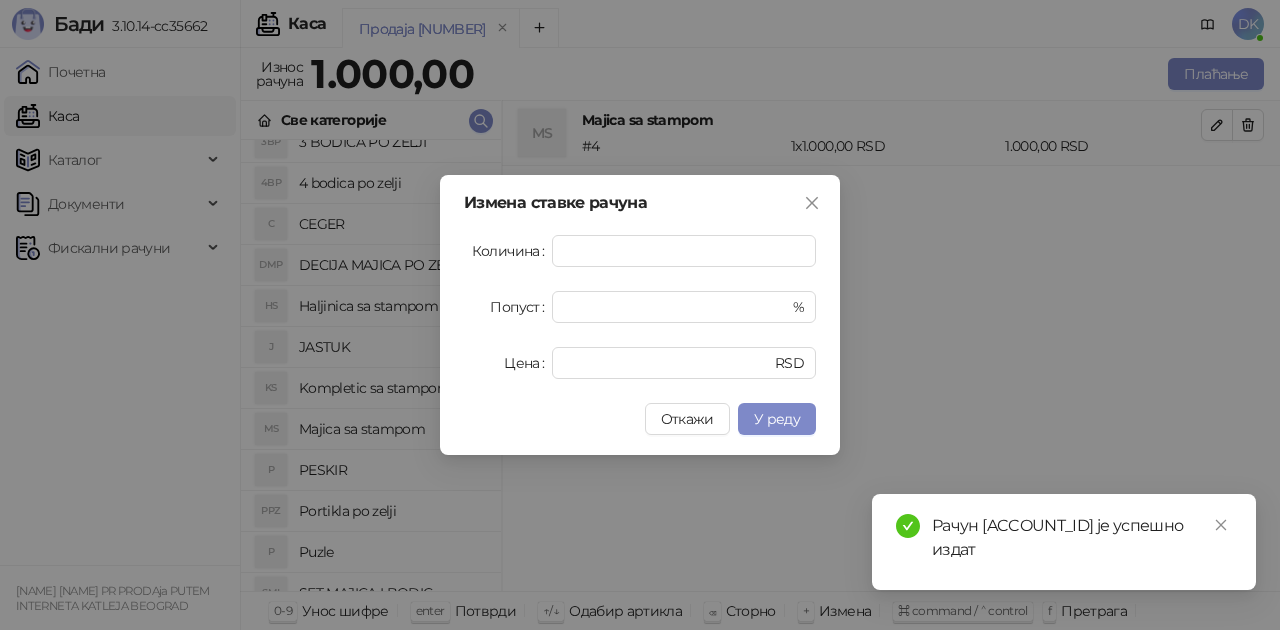click on "У реду" at bounding box center (777, 419) 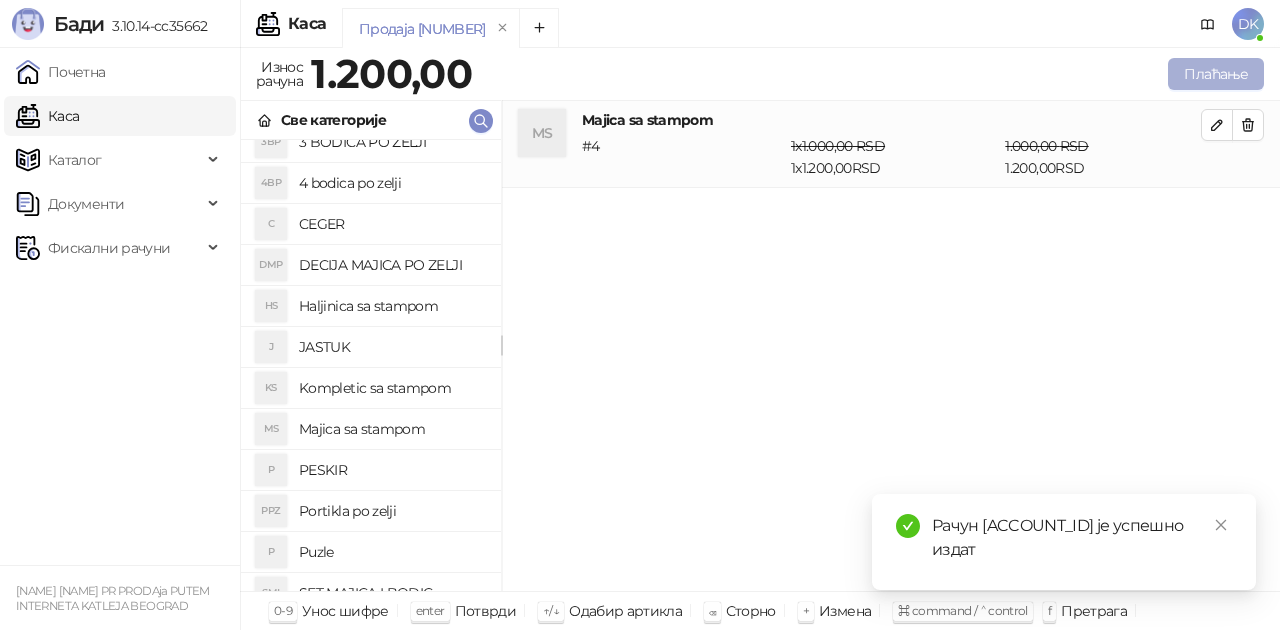 click on "Плаћање" at bounding box center [1216, 74] 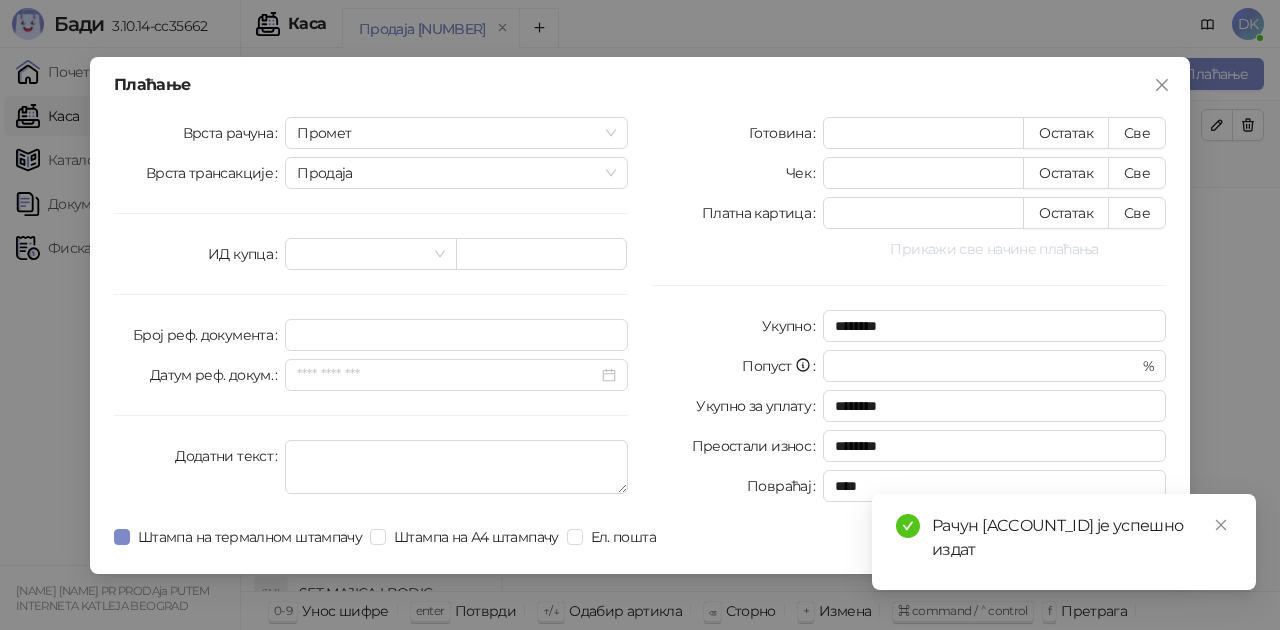 click on "Прикажи све начине плаћања" at bounding box center (994, 249) 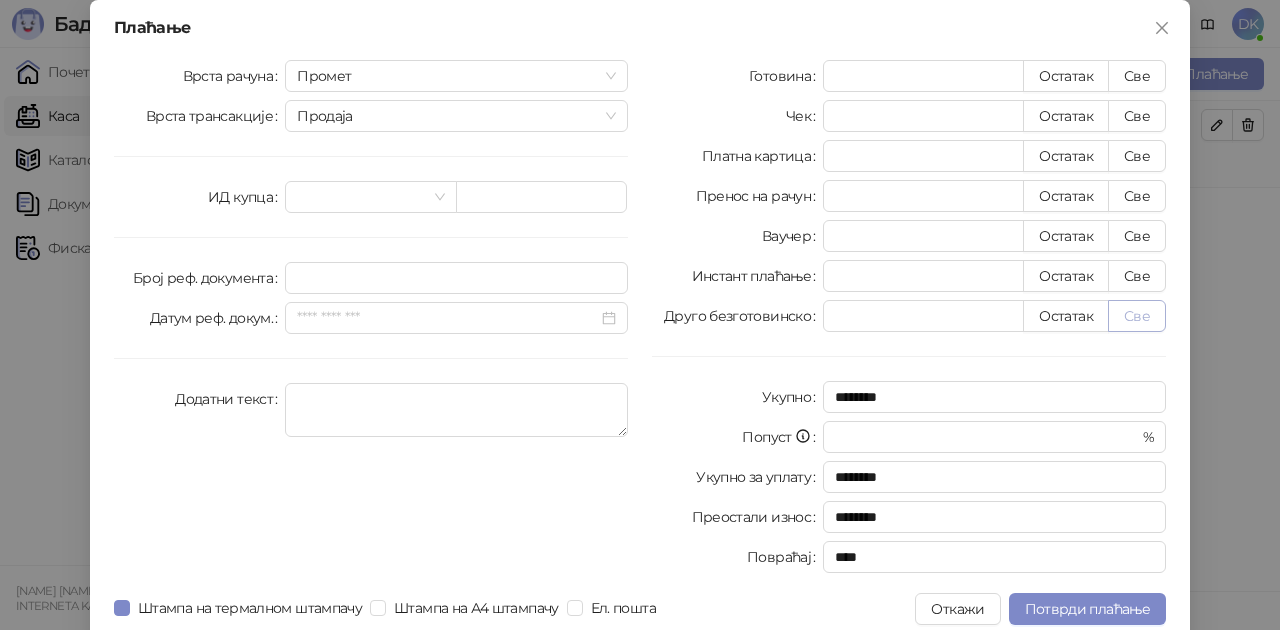 click on "Све" at bounding box center [1137, 316] 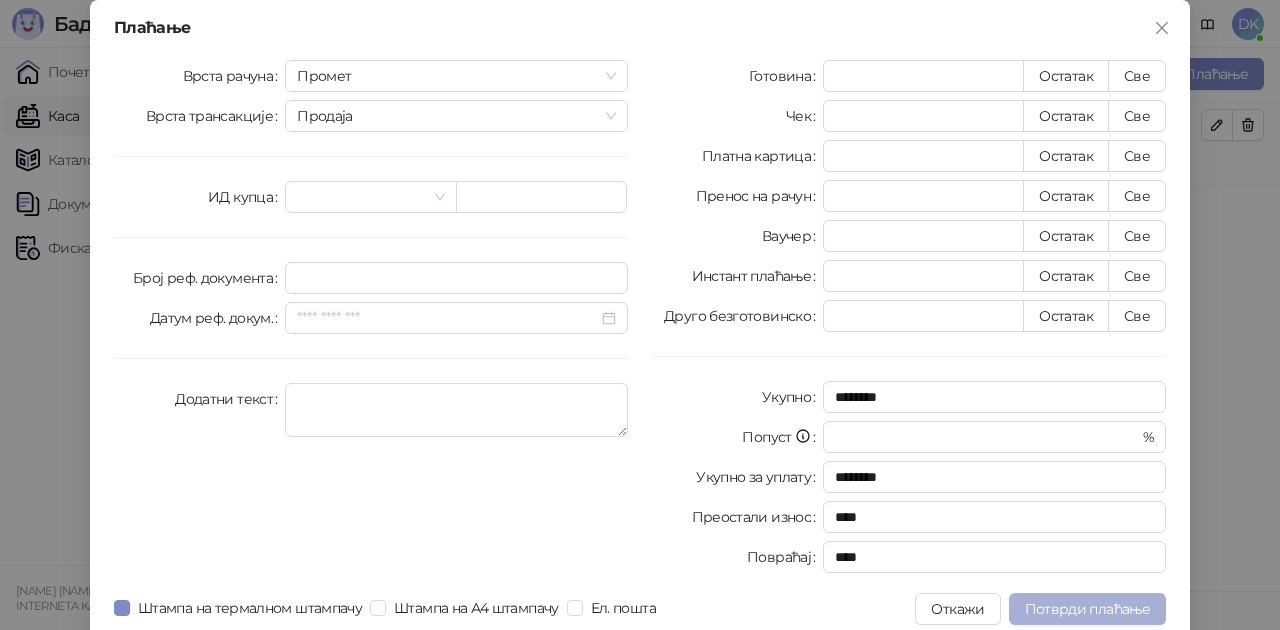 click on "Потврди плаћање" at bounding box center (1087, 609) 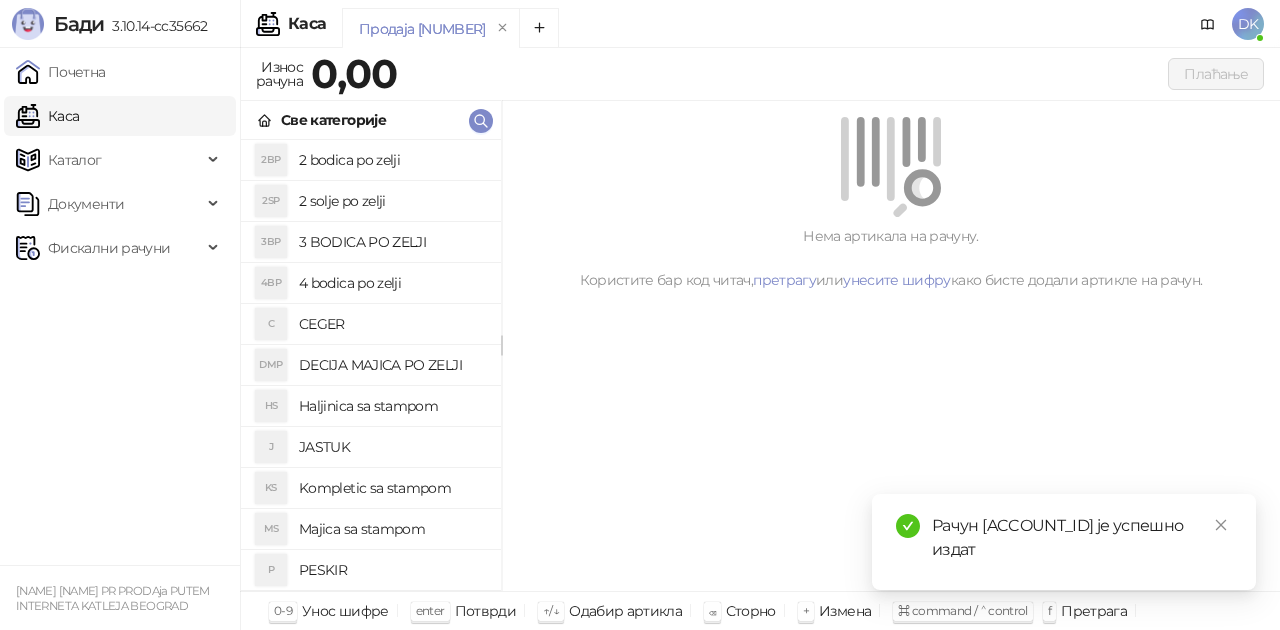 click on "2 bodica po zelji" at bounding box center (392, 160) 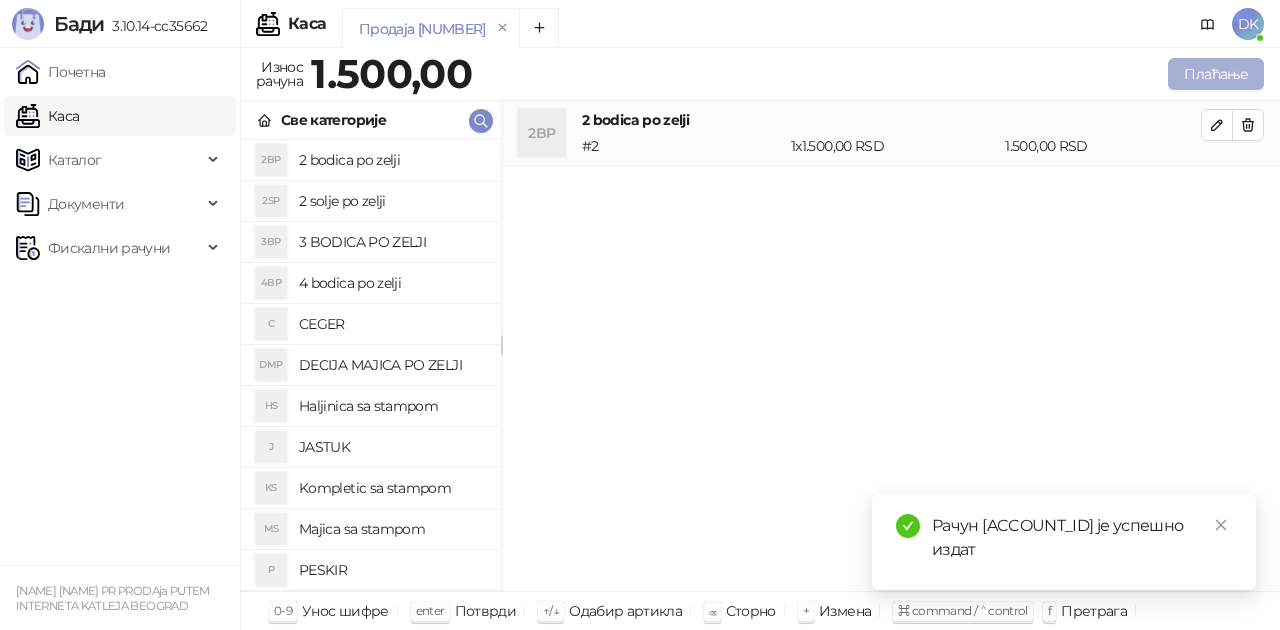click on "Плаћање" at bounding box center (1216, 74) 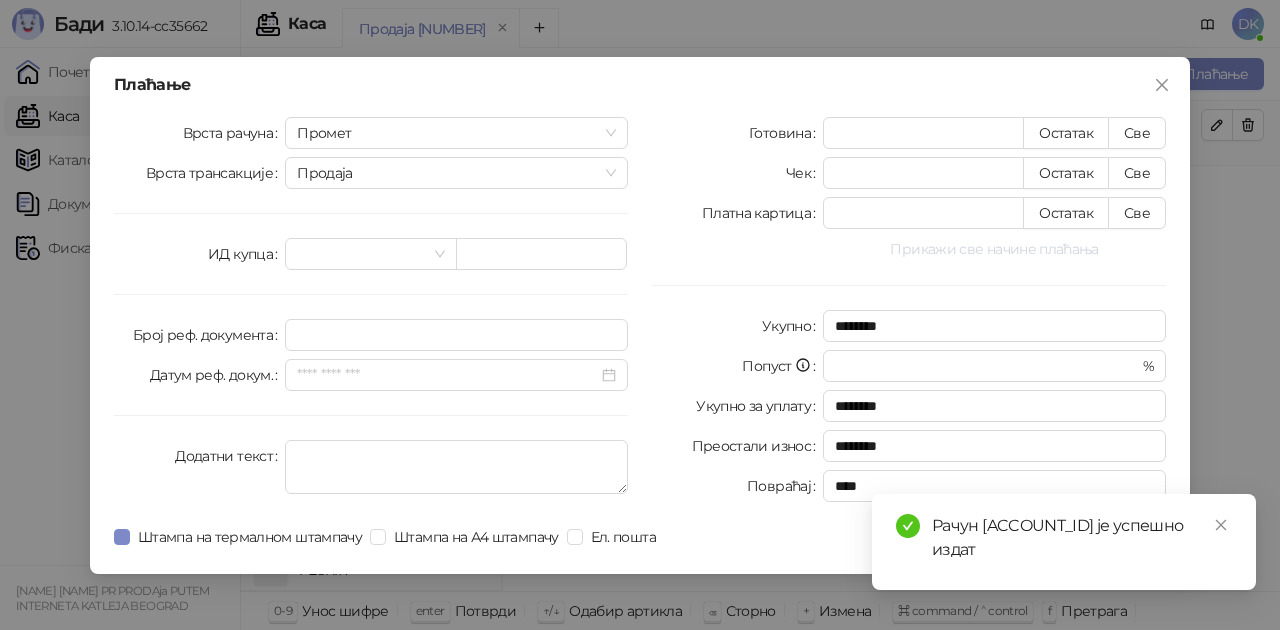 click on "Прикажи све начине плаћања" at bounding box center (994, 249) 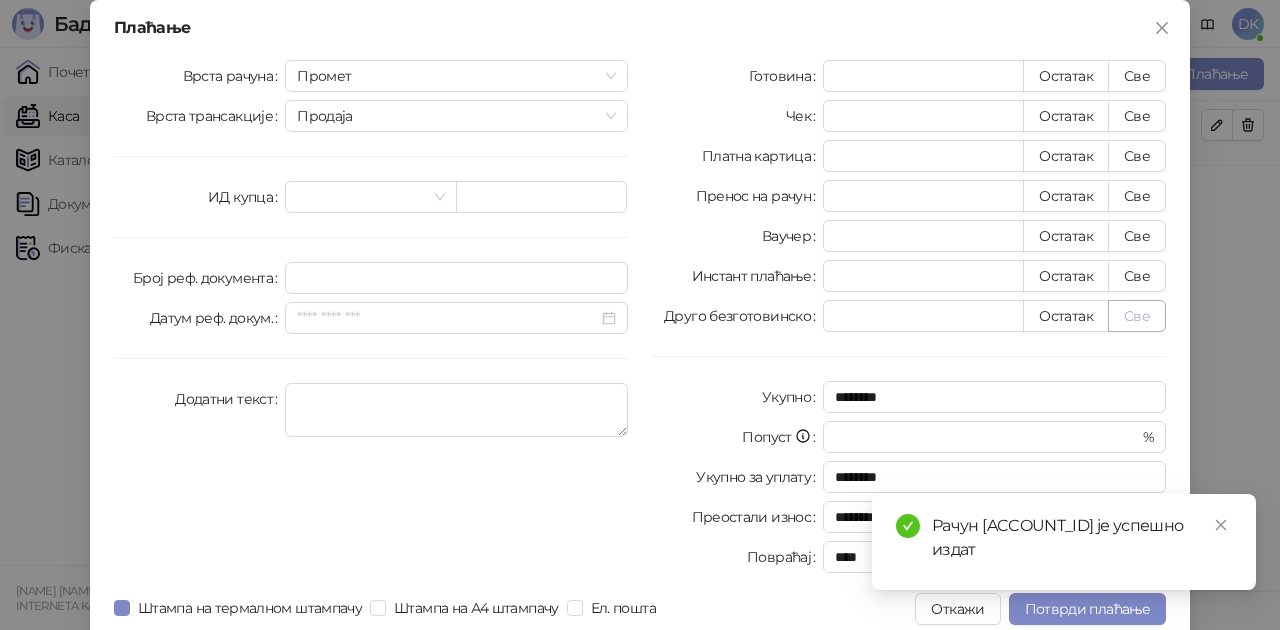 click on "Све" at bounding box center [1137, 316] 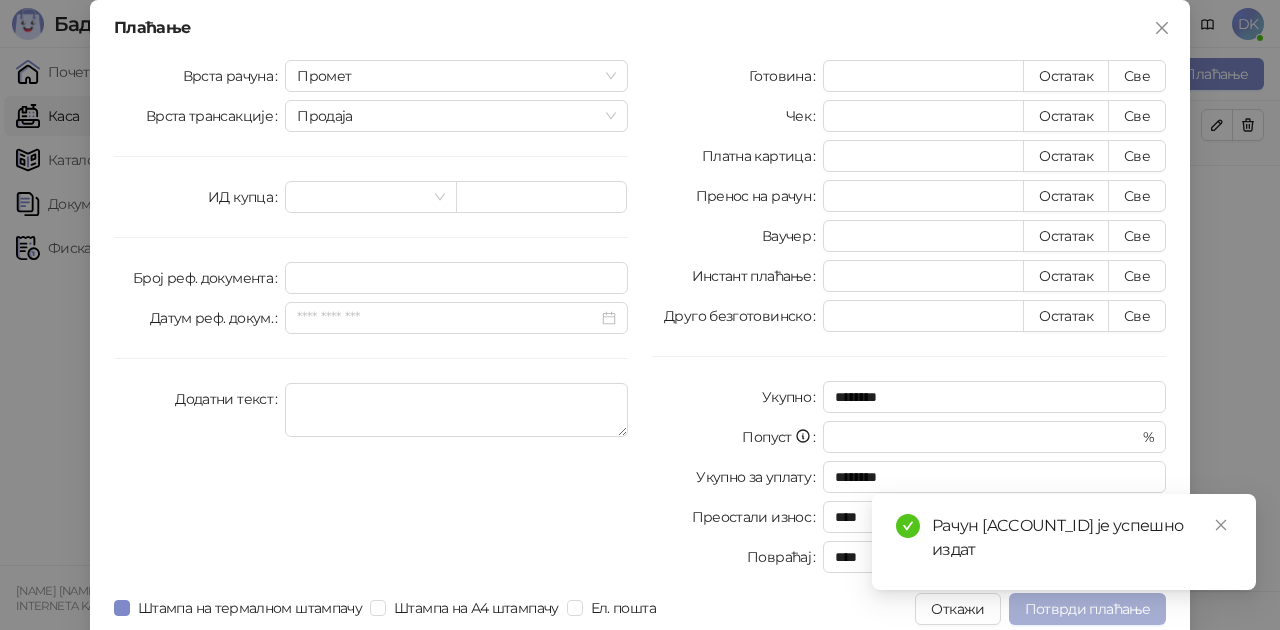 click on "Потврди плаћање" at bounding box center (1087, 609) 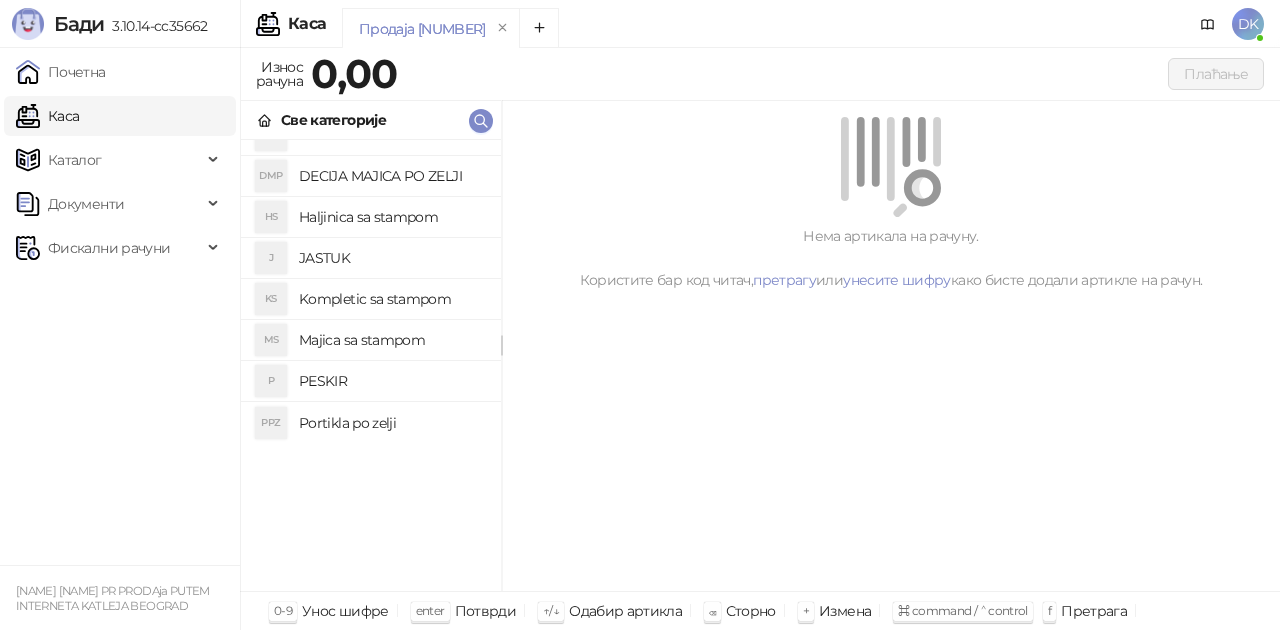 scroll, scrollTop: 300, scrollLeft: 0, axis: vertical 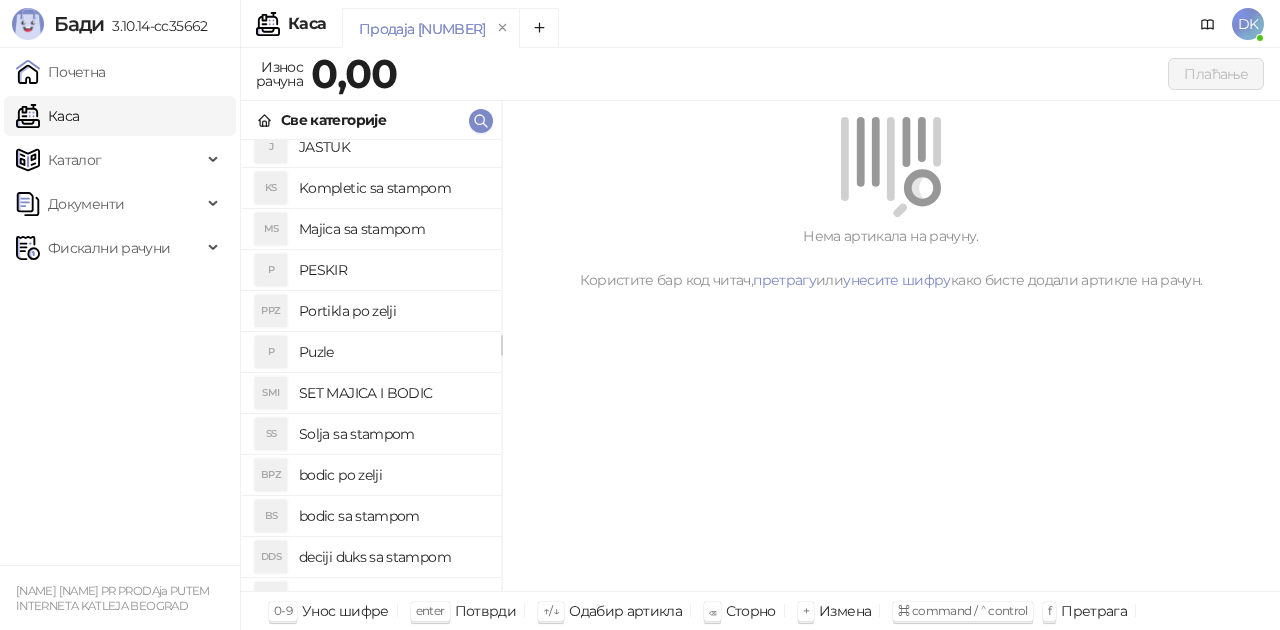 click on "bodic po zelji" at bounding box center [392, 475] 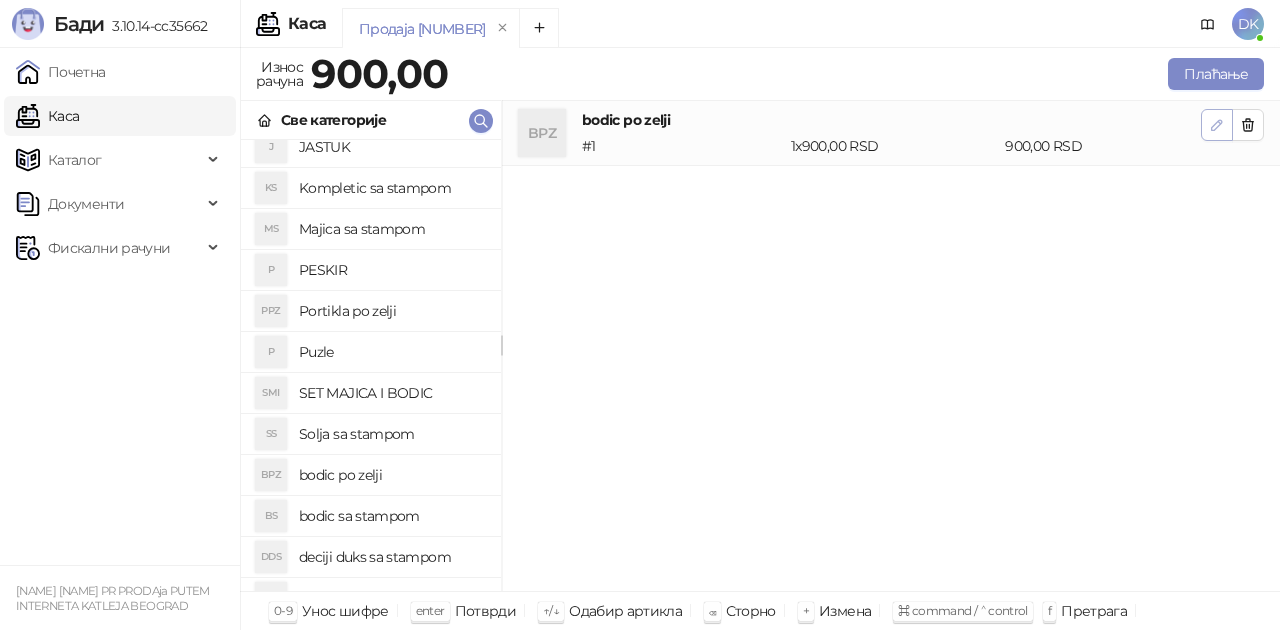 click at bounding box center (1217, 125) 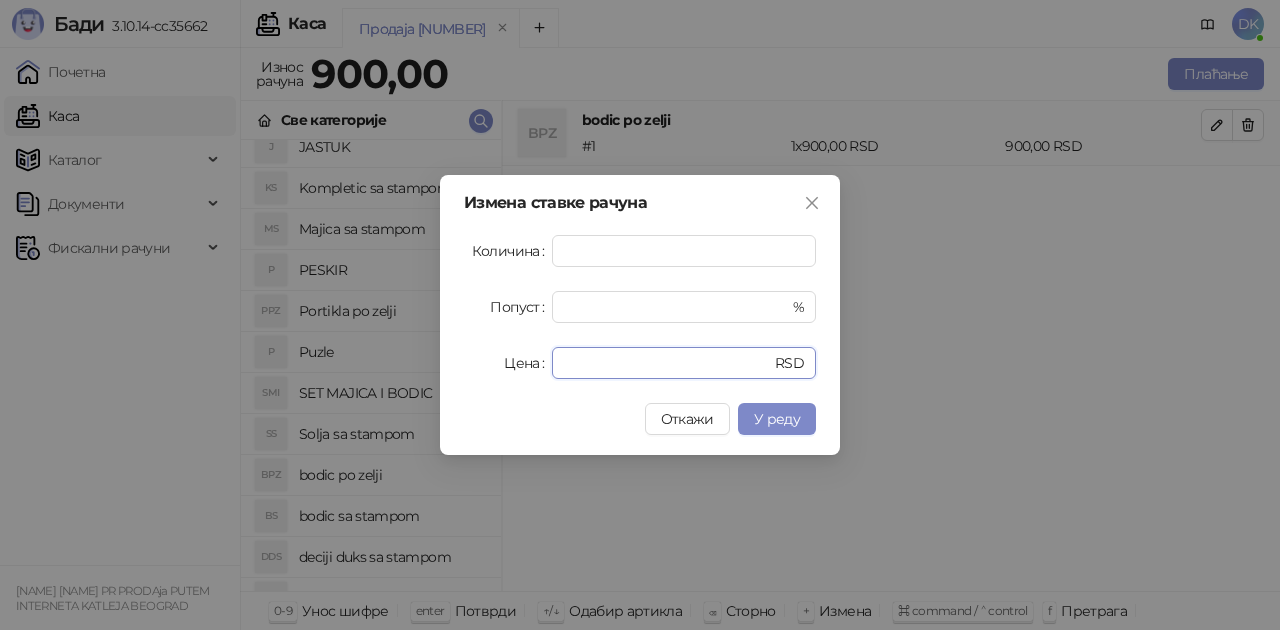 drag, startPoint x: 608, startPoint y: 358, endPoint x: 463, endPoint y: 357, distance: 145.00345 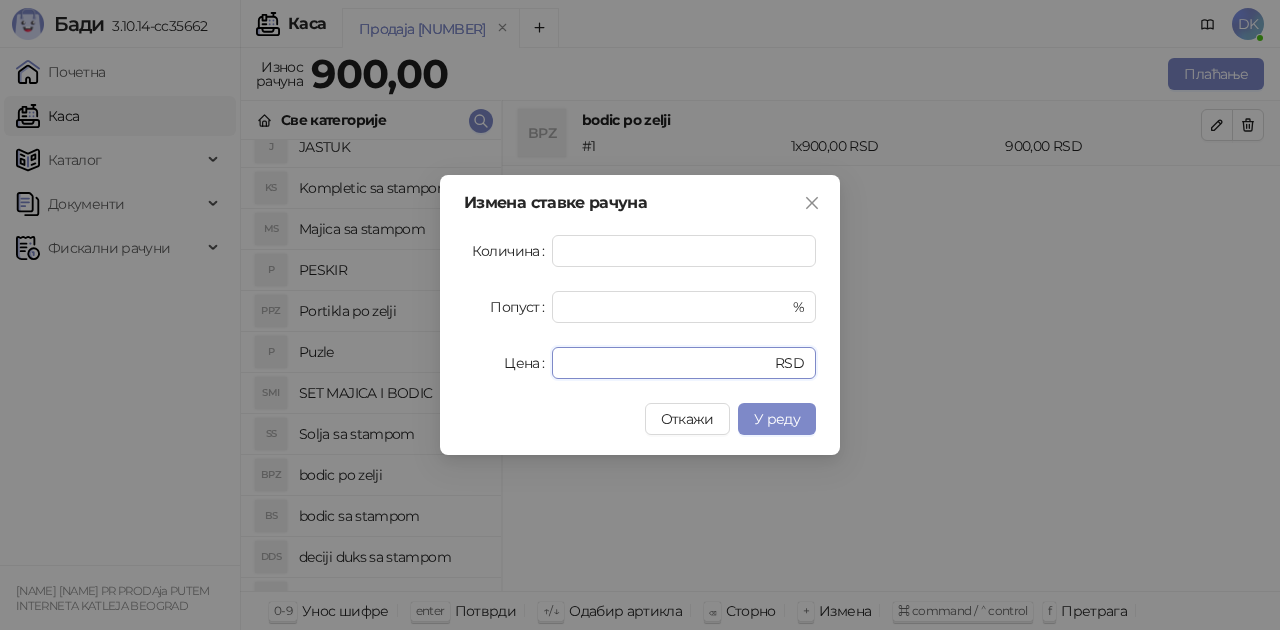 type on "***" 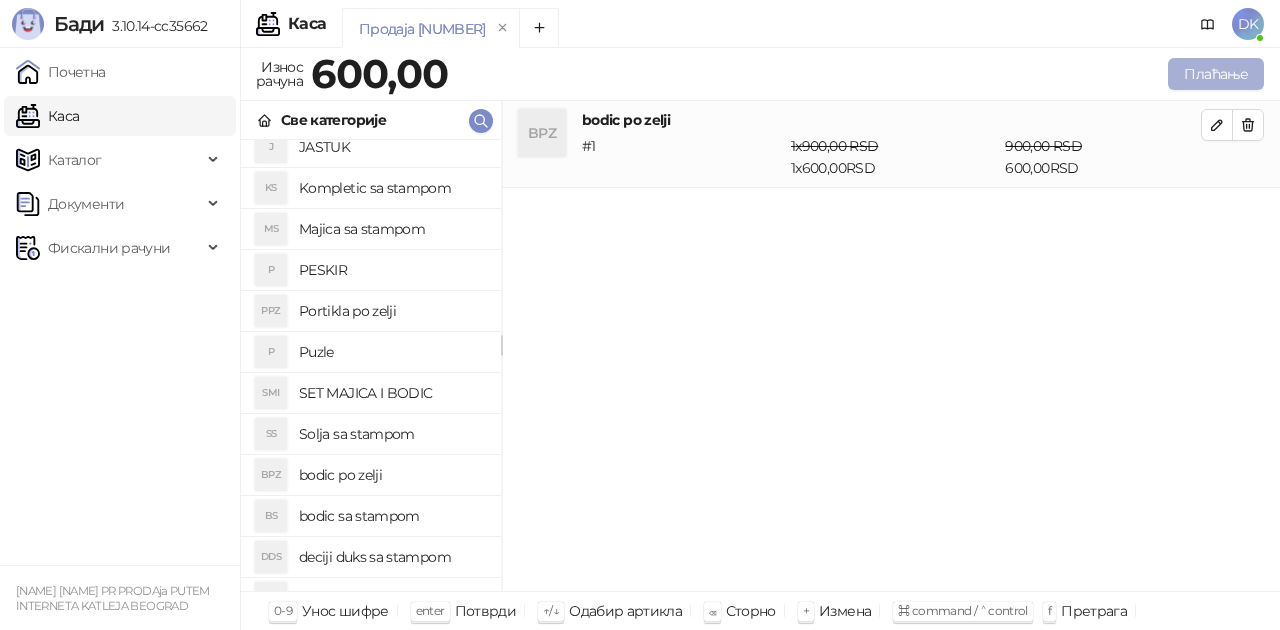 click on "Плаћање" at bounding box center (1216, 74) 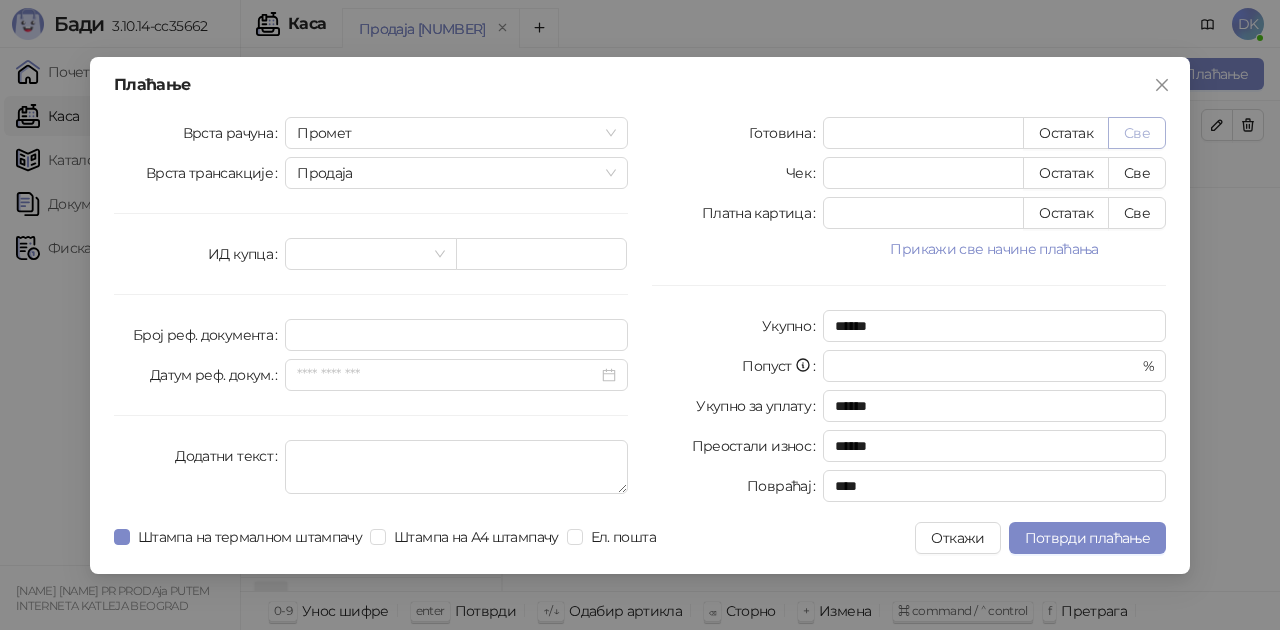 click on "Све" at bounding box center (1137, 133) 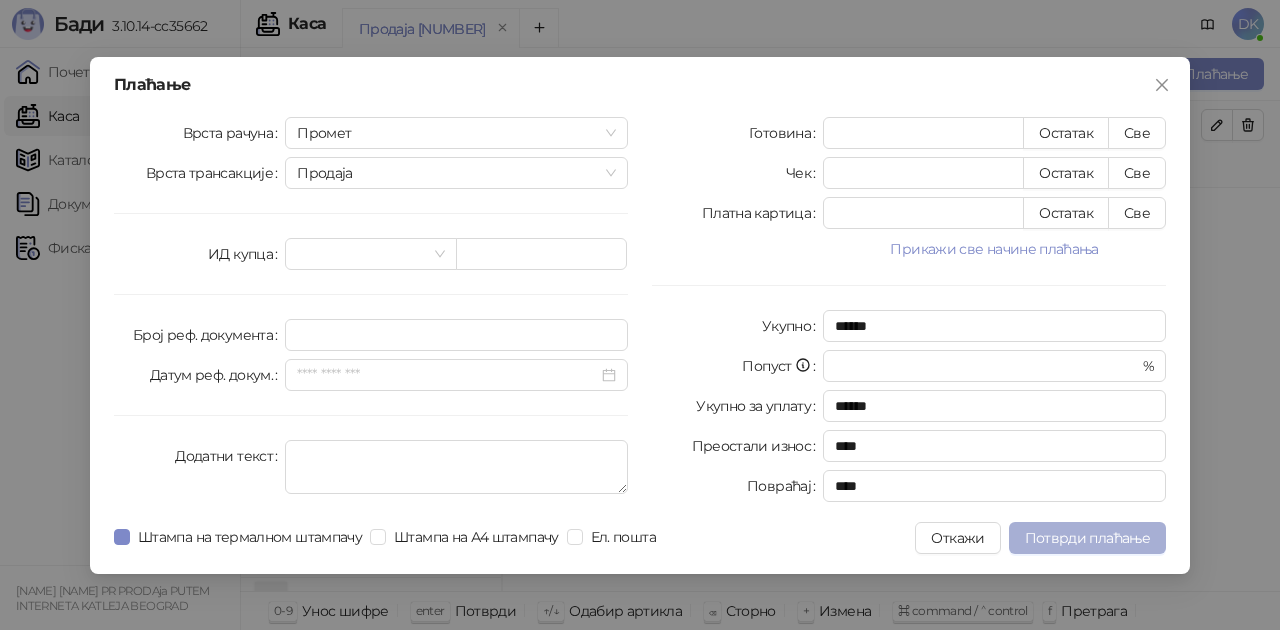 click on "Потврди плаћање" at bounding box center [1087, 538] 